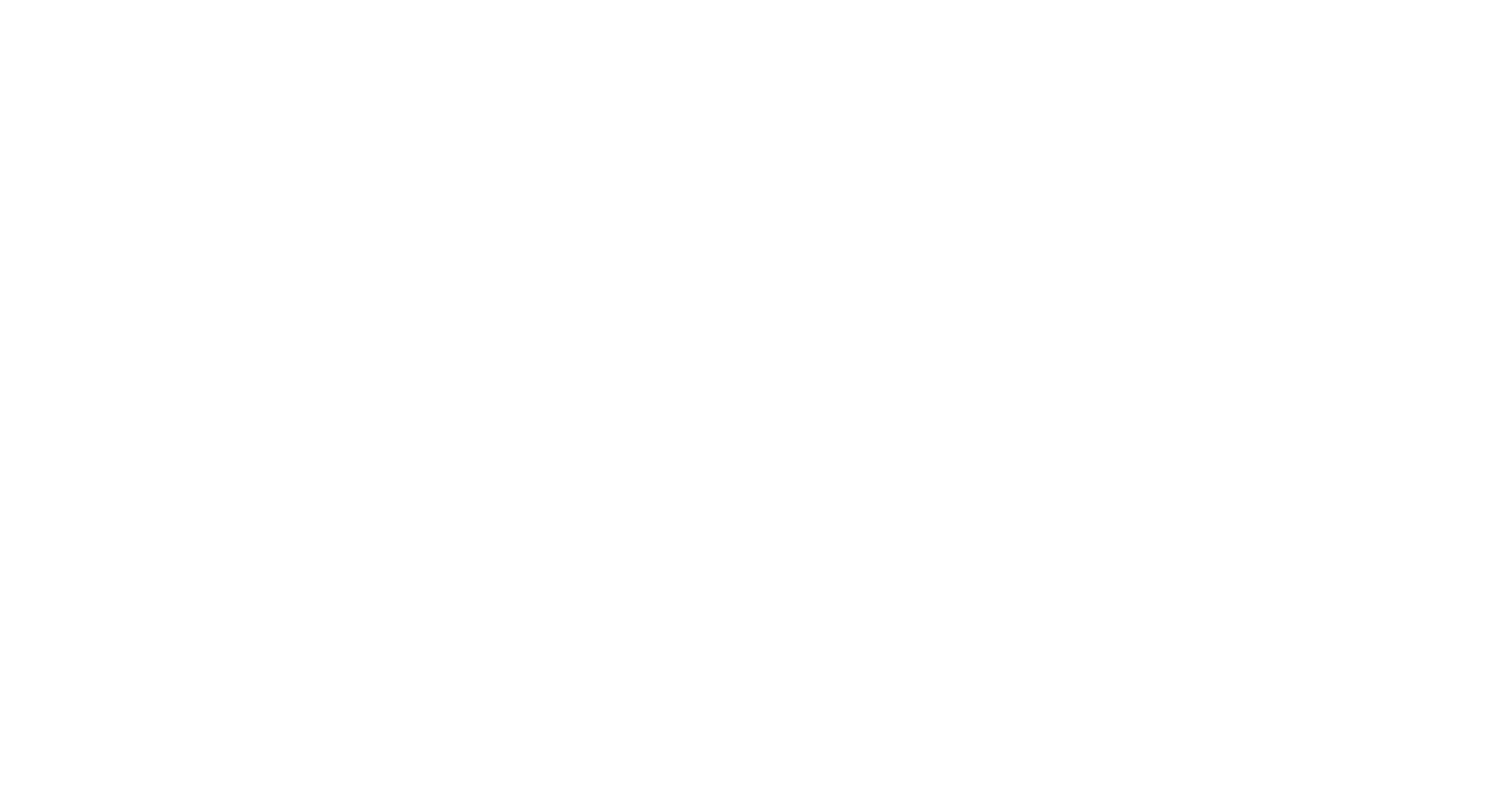 scroll, scrollTop: 0, scrollLeft: 0, axis: both 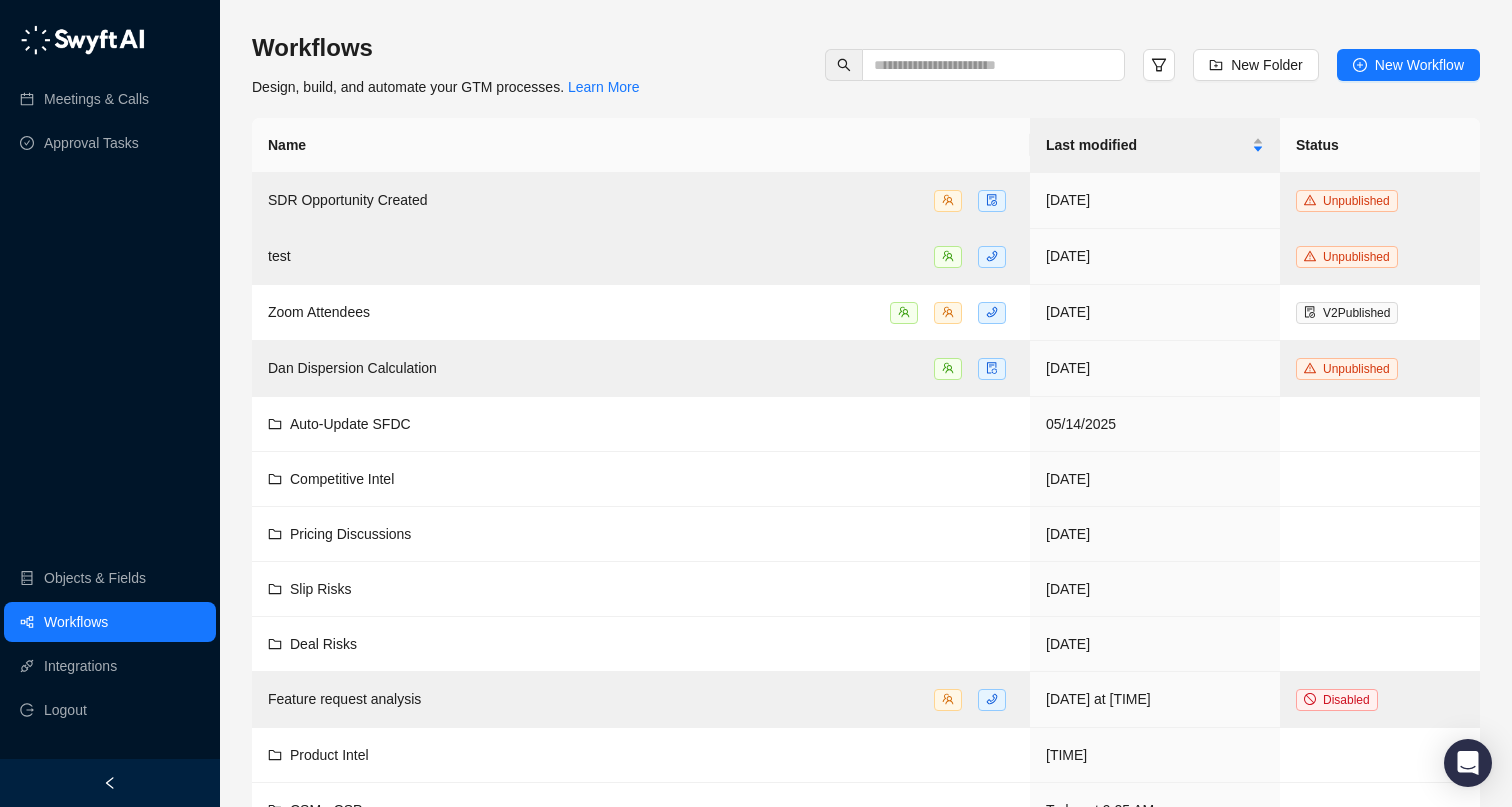 click on "Workflows" at bounding box center [76, 622] 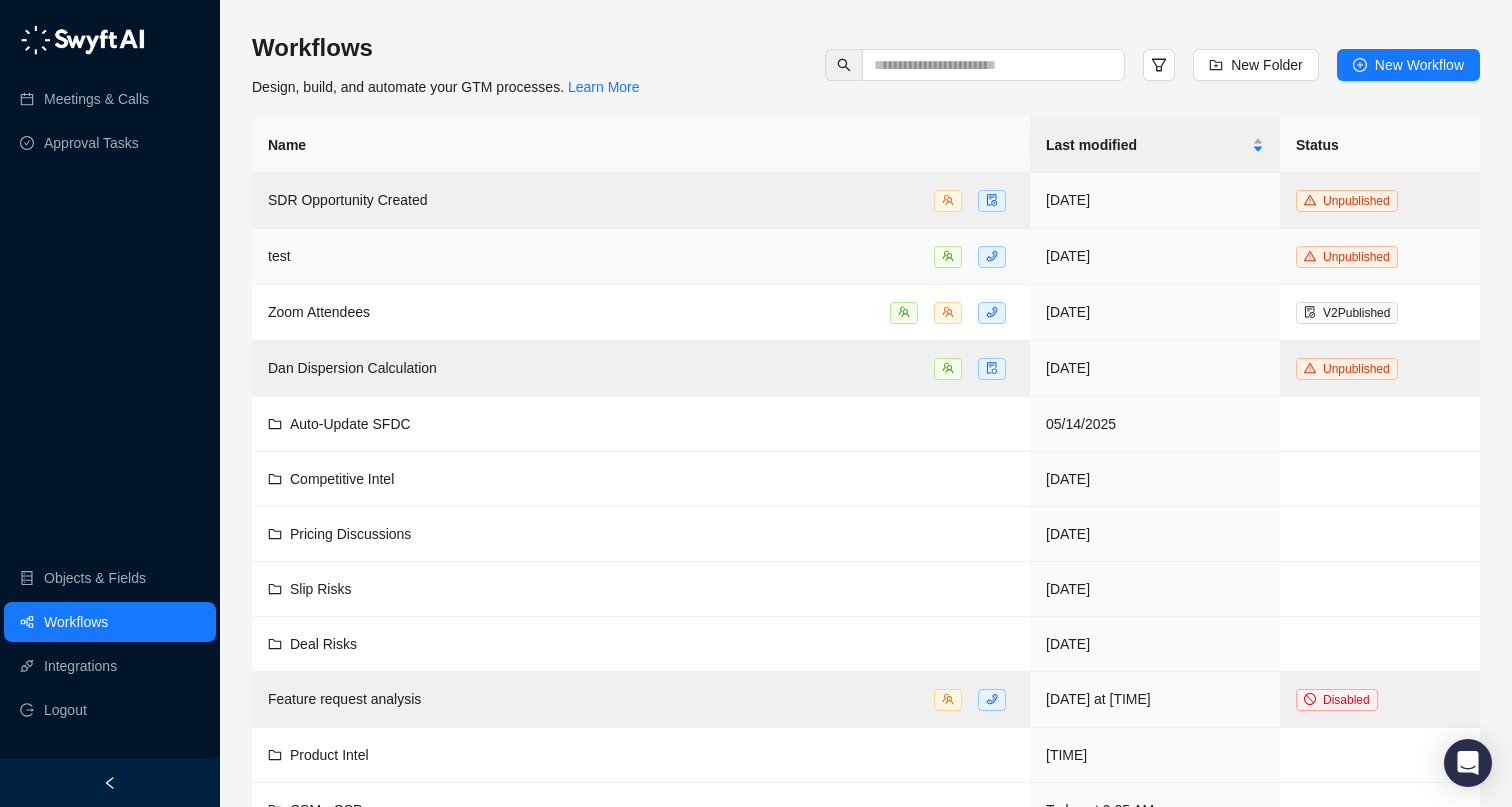 scroll, scrollTop: 44, scrollLeft: 0, axis: vertical 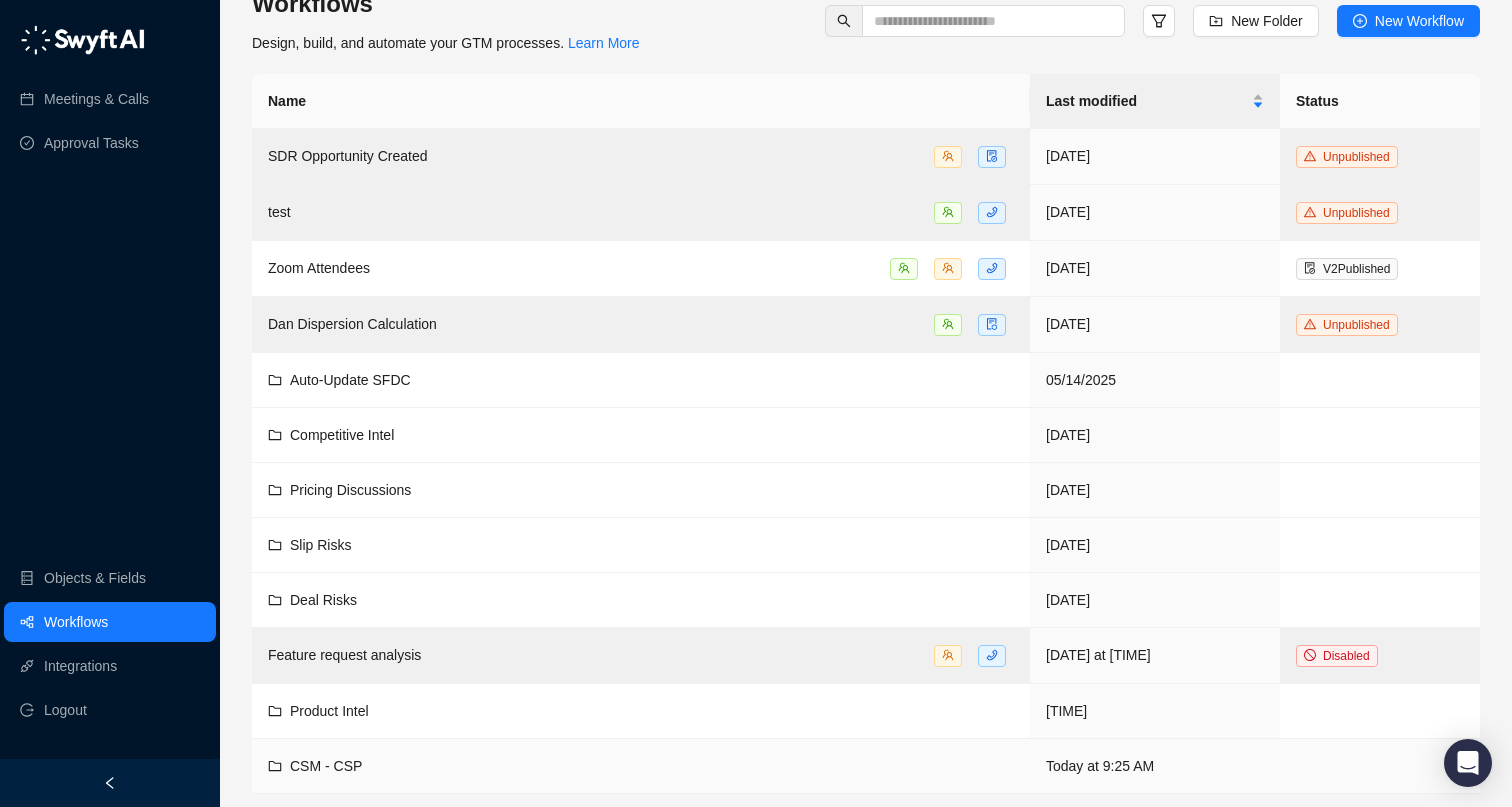 click on "CSM - CSP" at bounding box center (326, 766) 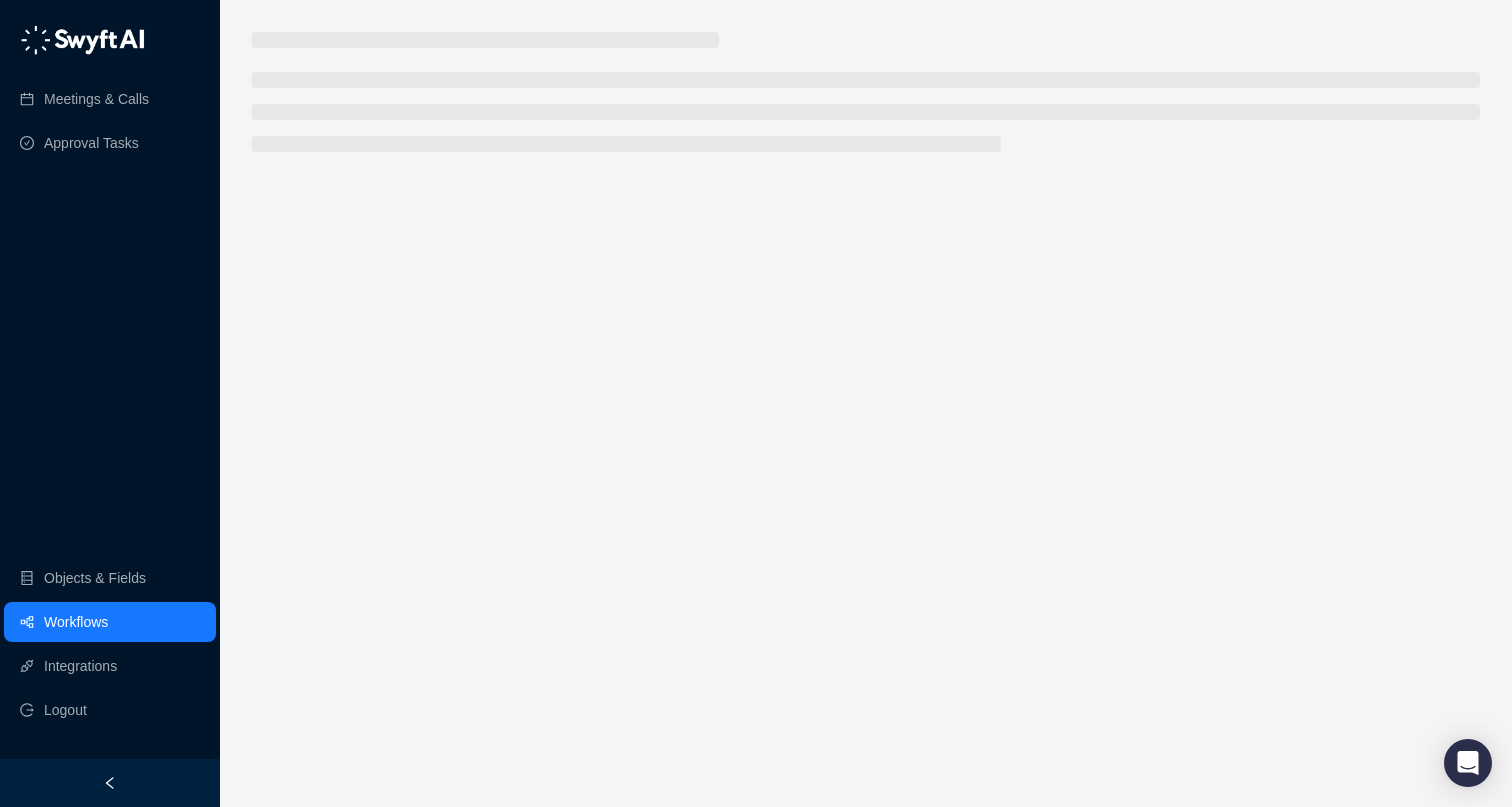scroll, scrollTop: 0, scrollLeft: 0, axis: both 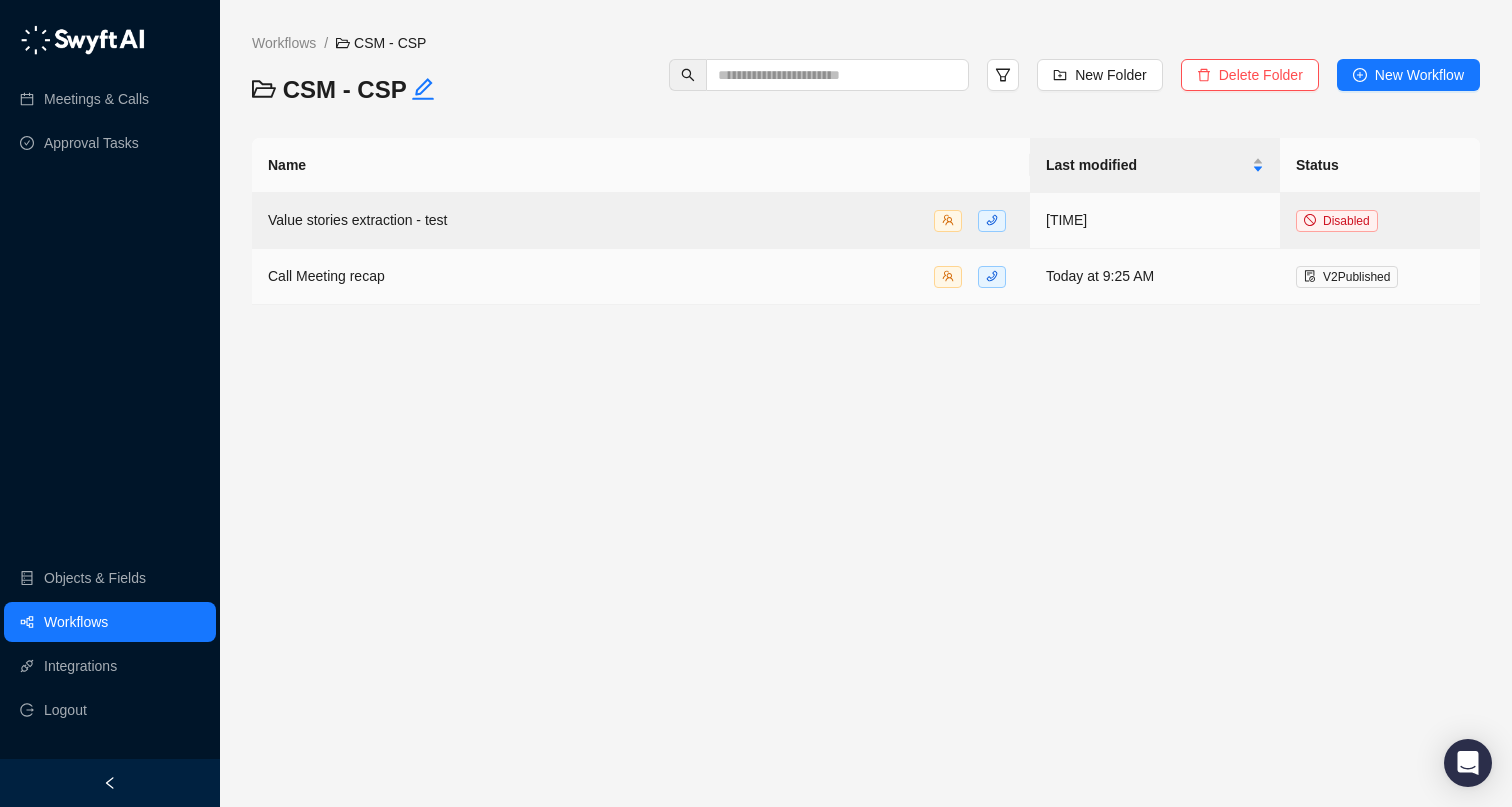 click on "Call Meeting recap" at bounding box center [641, 276] 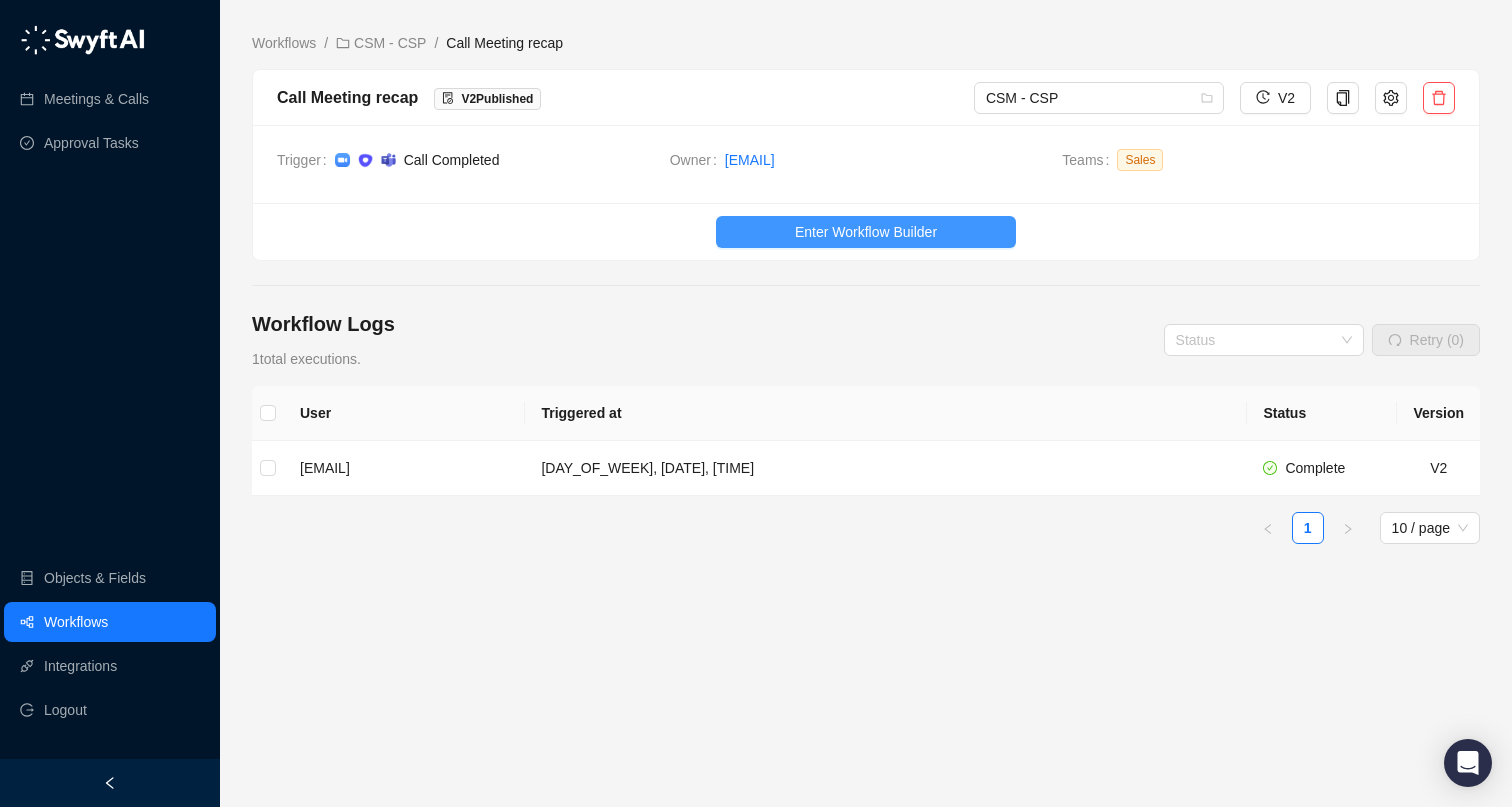 click on "Enter Workflow Builder" at bounding box center [866, 232] 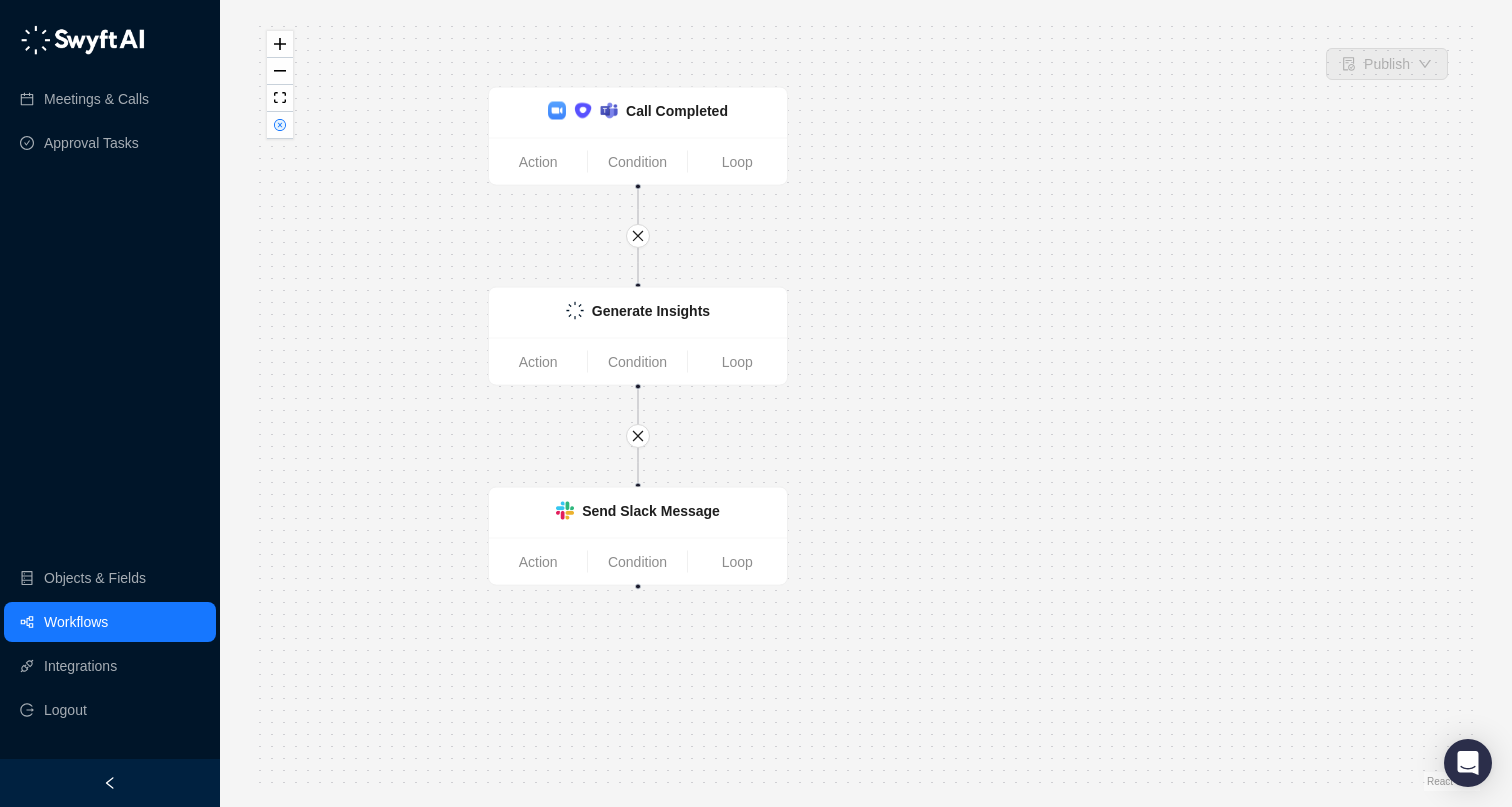 drag, startPoint x: 705, startPoint y: 284, endPoint x: 477, endPoint y: 214, distance: 238.50366 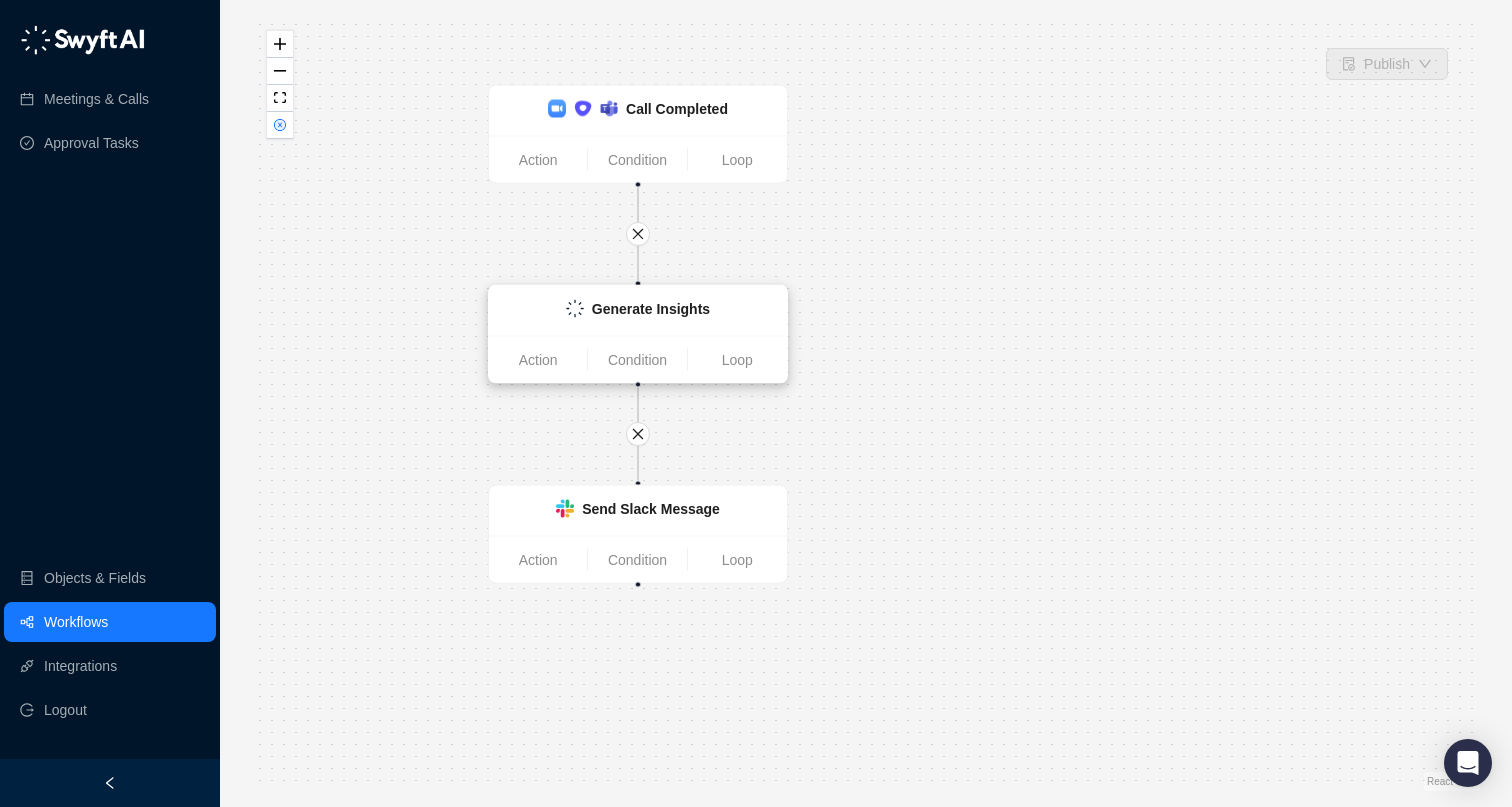 click on "Generate Insights" at bounding box center (651, 309) 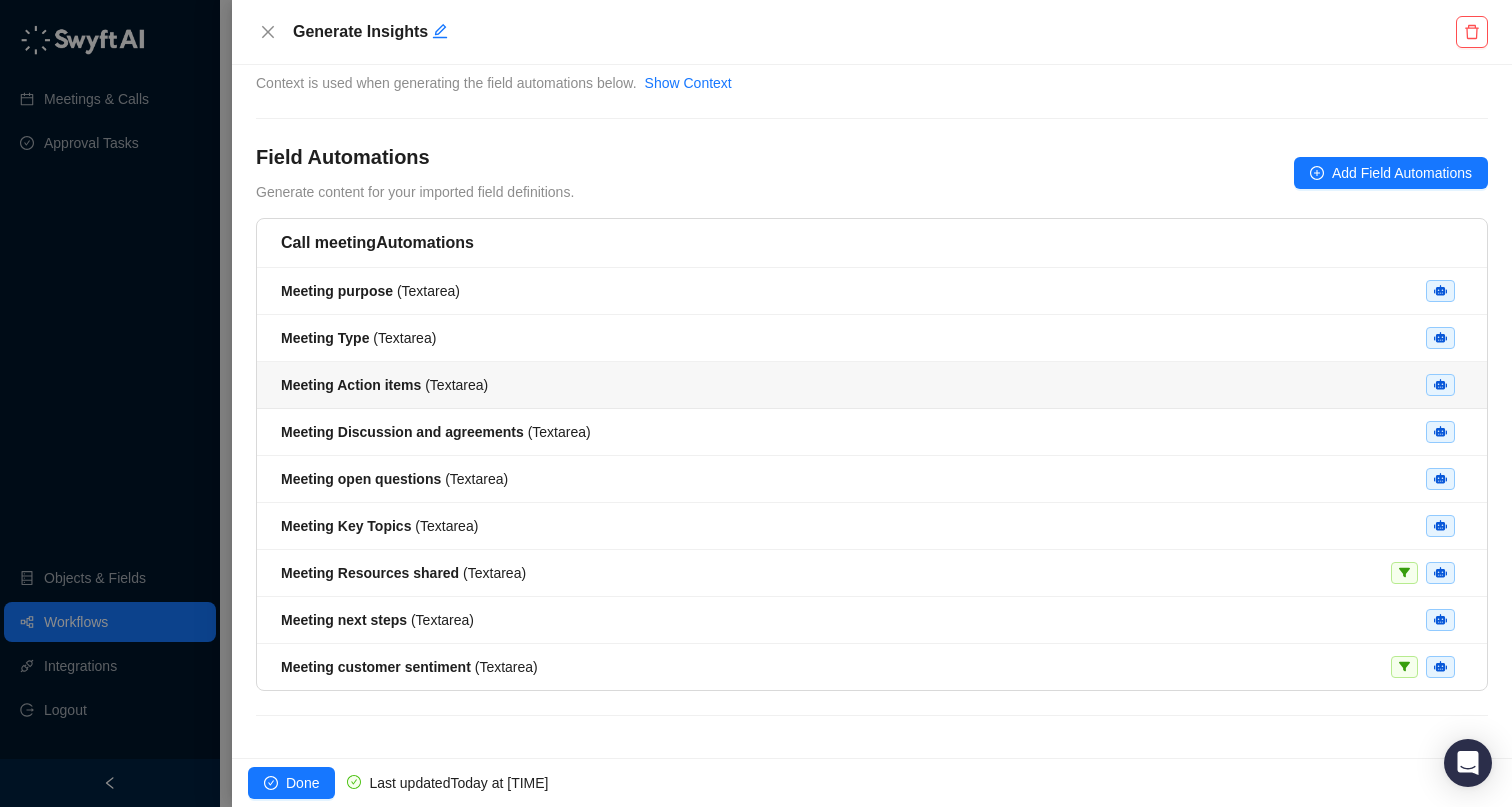 scroll, scrollTop: 61, scrollLeft: 0, axis: vertical 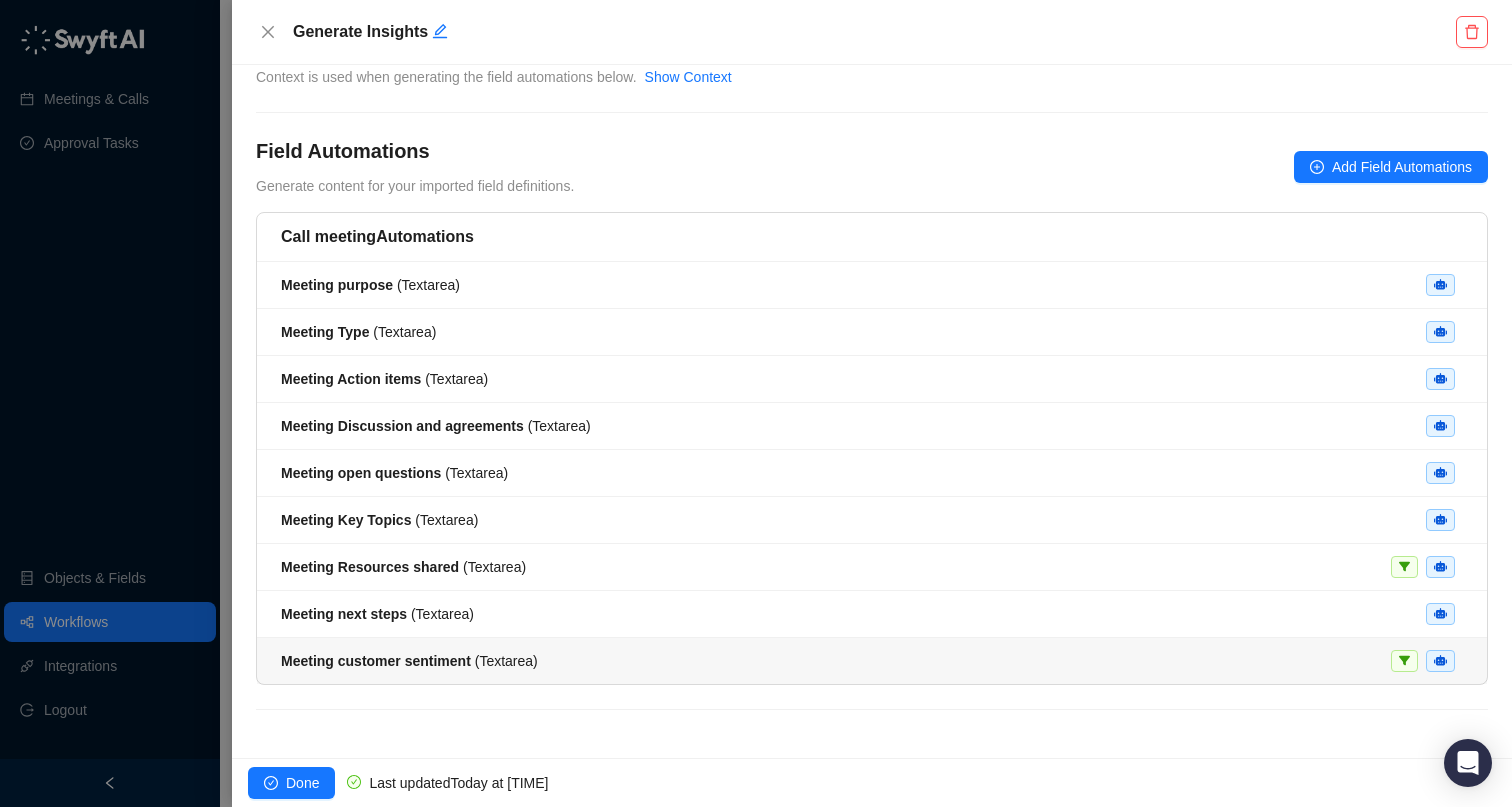 click on "Meeting customer sentiment   ( Textarea )" at bounding box center [872, 285] 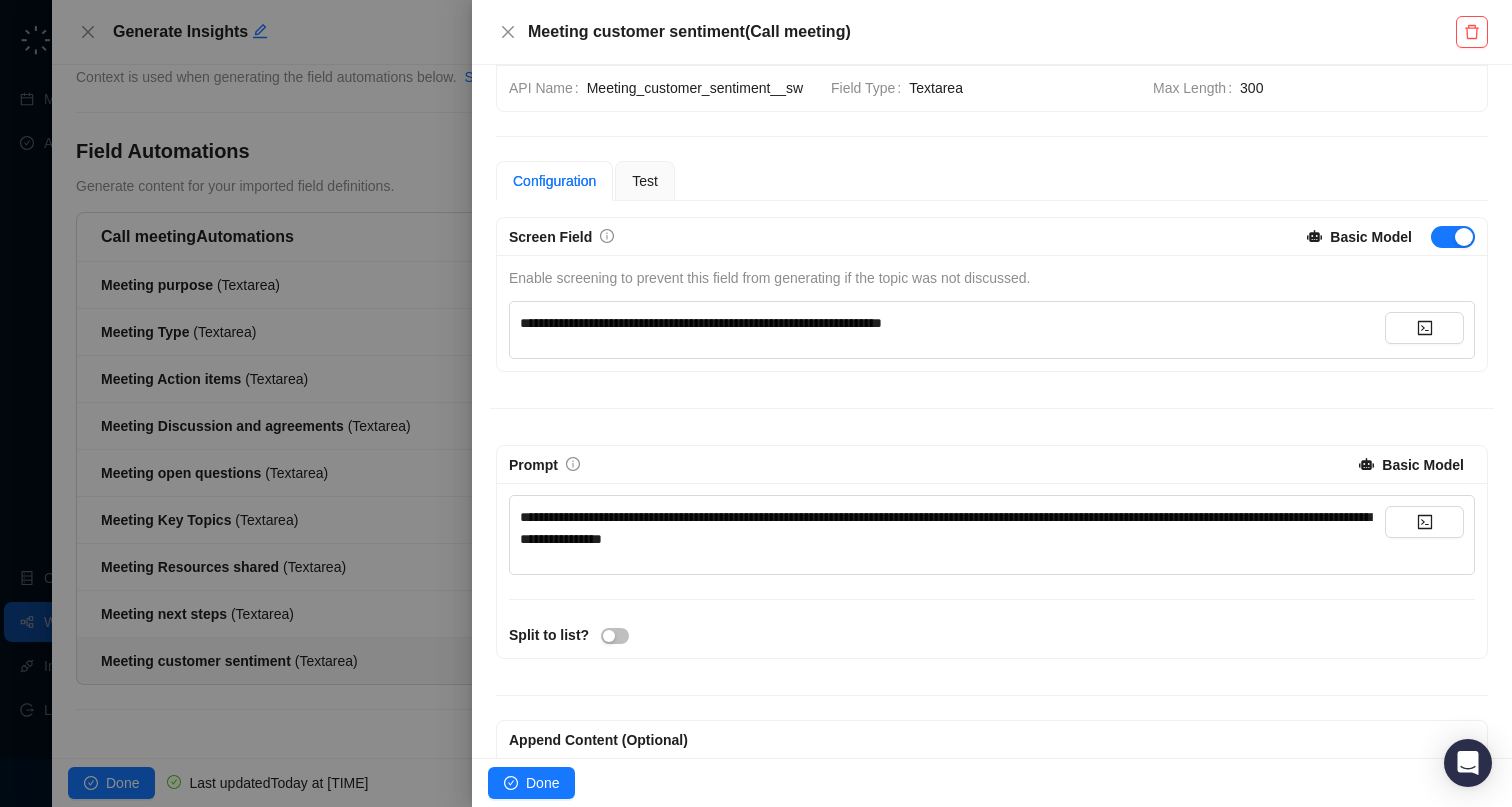 scroll, scrollTop: 77, scrollLeft: 0, axis: vertical 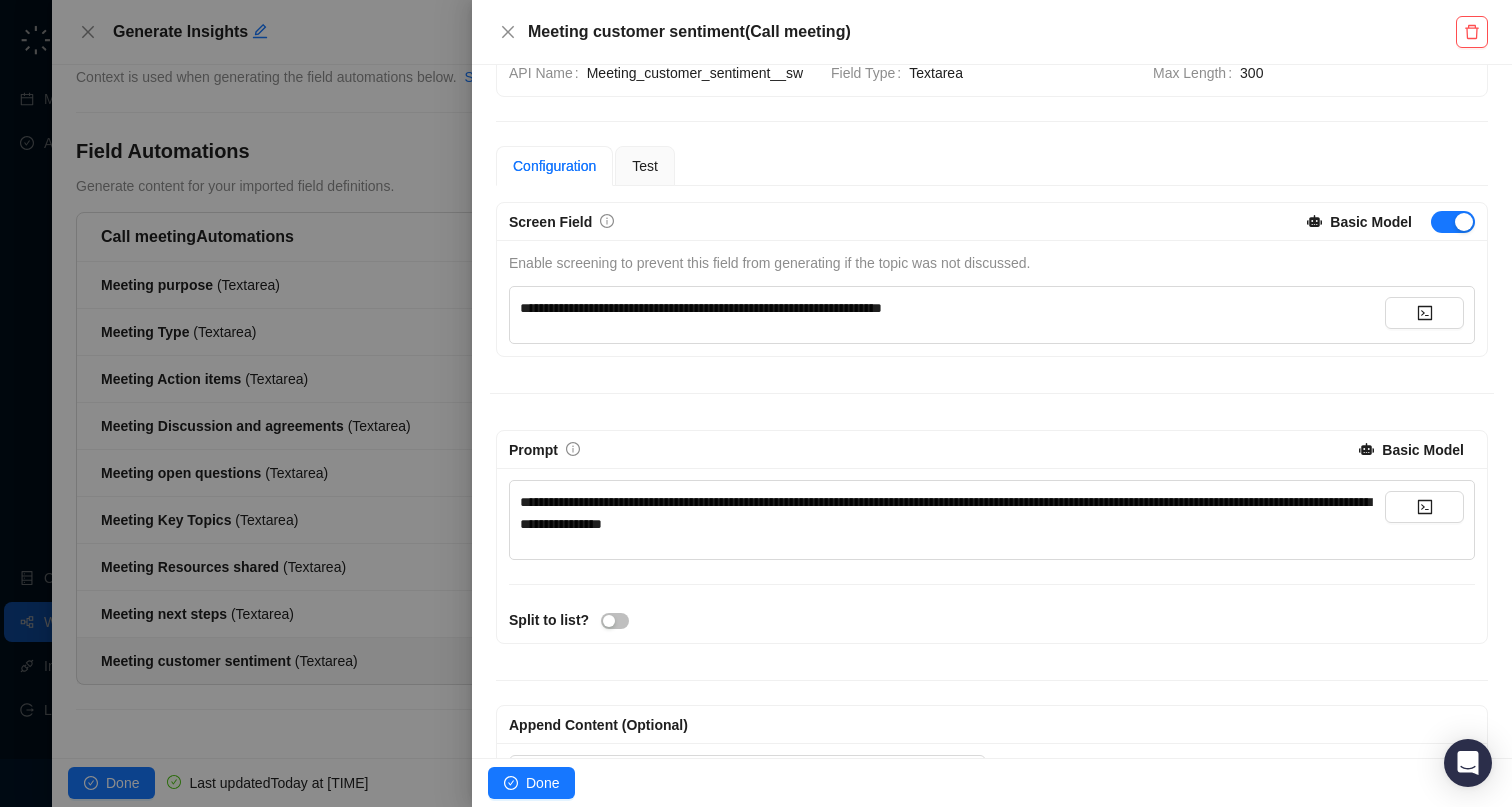 click at bounding box center (756, 403) 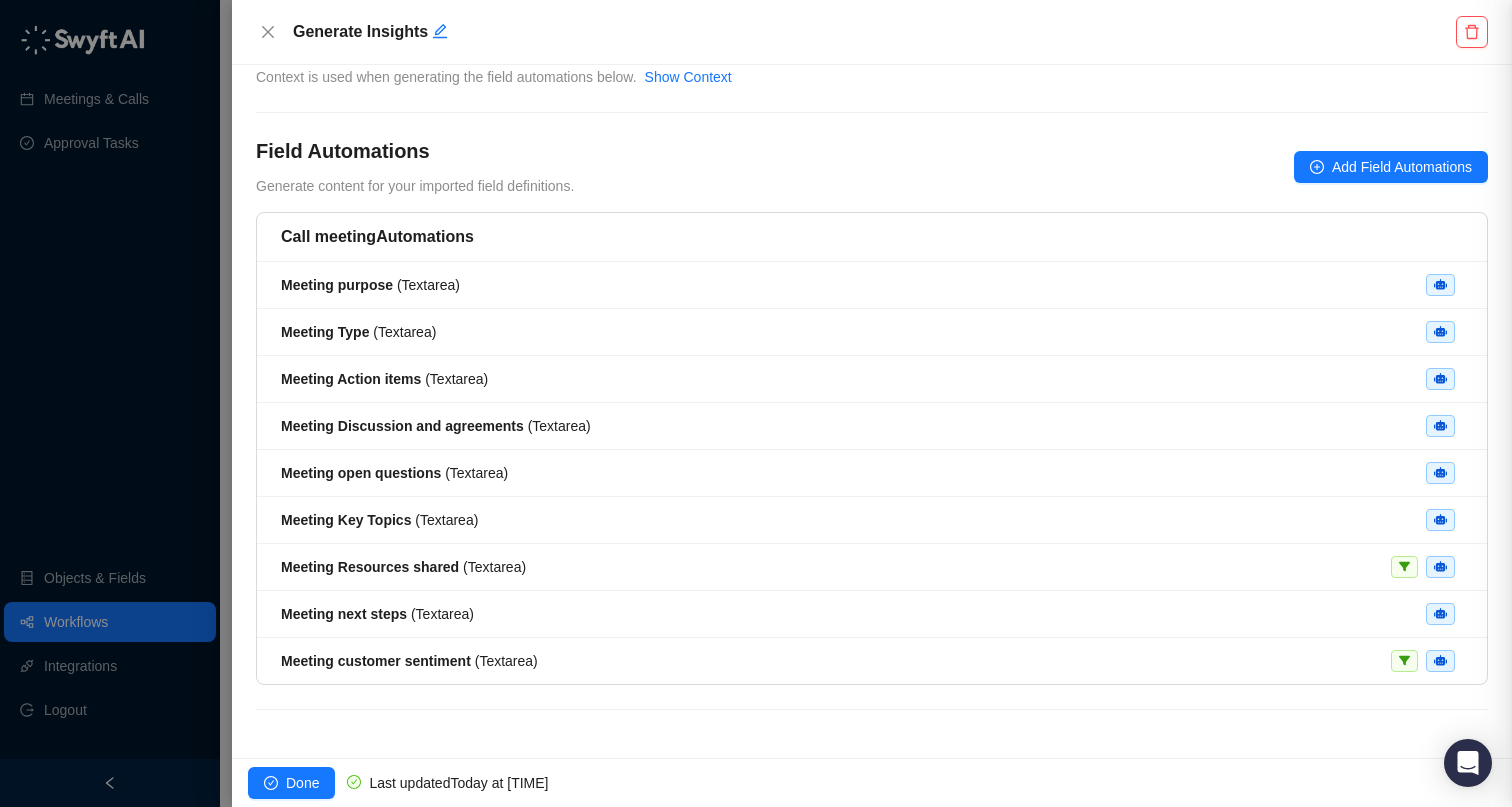 scroll, scrollTop: 0, scrollLeft: 0, axis: both 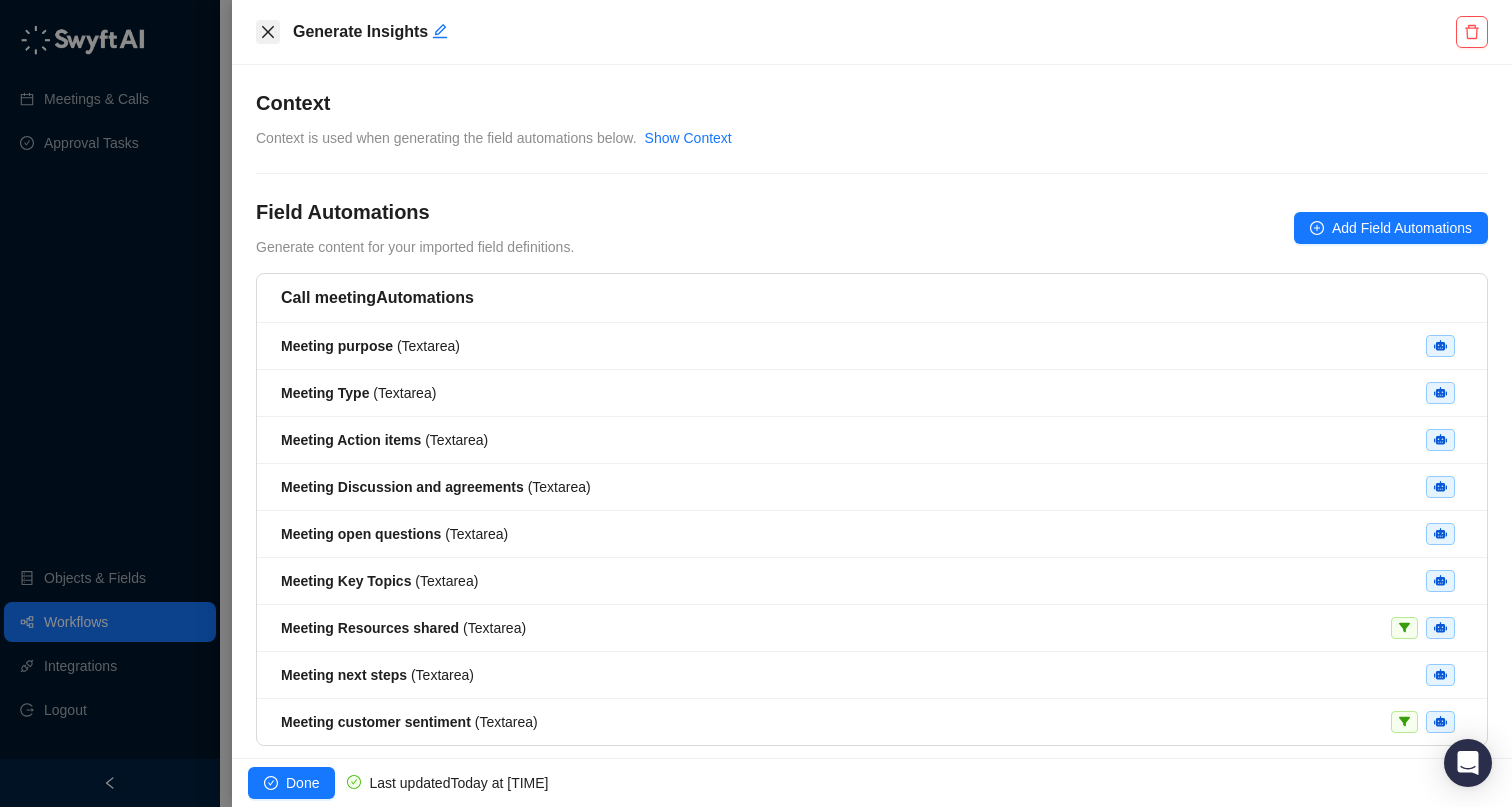 click at bounding box center (268, 32) 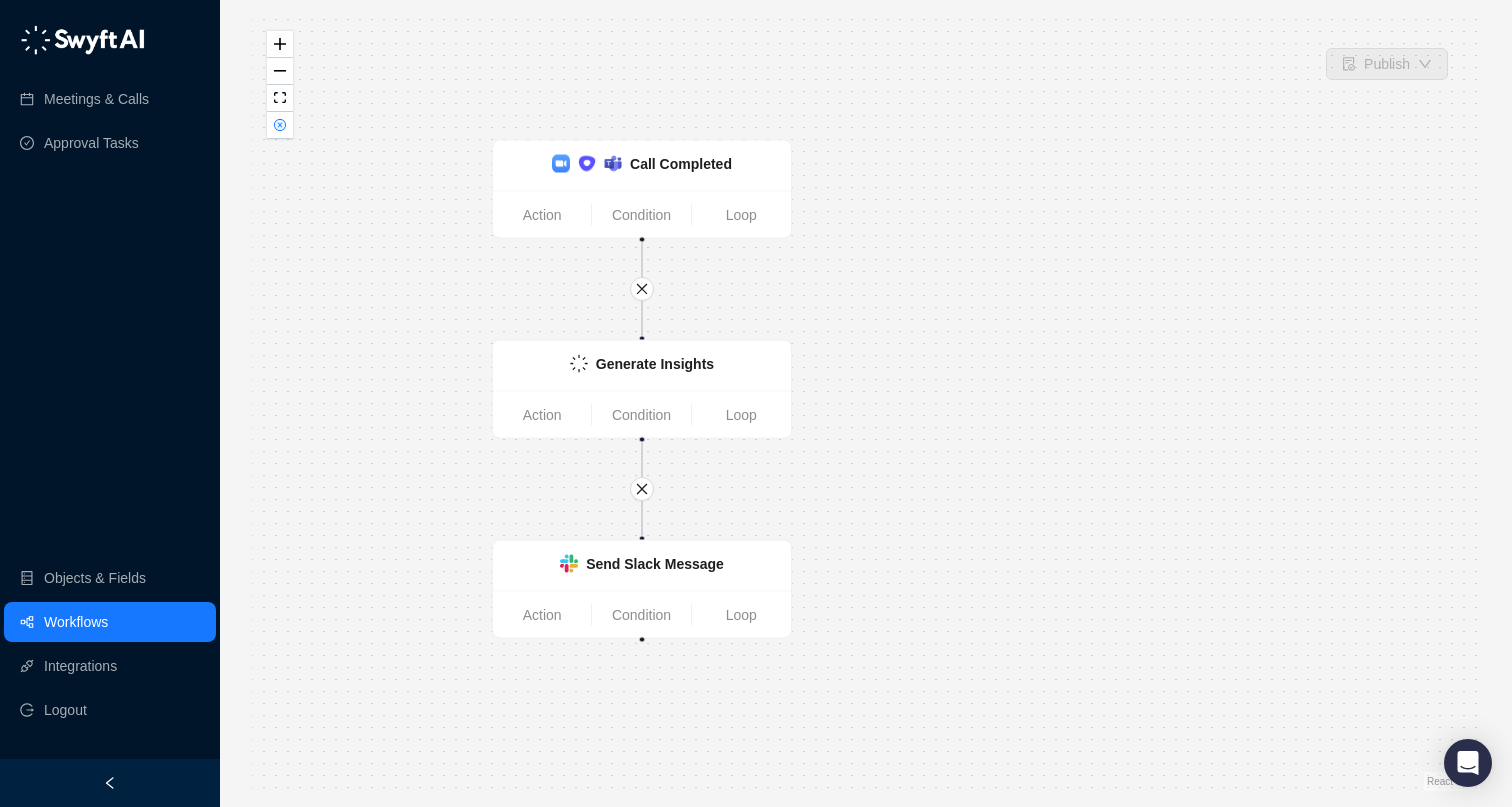 drag, startPoint x: 862, startPoint y: 385, endPoint x: 866, endPoint y: 439, distance: 54.147945 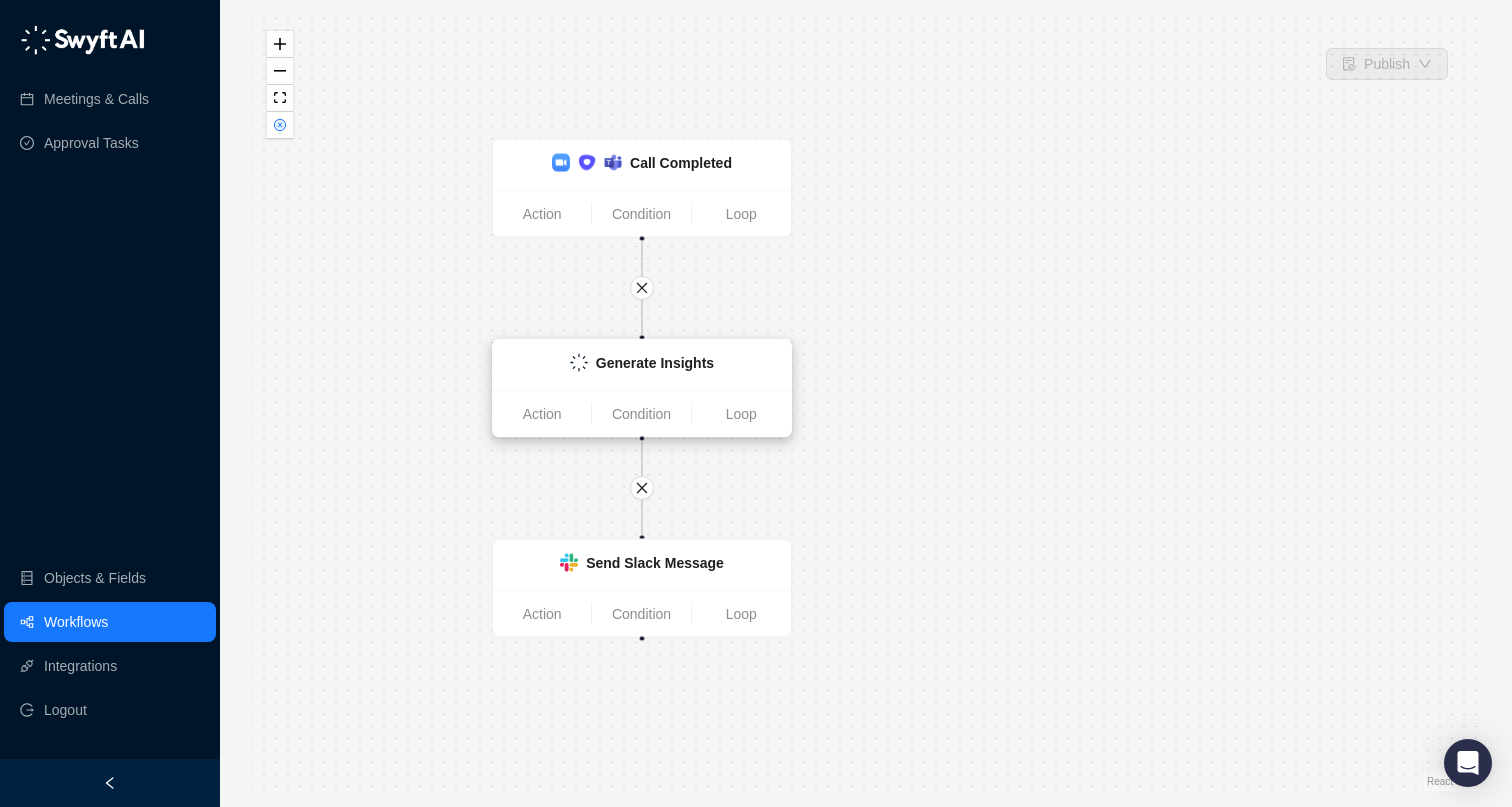 click on "Action Condition Loop" at bounding box center [642, 413] 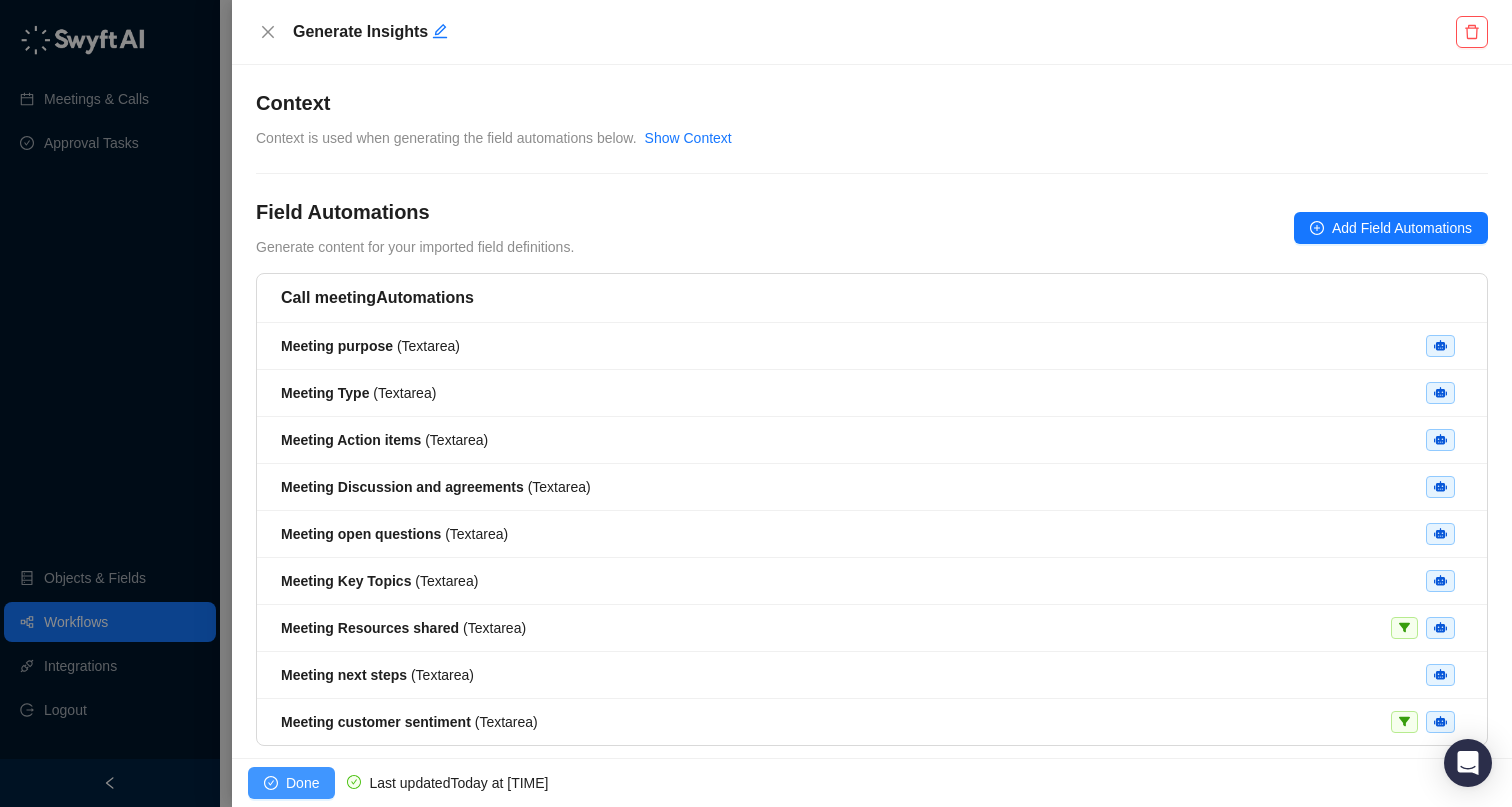 click on "Done" at bounding box center [291, 783] 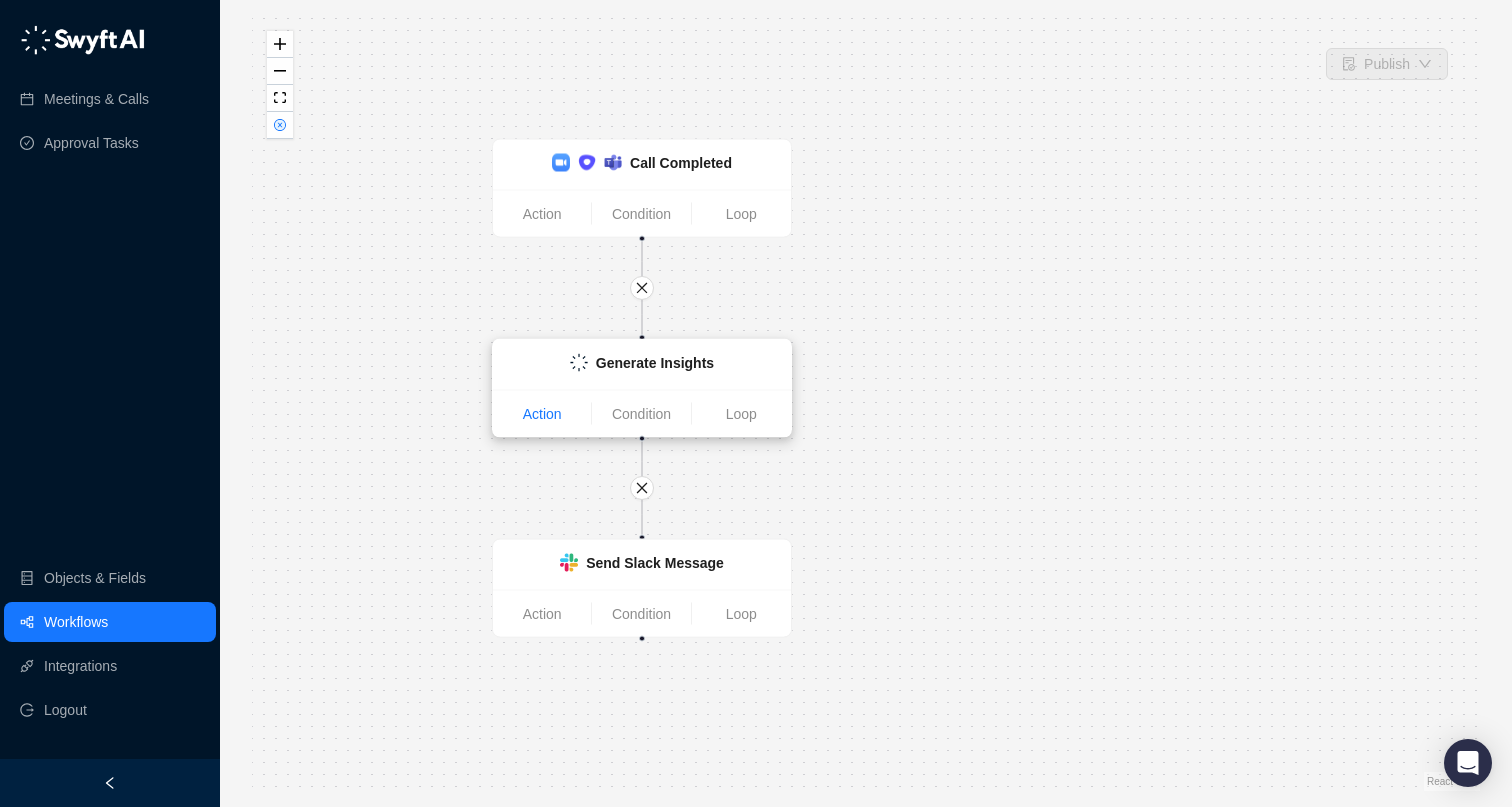 click on "Action" at bounding box center (542, 414) 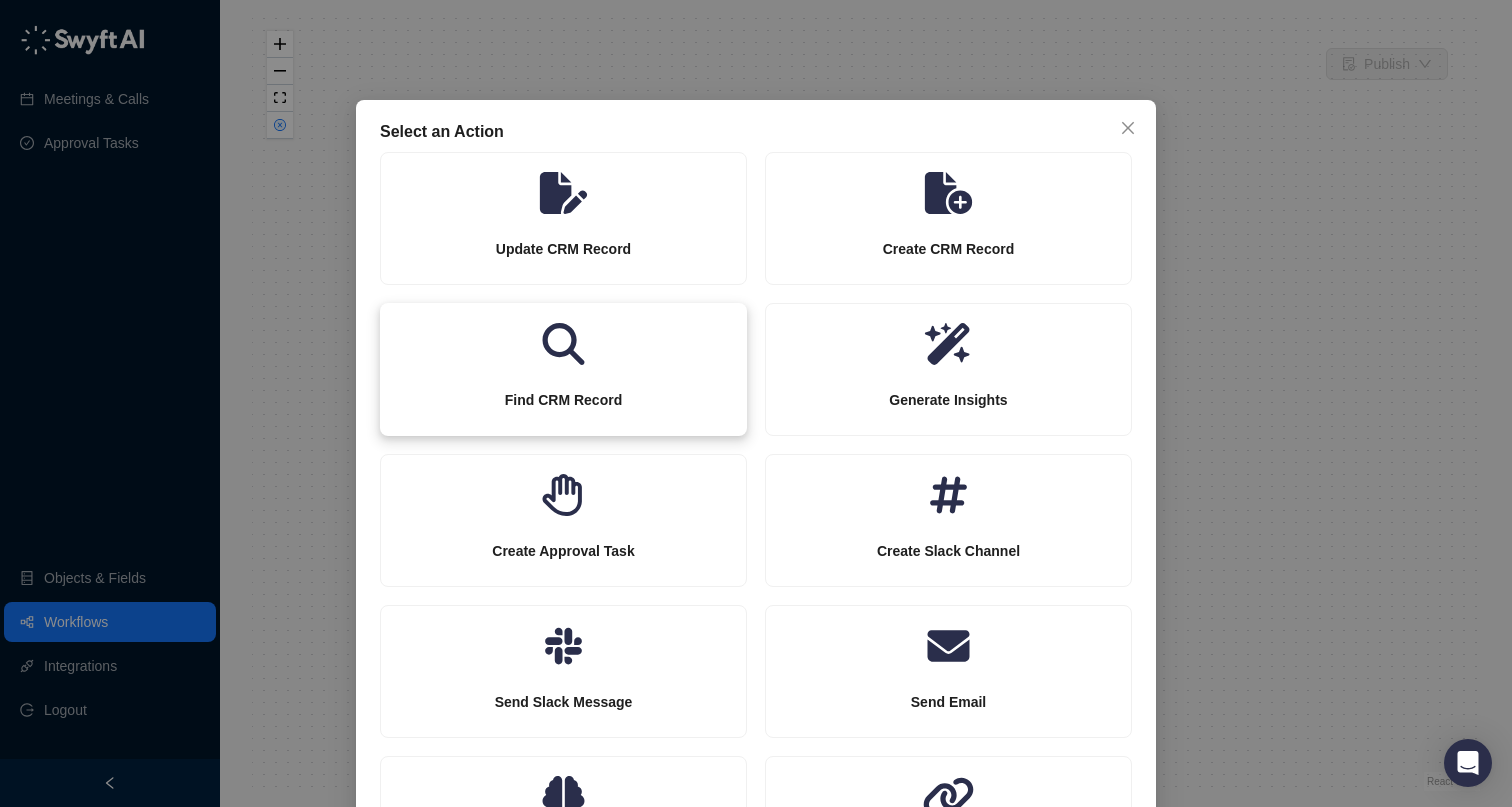click at bounding box center [563, 344] 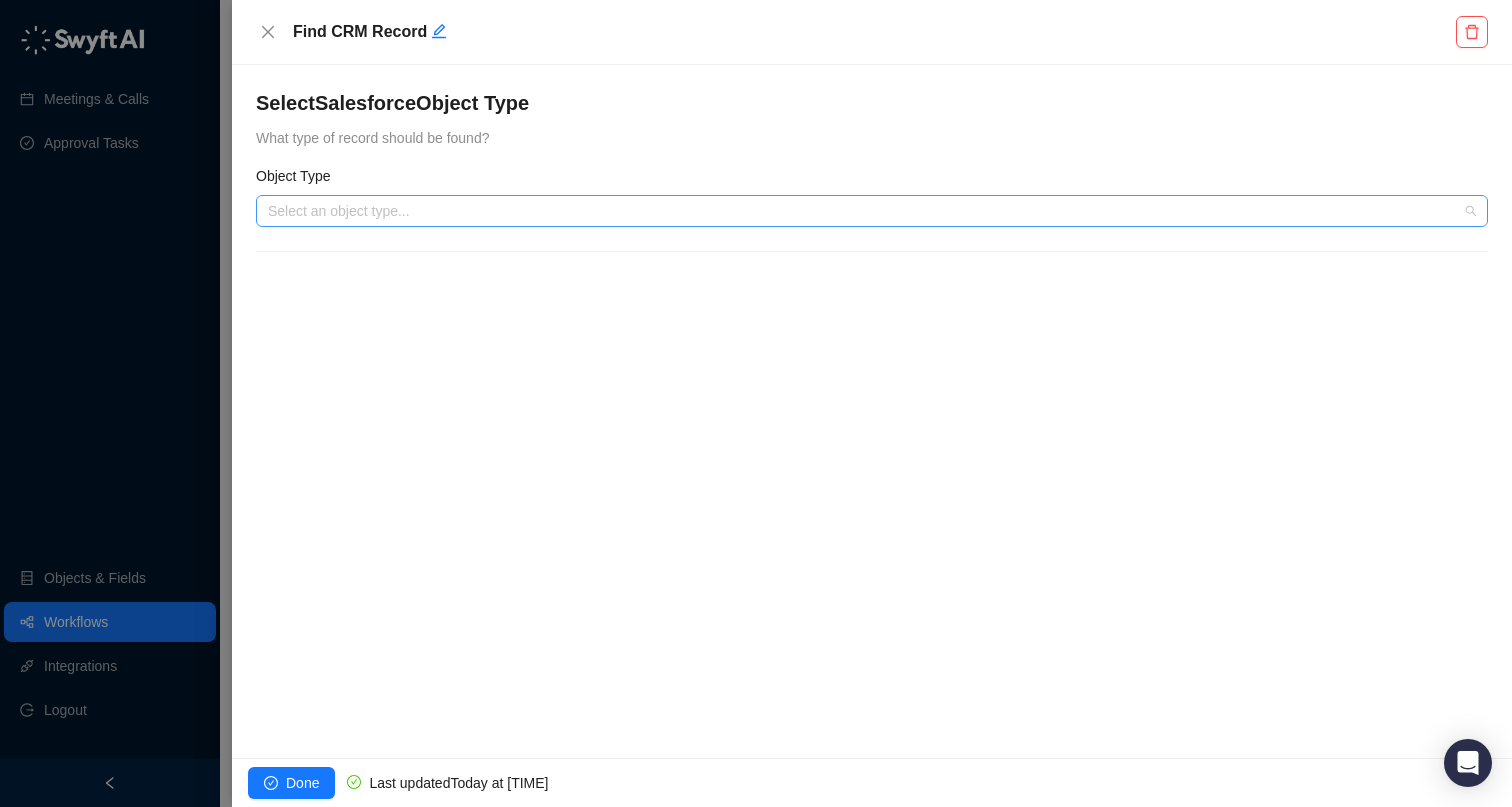 click at bounding box center [866, 211] 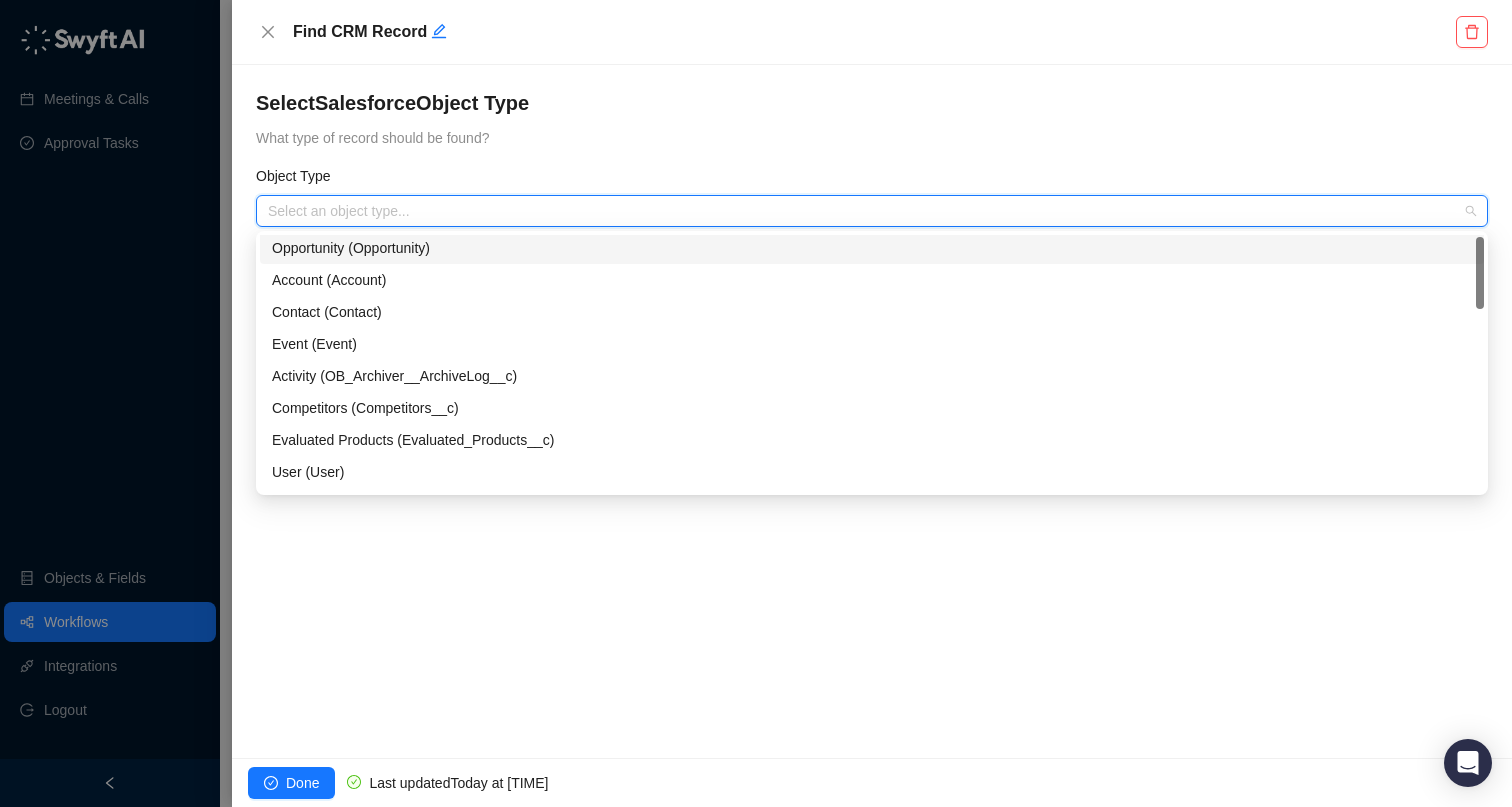 scroll, scrollTop: 0, scrollLeft: 0, axis: both 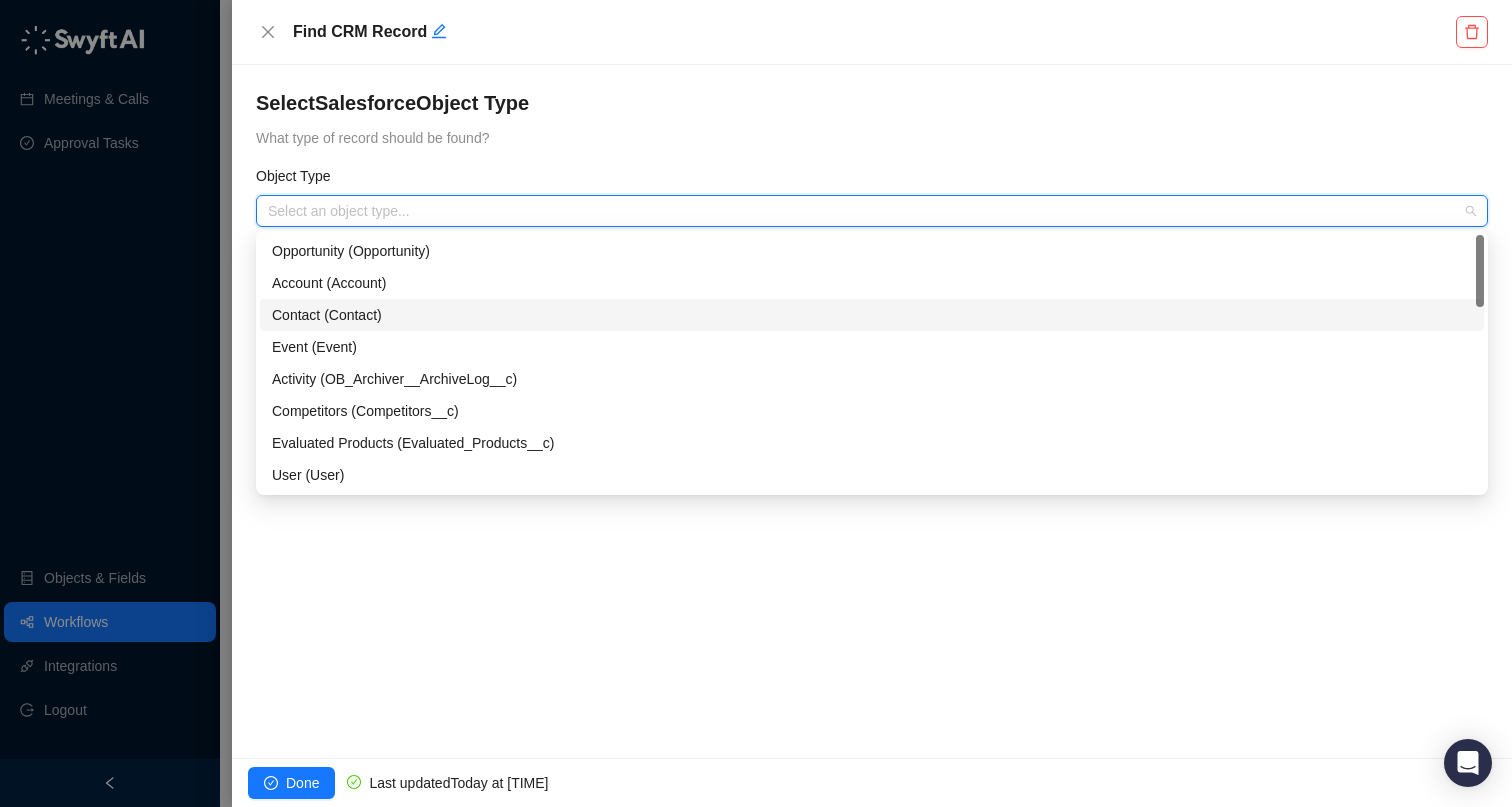 click on "Contact (Contact)" at bounding box center [872, 315] 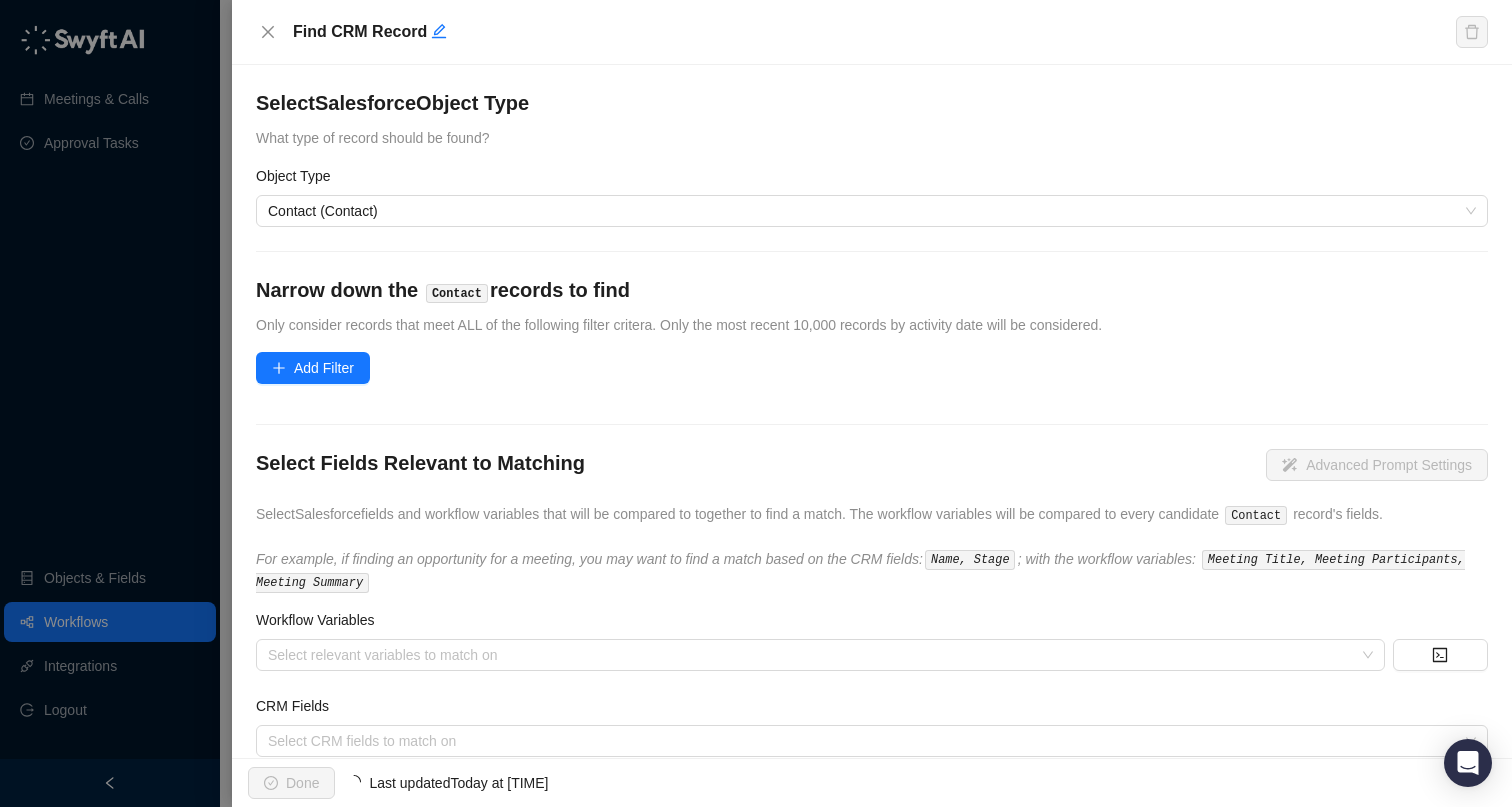 click on "Object Type" at bounding box center (872, 180) 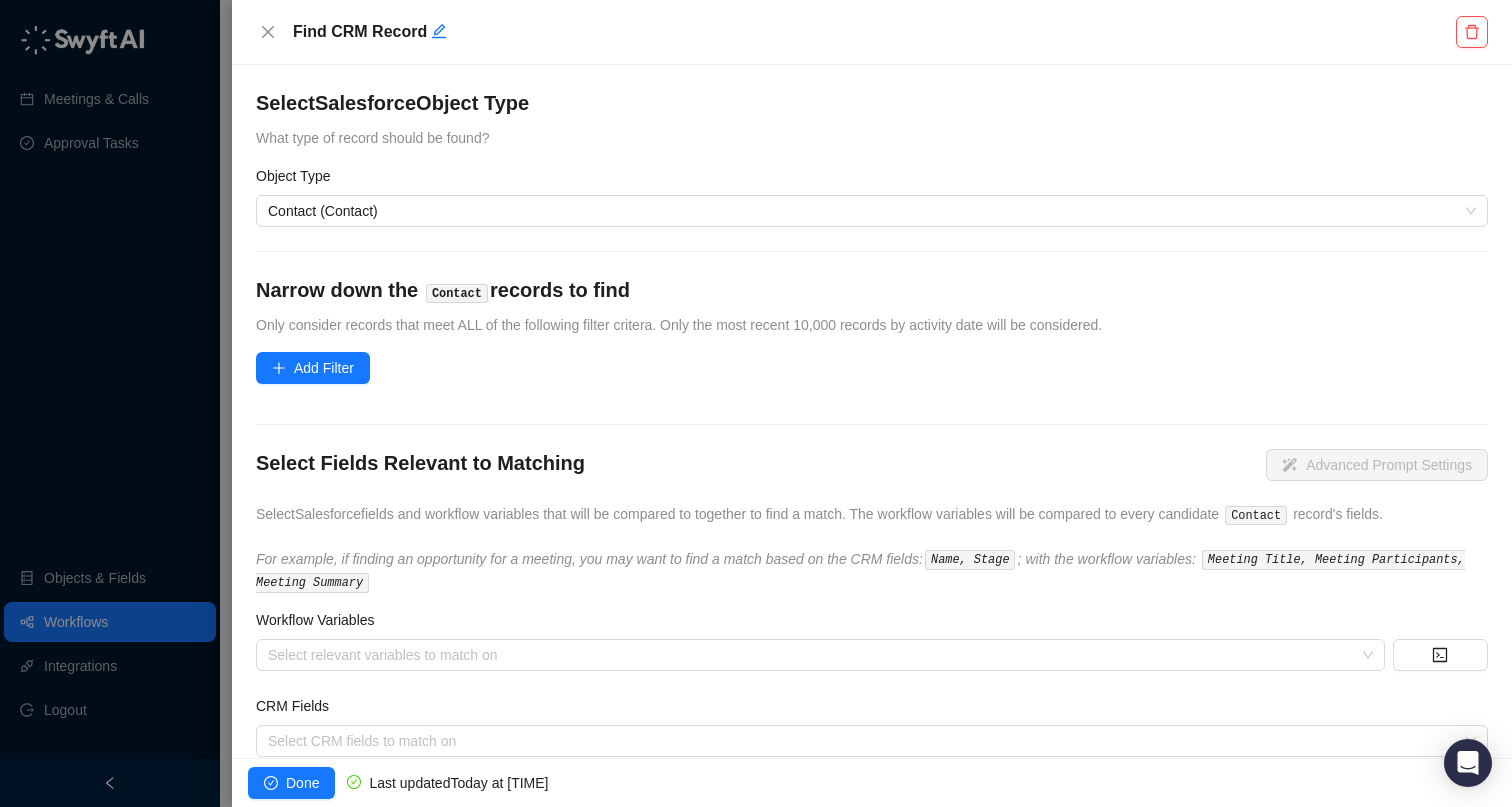 scroll, scrollTop: 45, scrollLeft: 0, axis: vertical 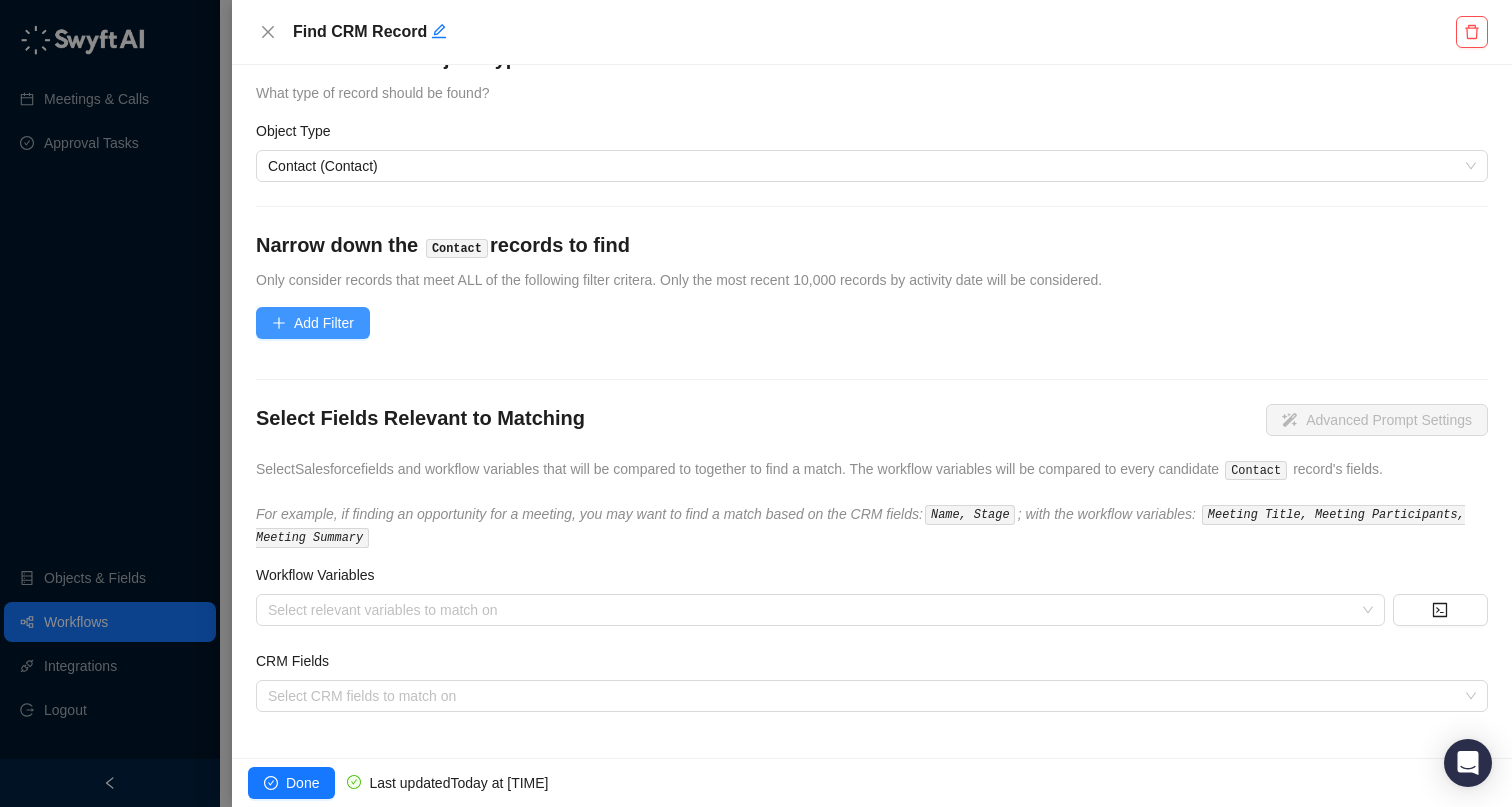 click on "Add Filter" at bounding box center (324, 323) 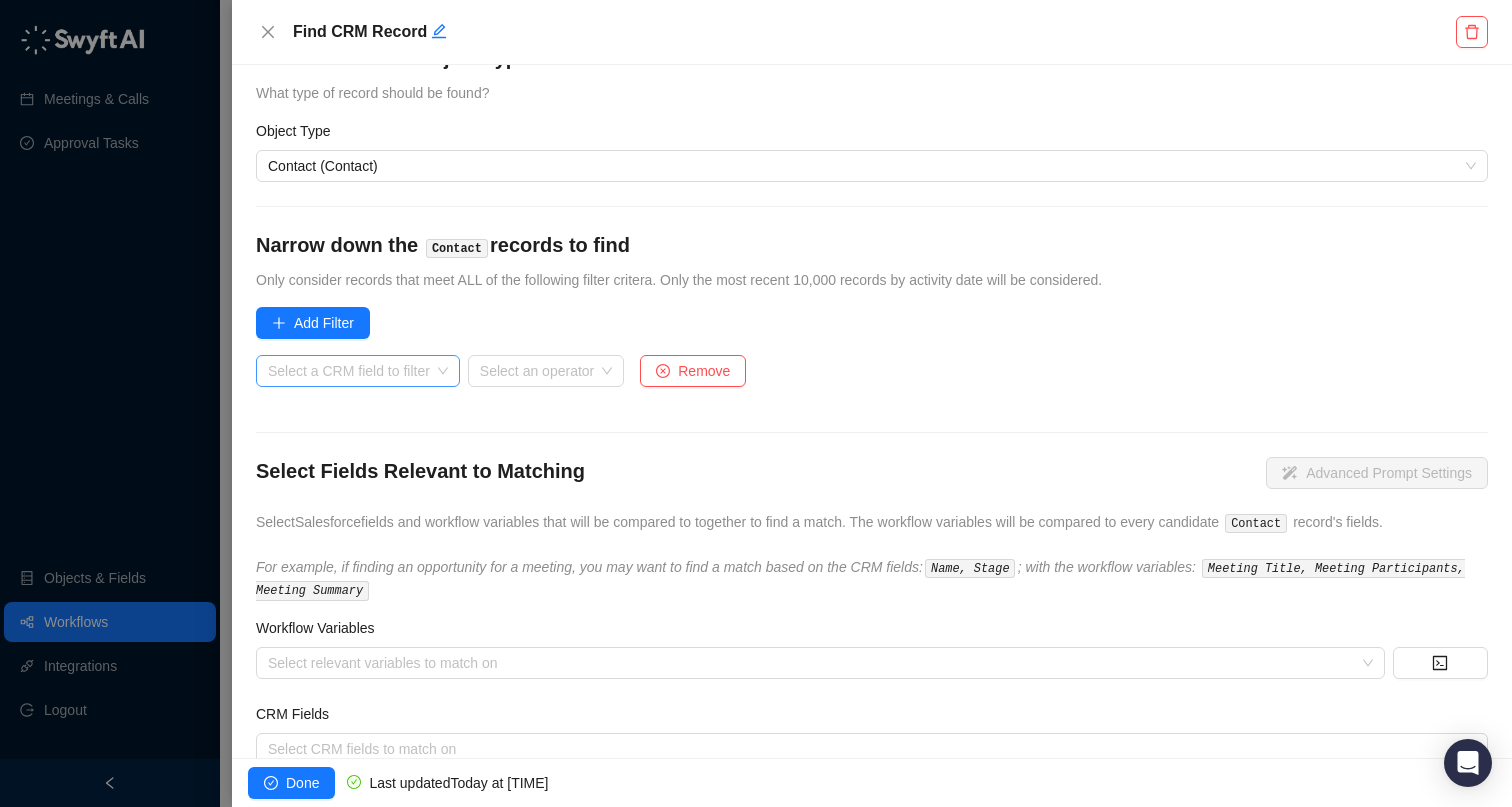 click at bounding box center (352, 371) 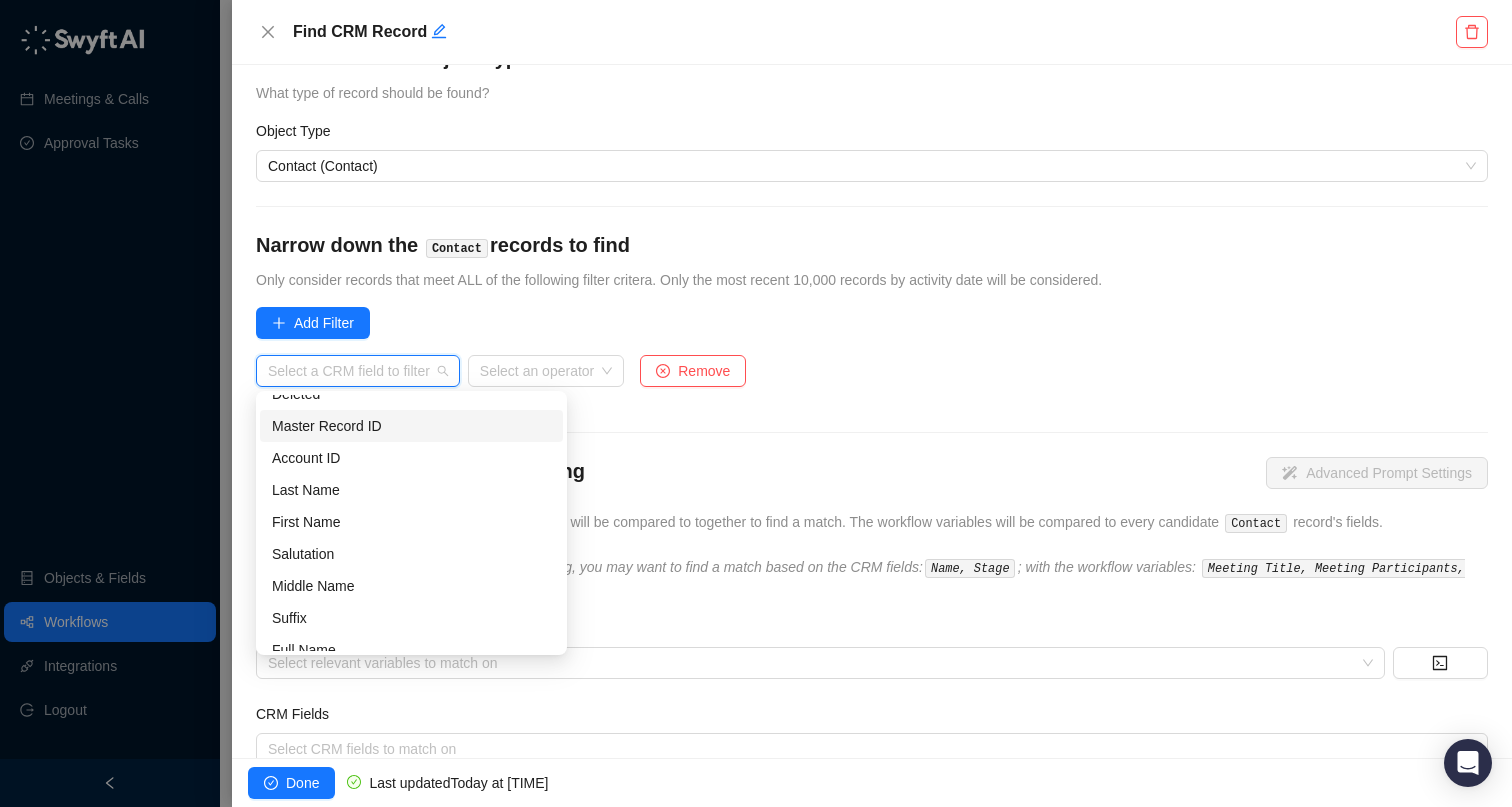 scroll, scrollTop: 53, scrollLeft: 0, axis: vertical 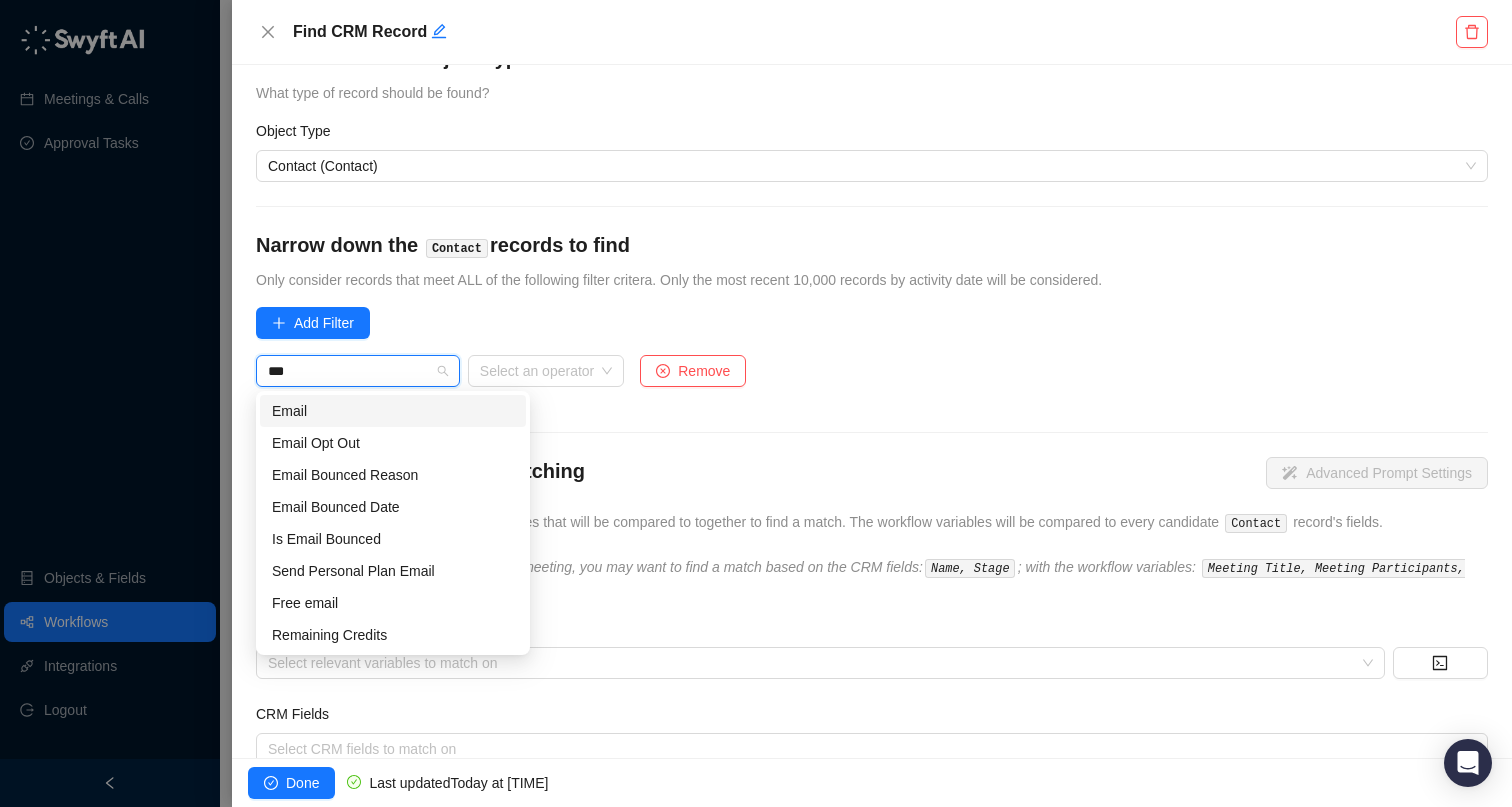 click on "Email" at bounding box center (393, 411) 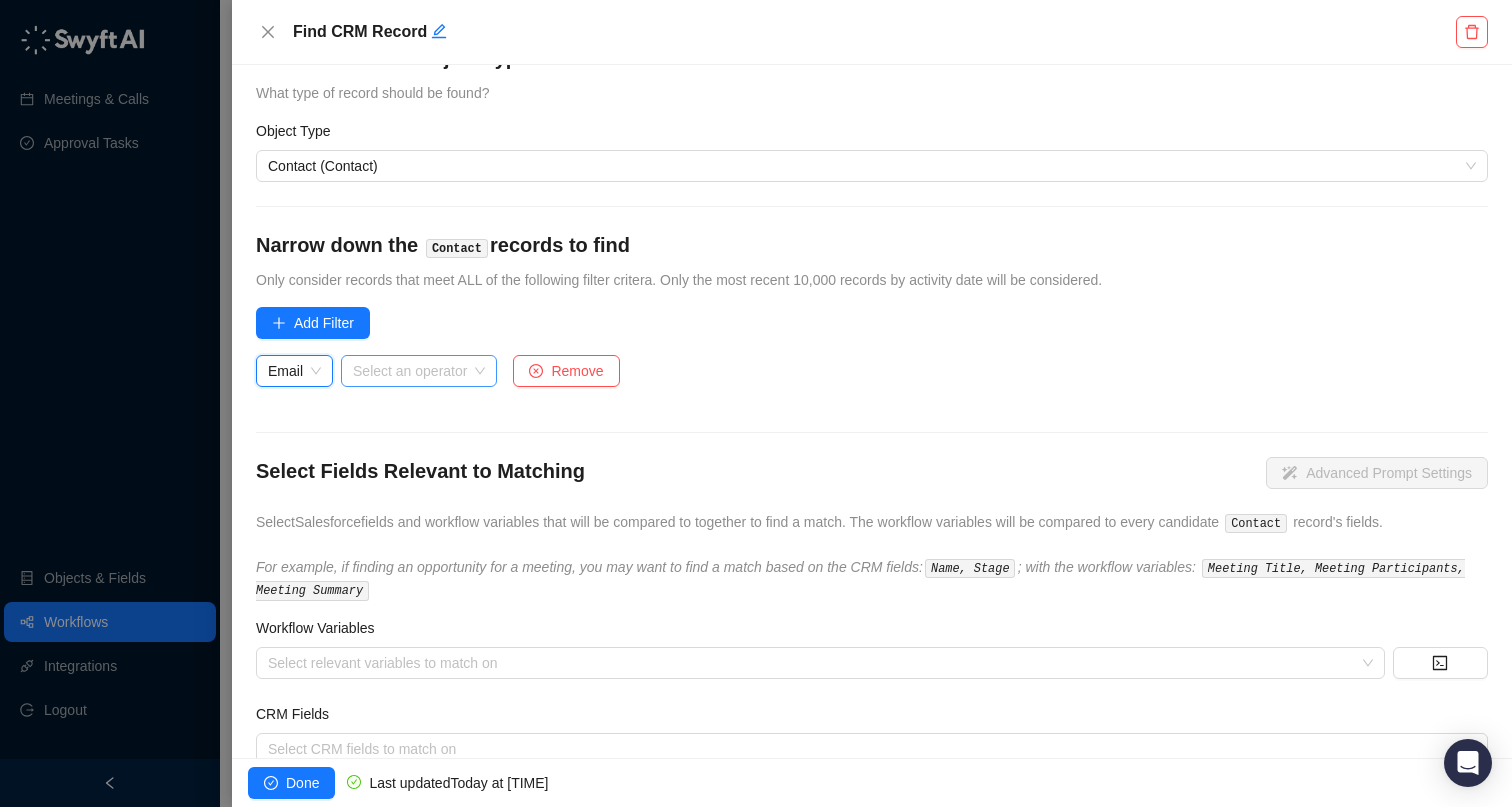 click at bounding box center [413, 371] 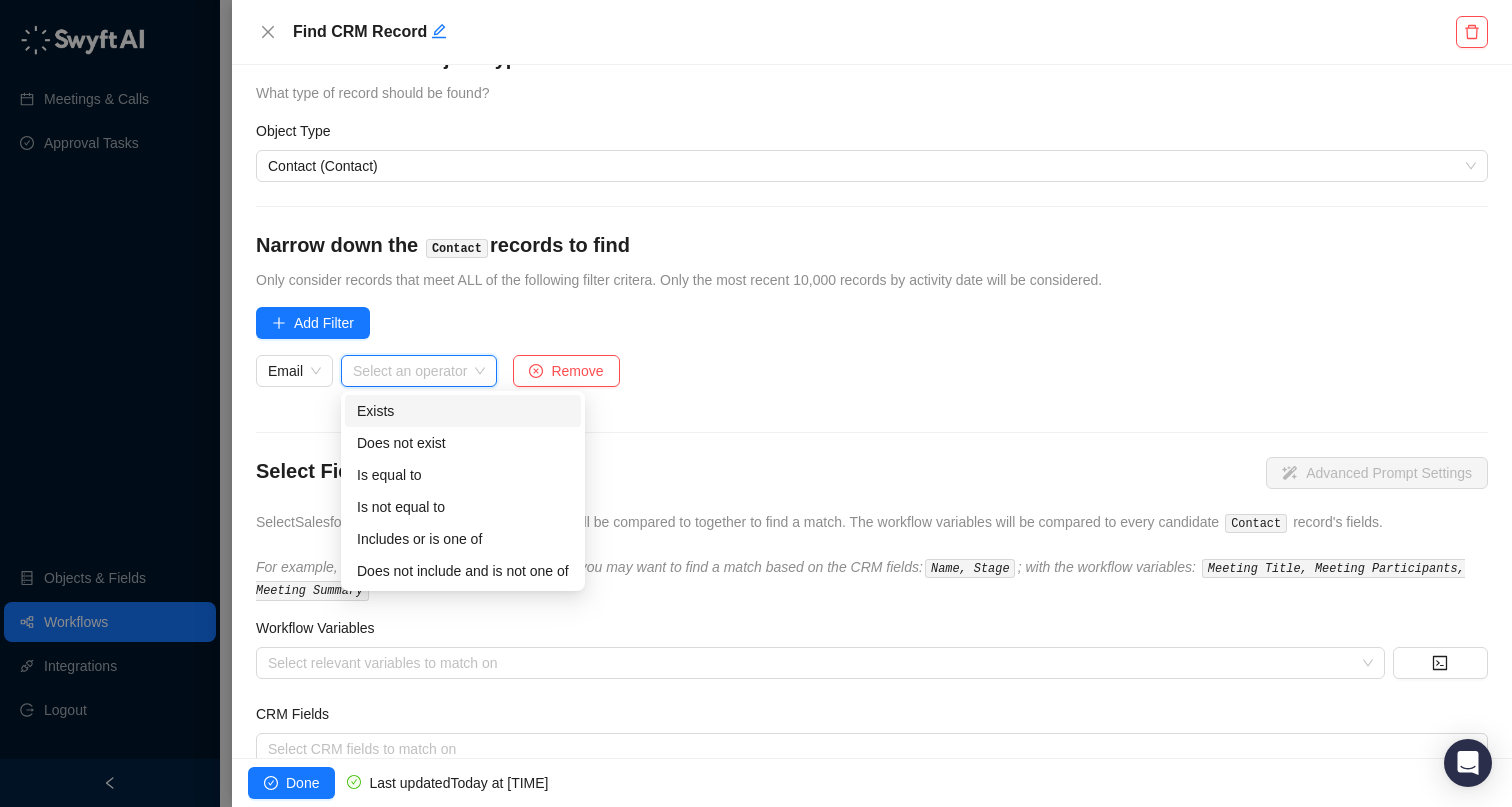 click on "Exists" at bounding box center [463, 411] 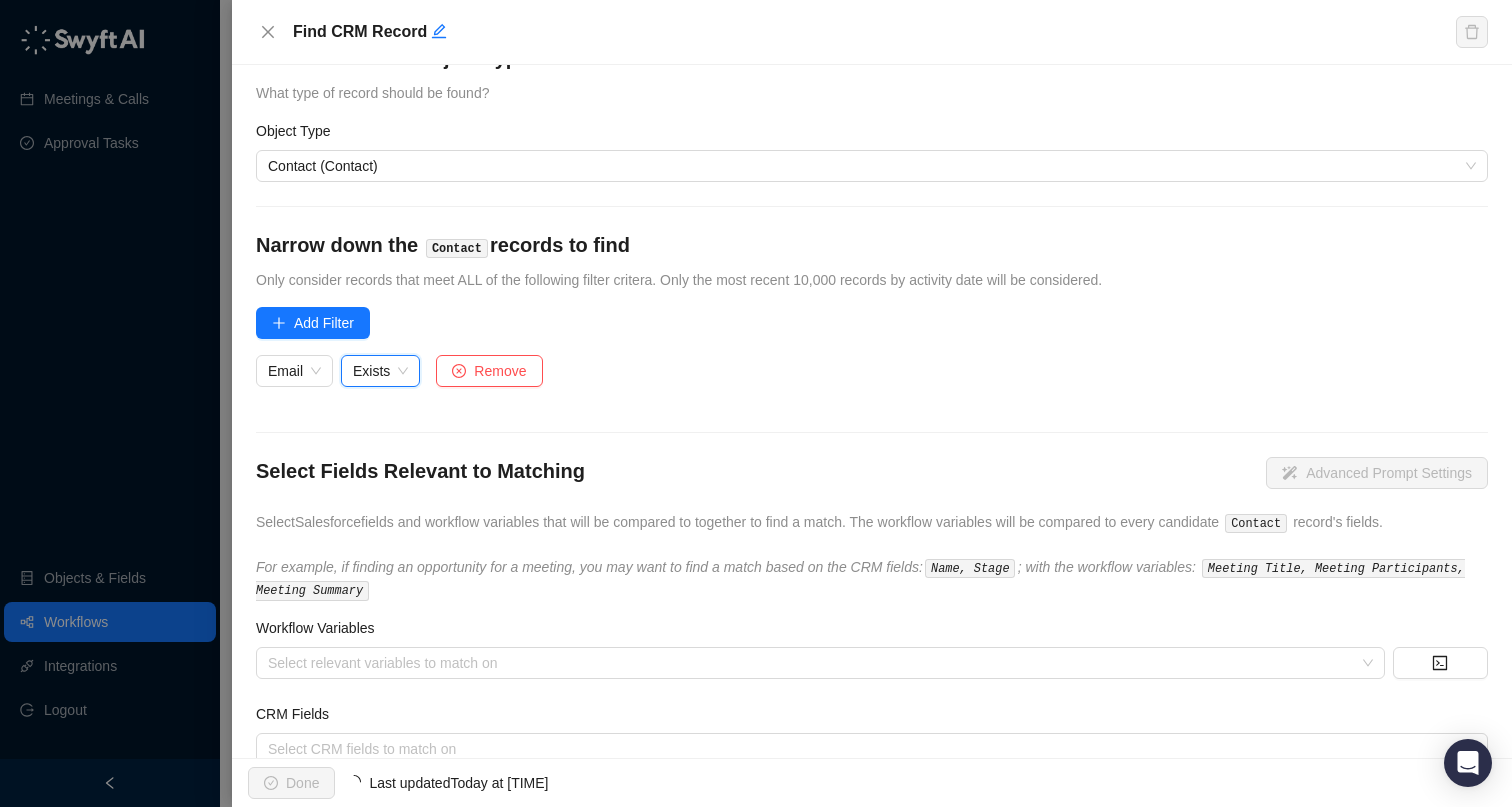 click on "Email Exists Exists Remove" at bounding box center [399, 381] 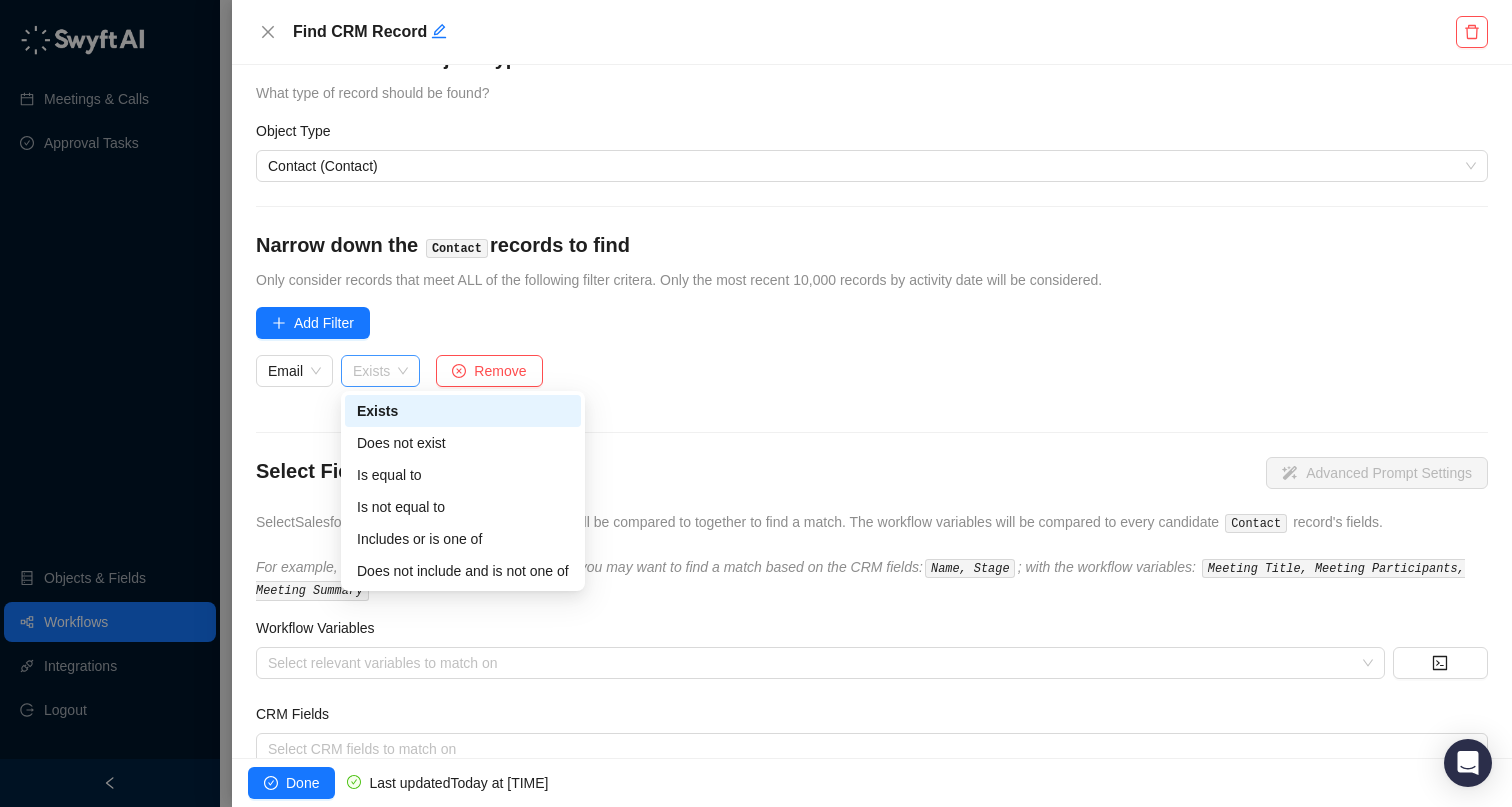 click on "Exists" at bounding box center (380, 371) 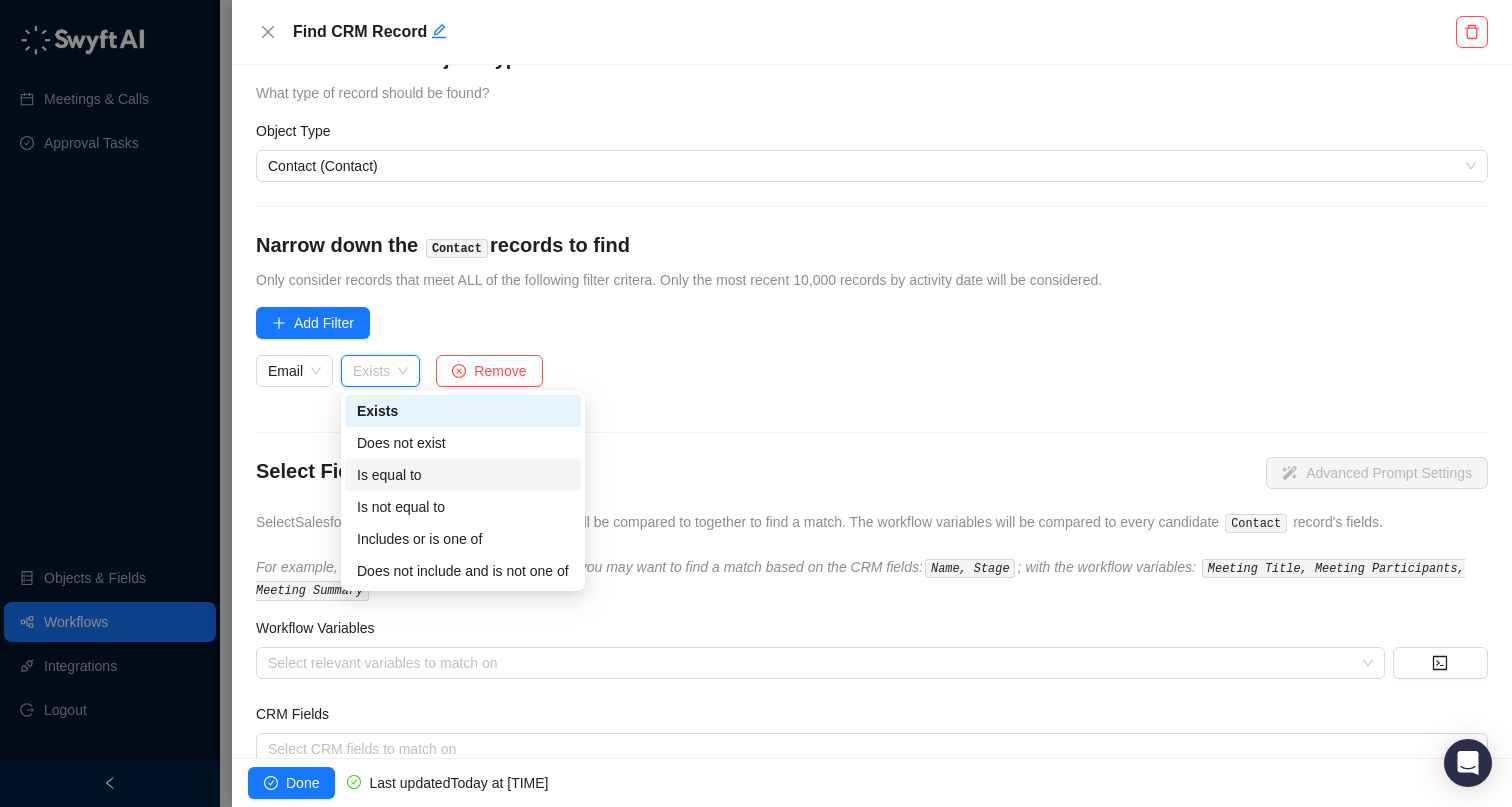 click on "Is equal to" at bounding box center [463, 475] 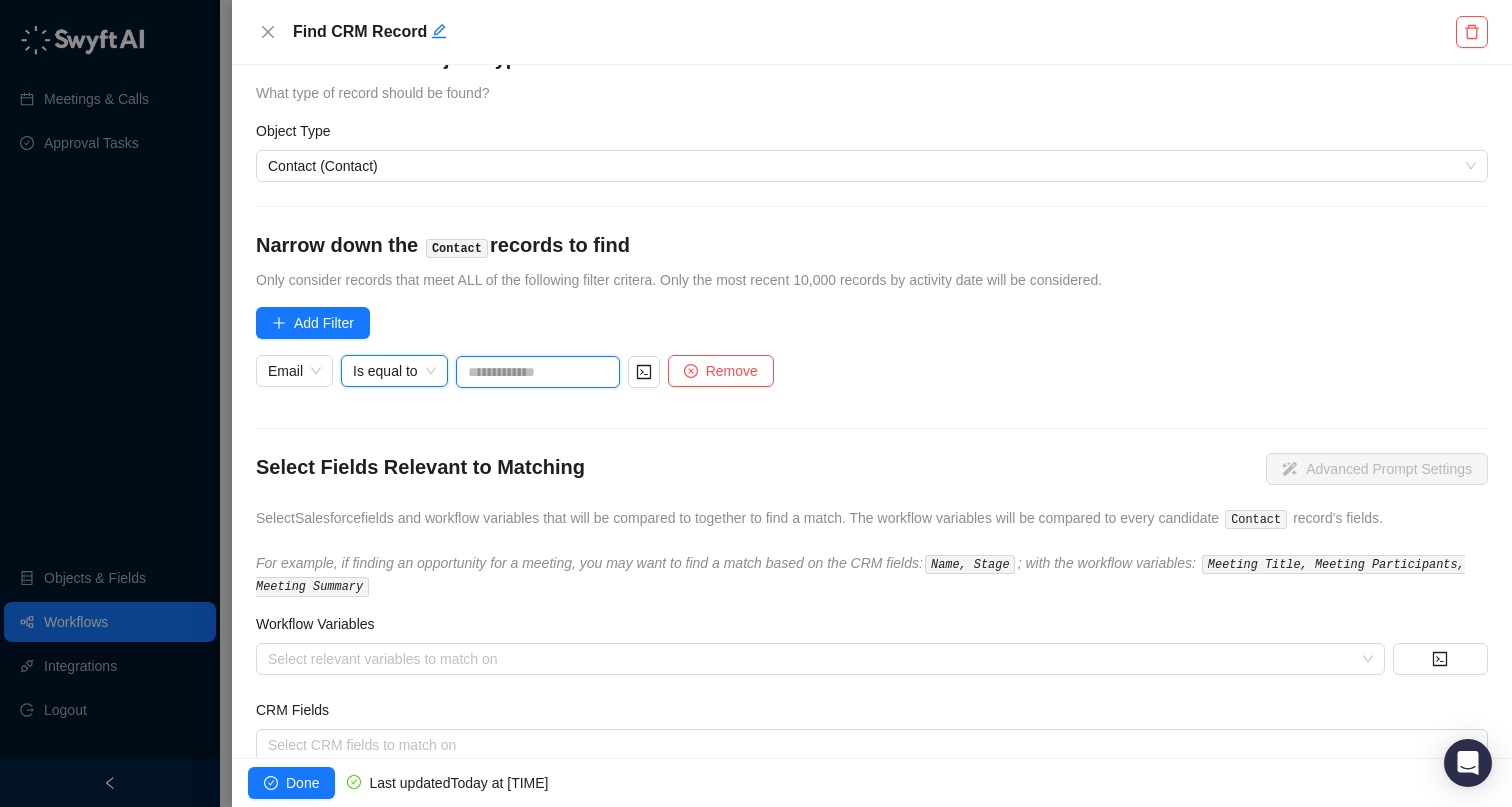 click at bounding box center (538, 372) 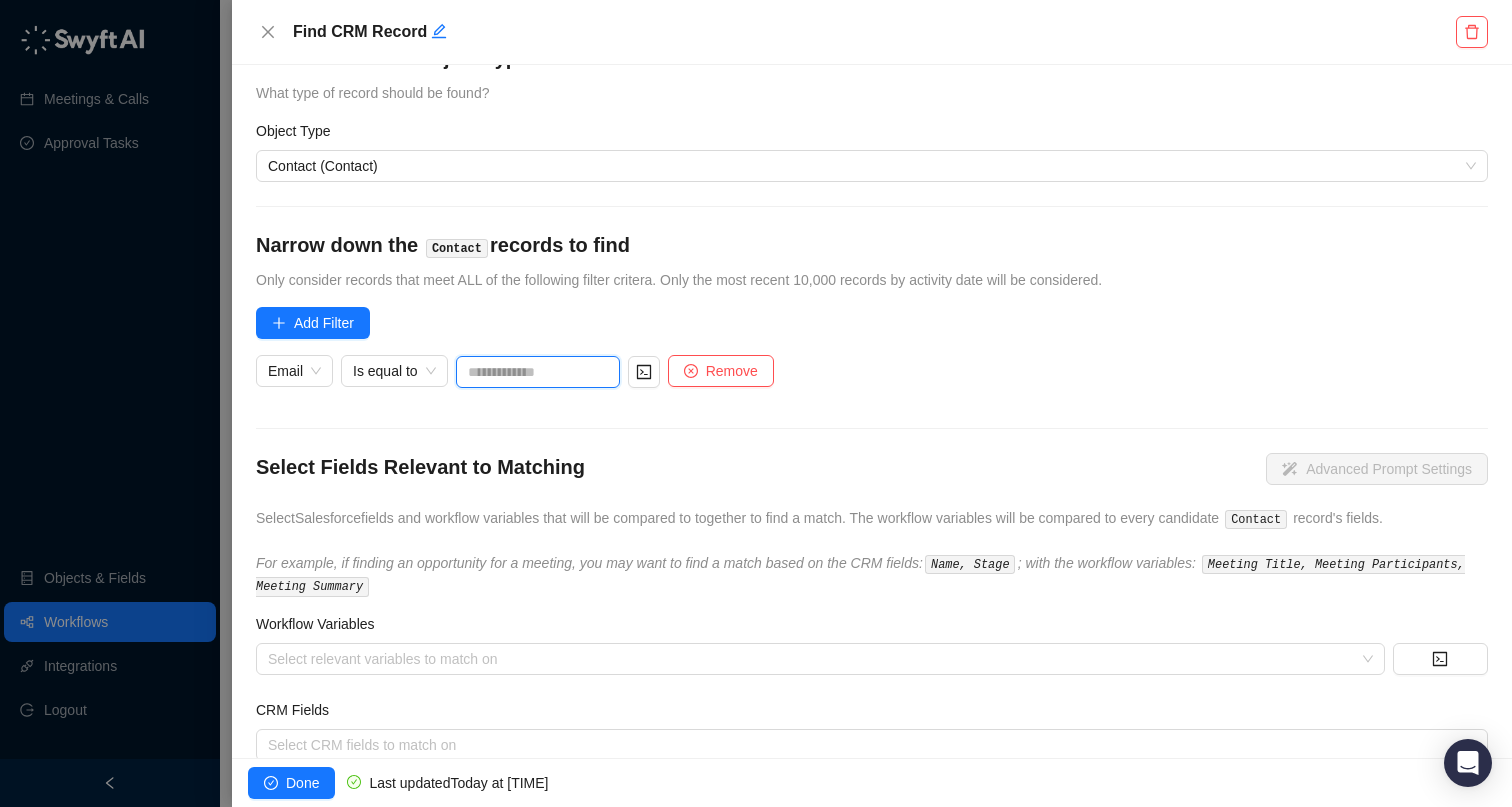 scroll, scrollTop: 54, scrollLeft: 0, axis: vertical 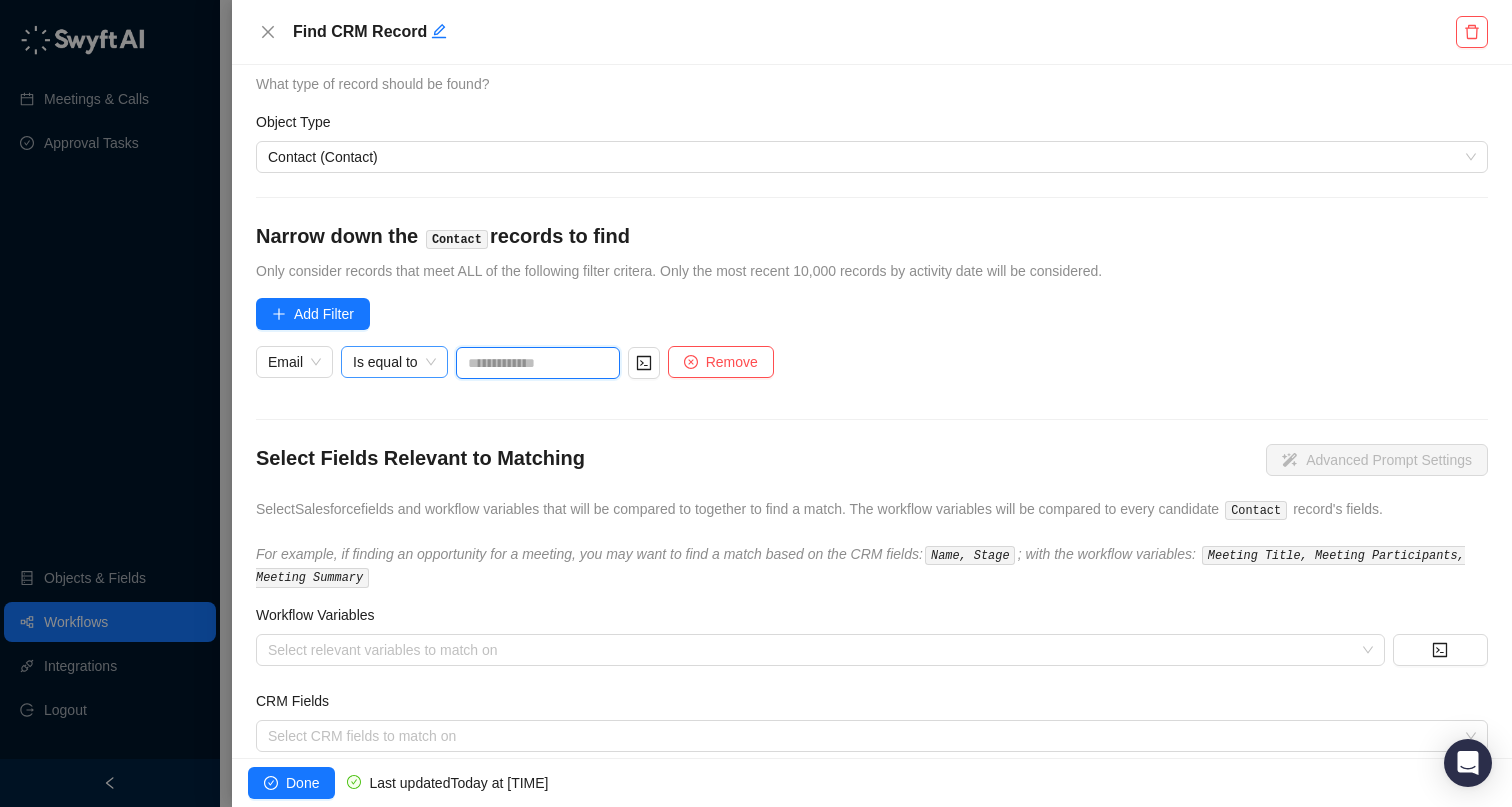 click on "Is equal to" at bounding box center [294, 362] 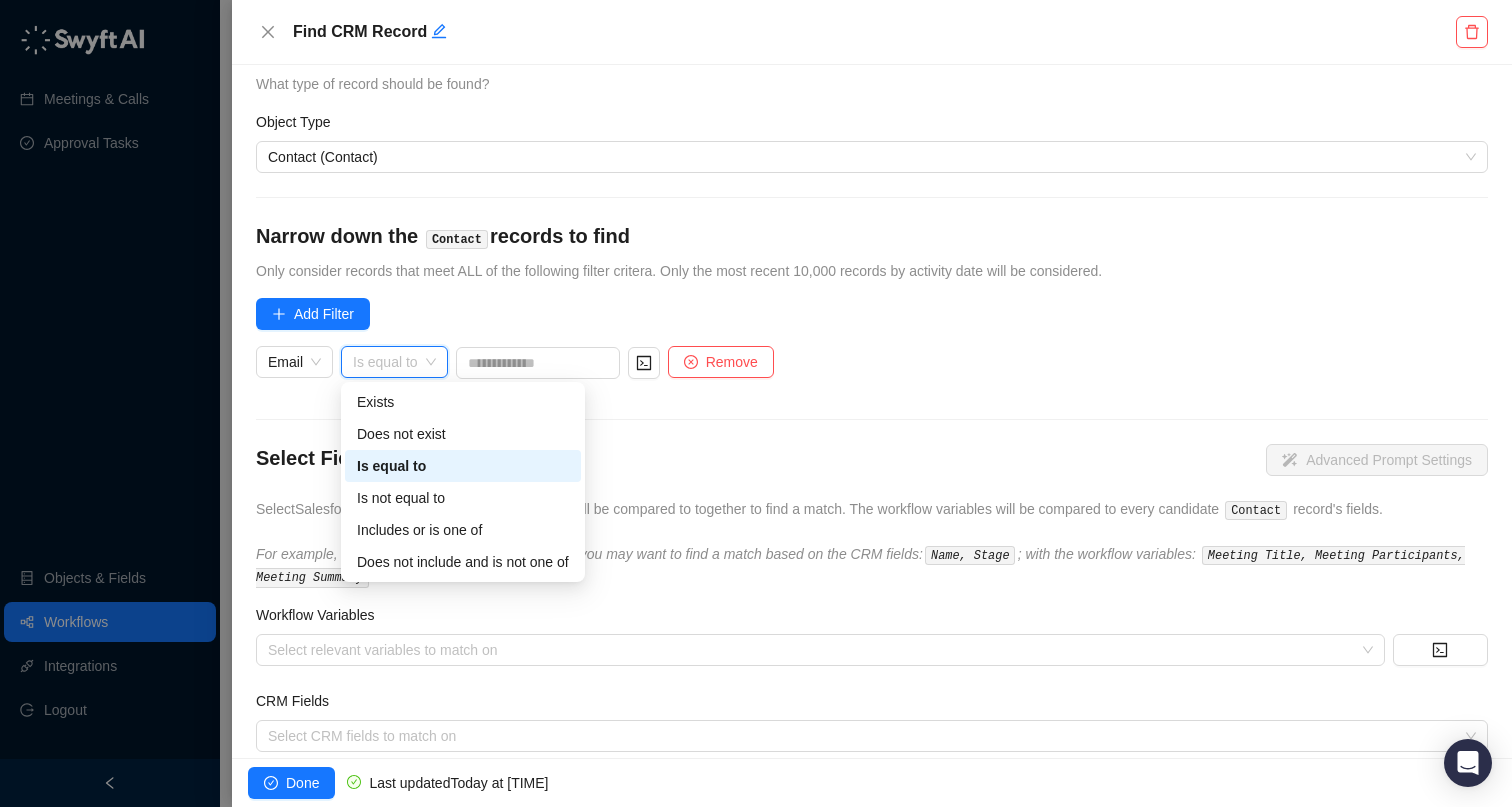 click on "Select Salesforce Object Type What type of record should be found? Object Type Contact (Contact) Narrow down the Contact records to find Only consider records that meet ALL of the following filter critera. Only the most recent 10,000 records by activity date will be considered. Add Filter Email Is equal to Remove Select Fields Relevant to Matching Advanced Prompt Settings Select Salesforce fields and workflow variables that will be compared to together to find a match. The workflow variables will be compared to every candidate Contact record's fields. For example, if finding an opportunity for a meeting, you may want to find a match based on the CRM fields: Name, Stage ; with the workflow variables: Meeting Title, Meeting Participants, Meeting Summary Workflow Variables Select relevant variables to match on CRM Fields Select CRM fields to match on" at bounding box center [872, 393] 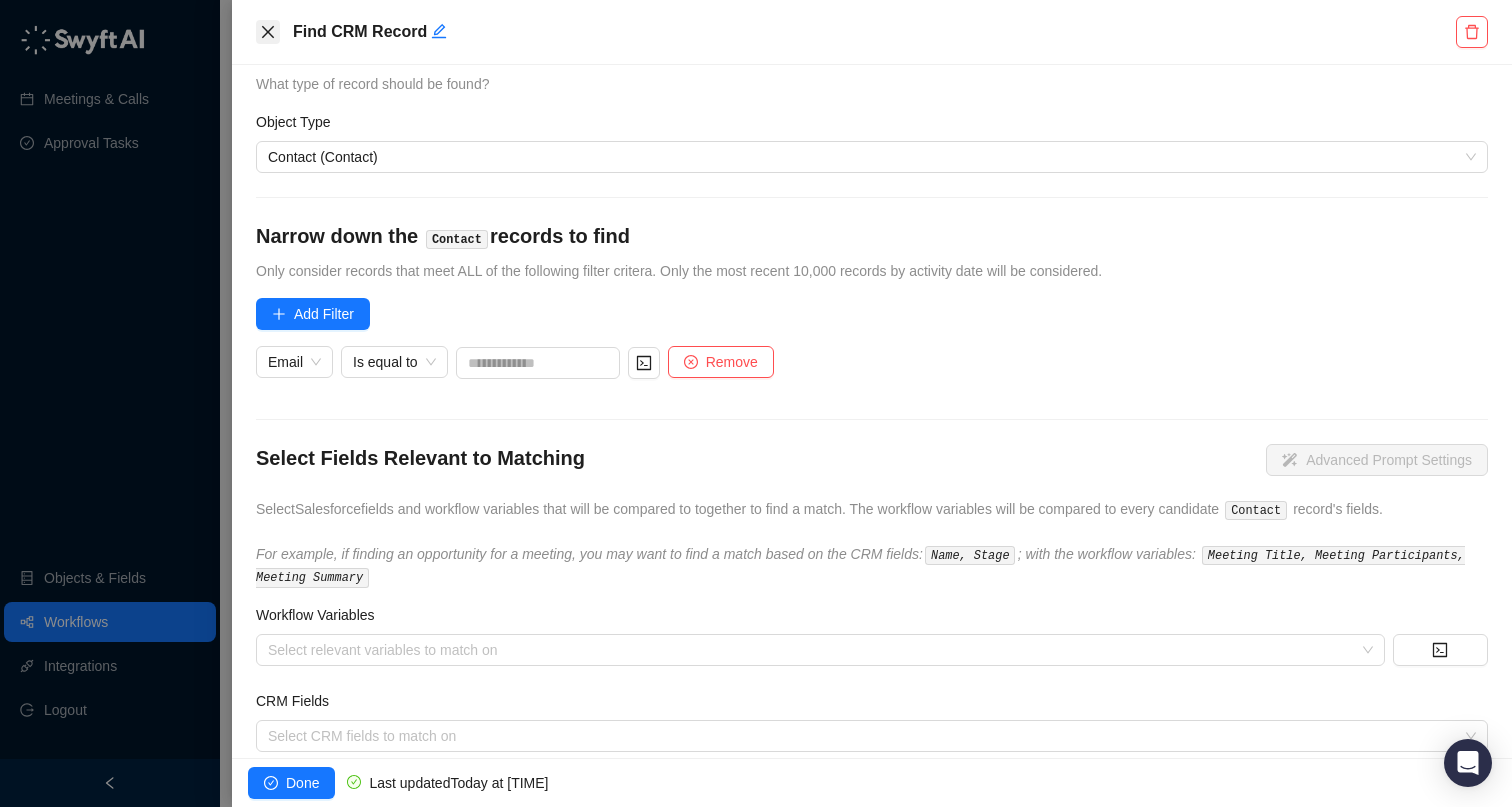 click at bounding box center [268, 32] 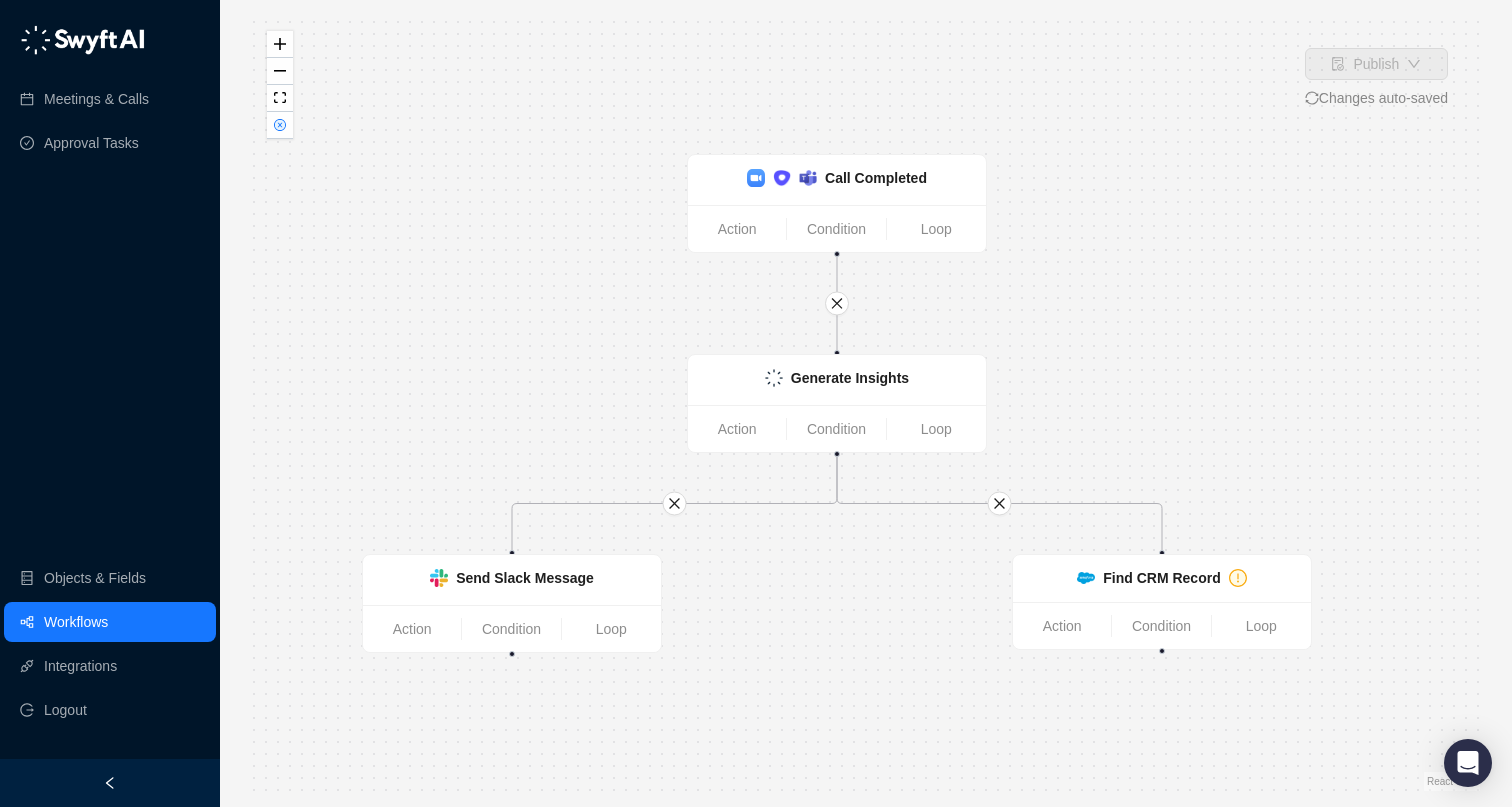 drag, startPoint x: 415, startPoint y: 201, endPoint x: 386, endPoint y: 201, distance: 29 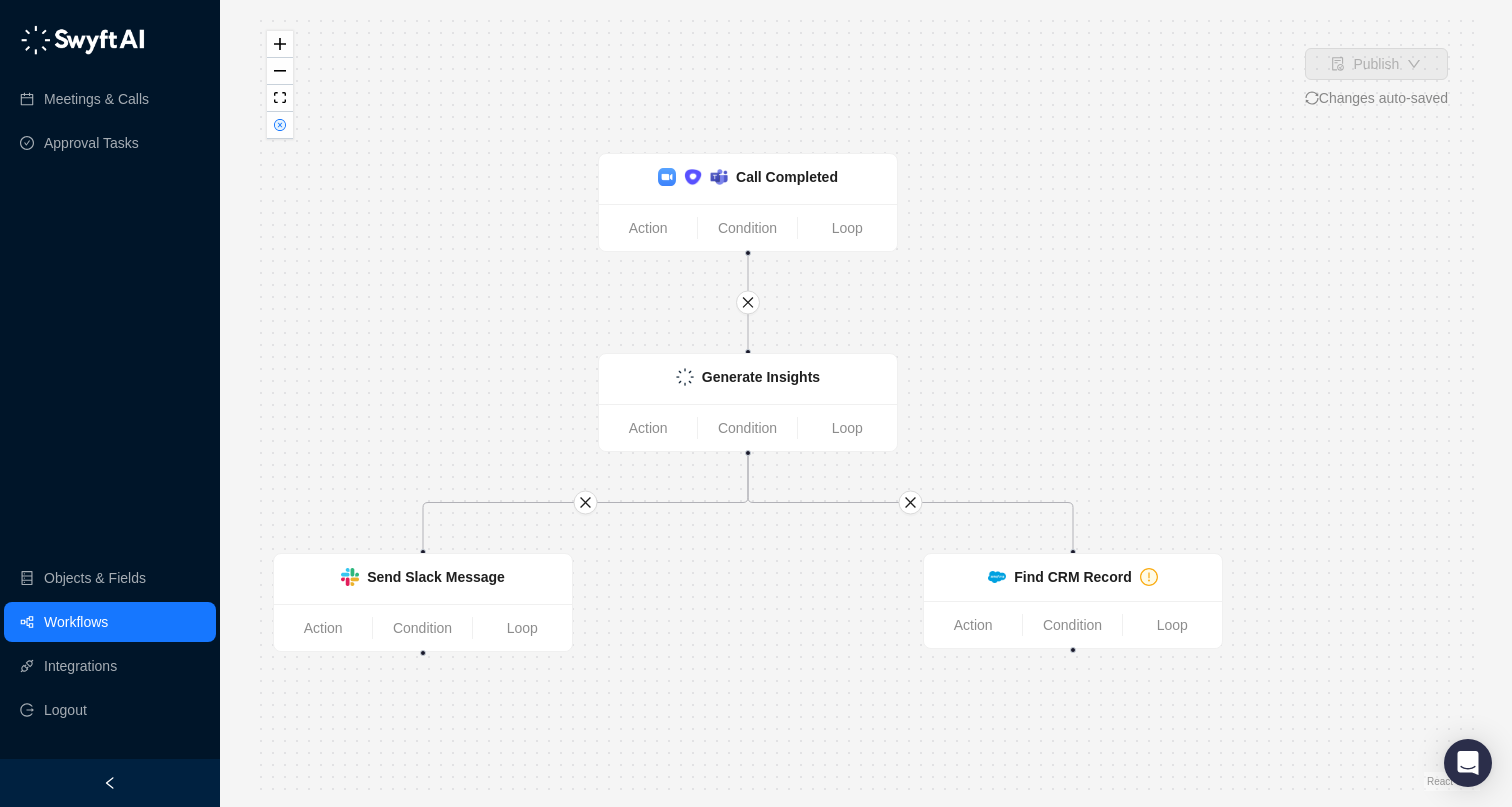 drag, startPoint x: 422, startPoint y: 246, endPoint x: 330, endPoint y: 244, distance: 92.021736 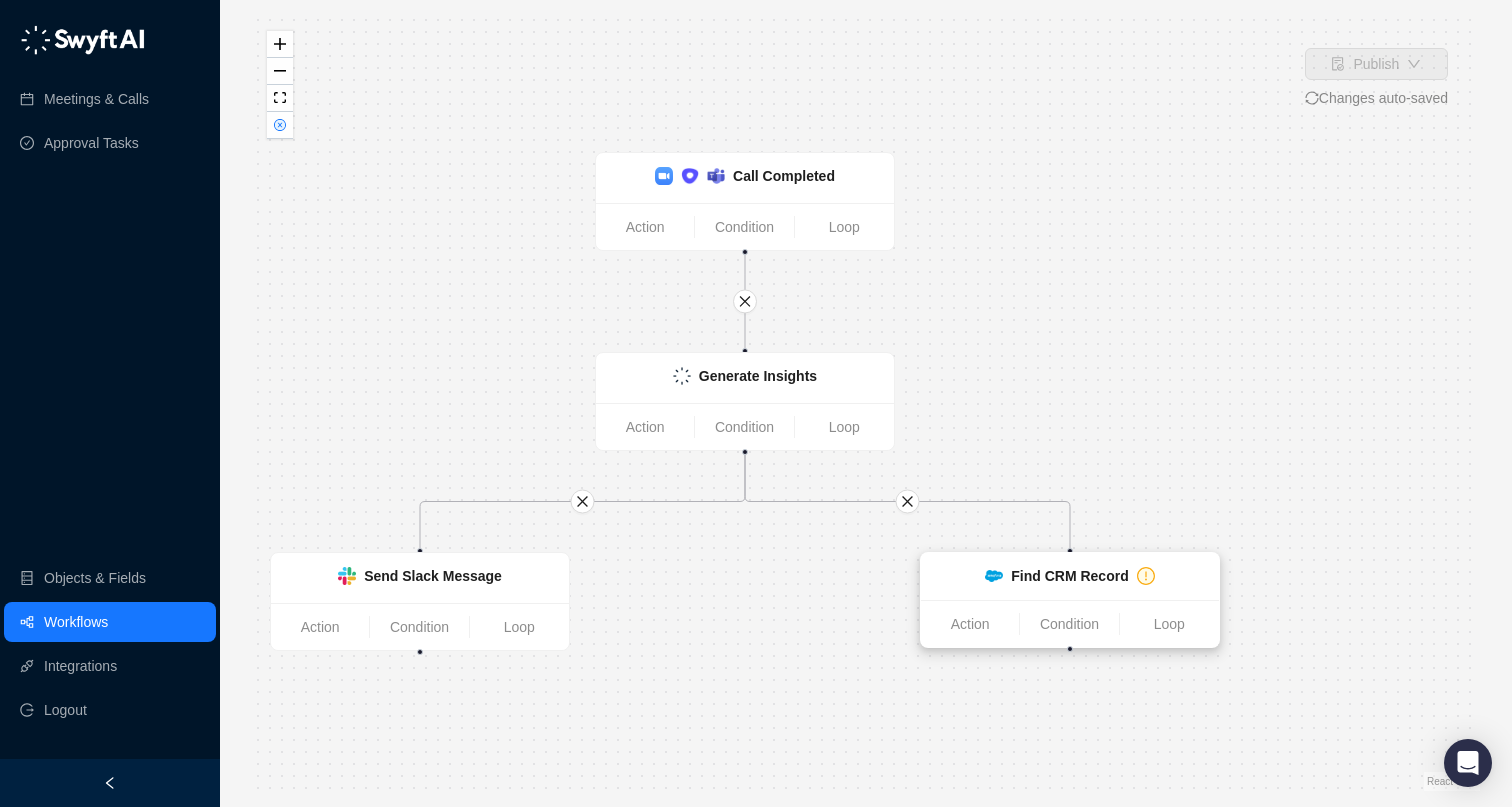 click on "Find CRM Record" at bounding box center (1069, 576) 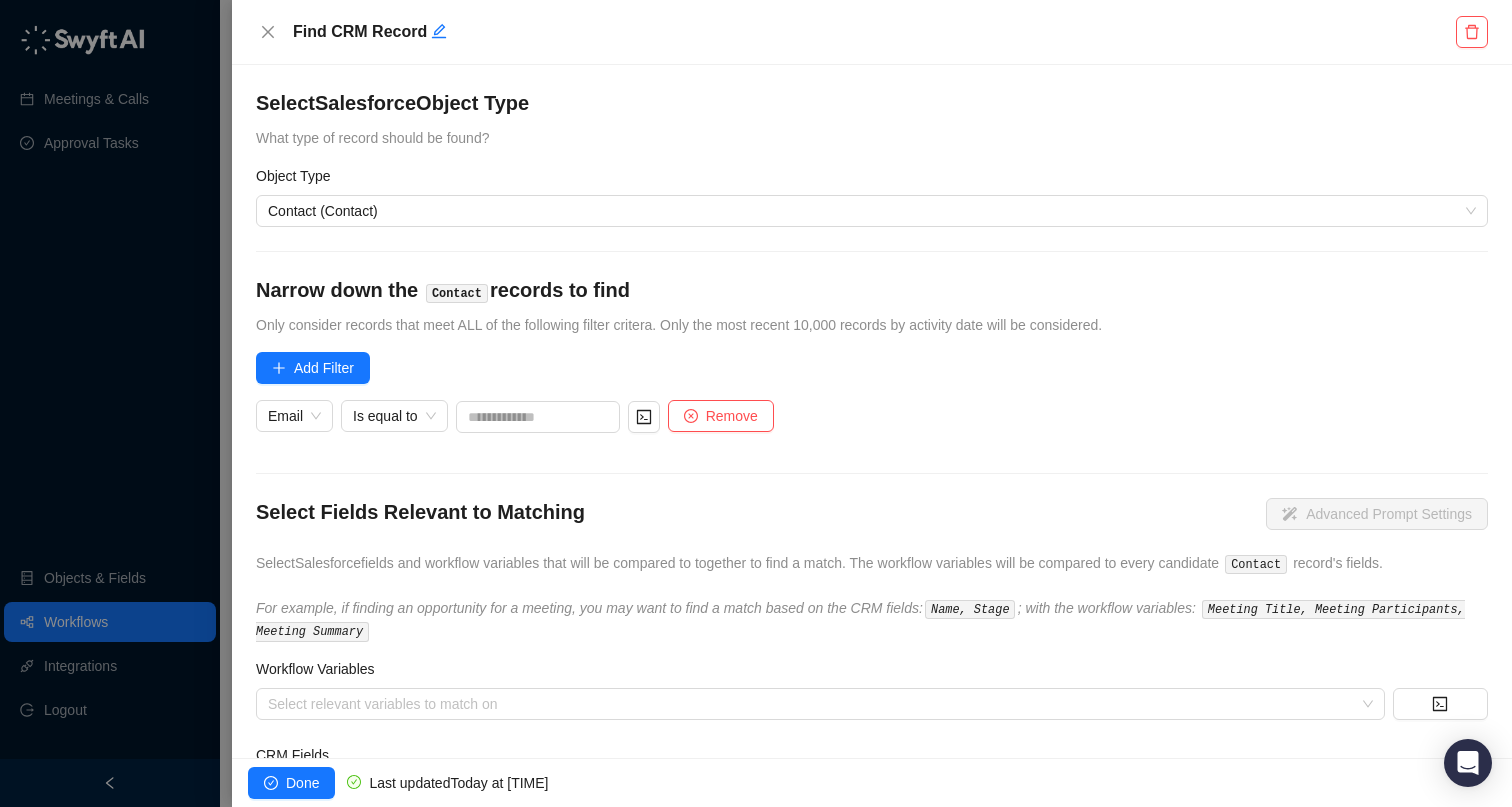 scroll, scrollTop: 93, scrollLeft: 0, axis: vertical 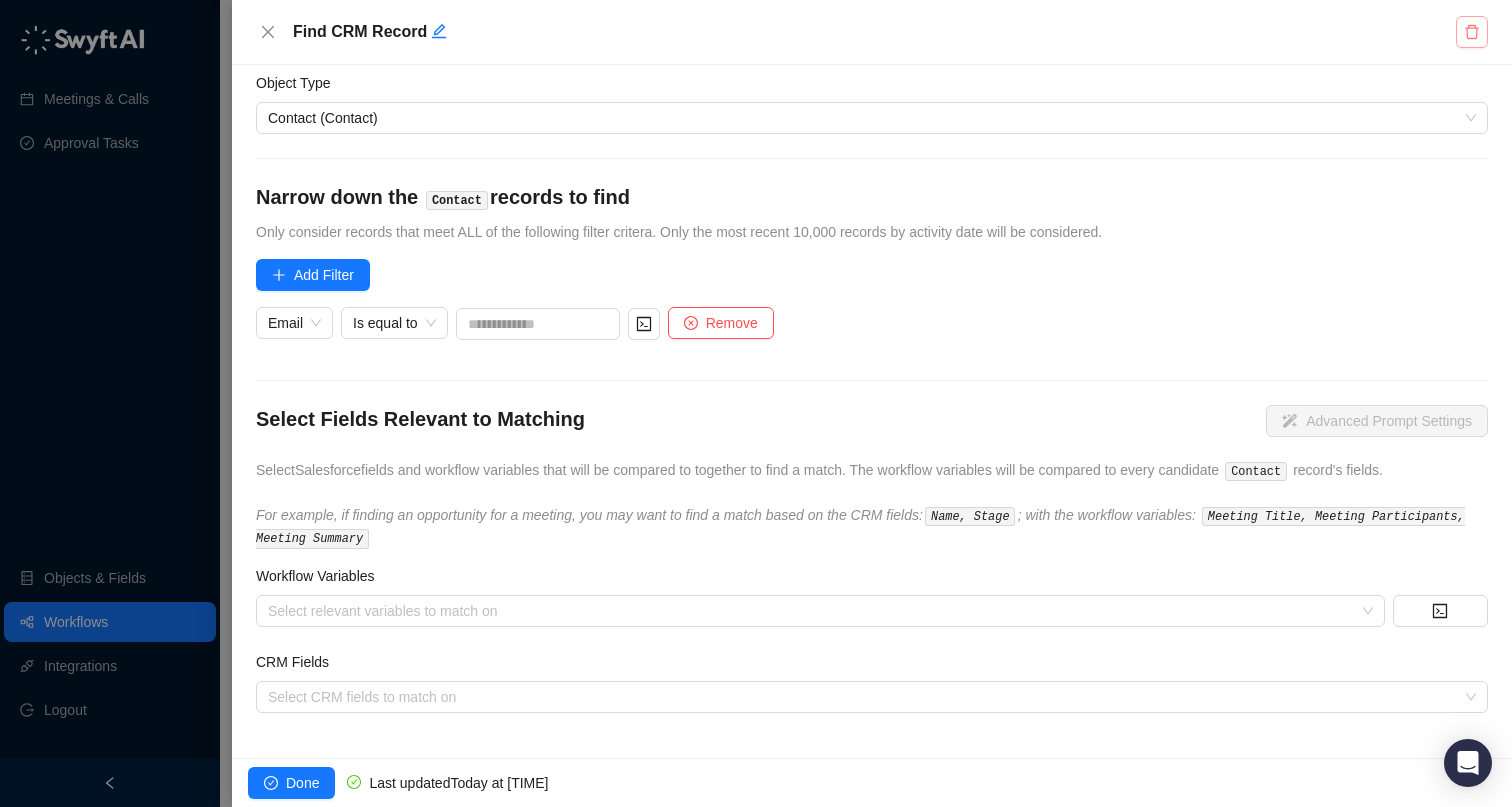 click at bounding box center (1472, 32) 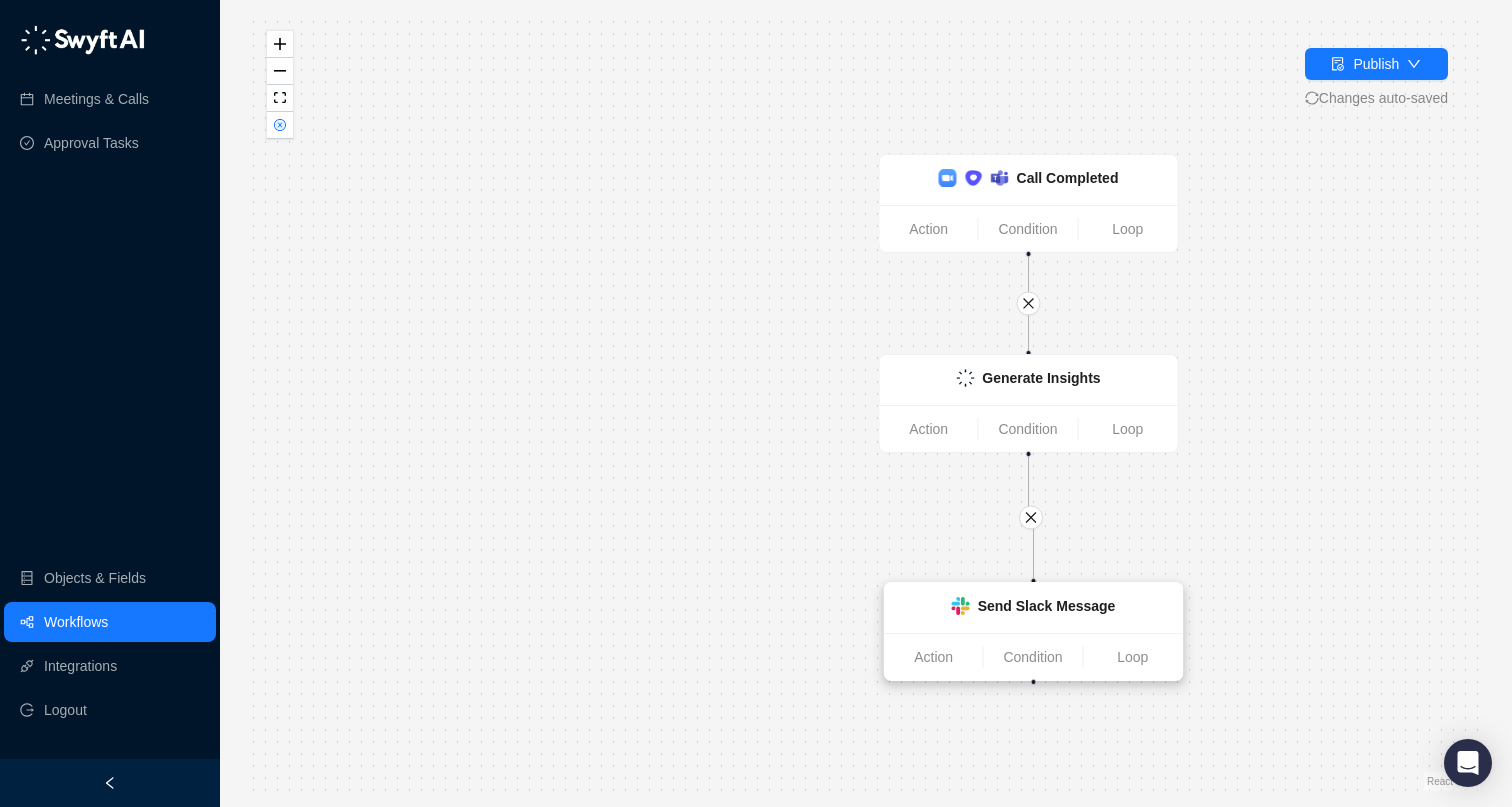 drag, startPoint x: 697, startPoint y: 560, endPoint x: 1027, endPoint y: 588, distance: 331.18576 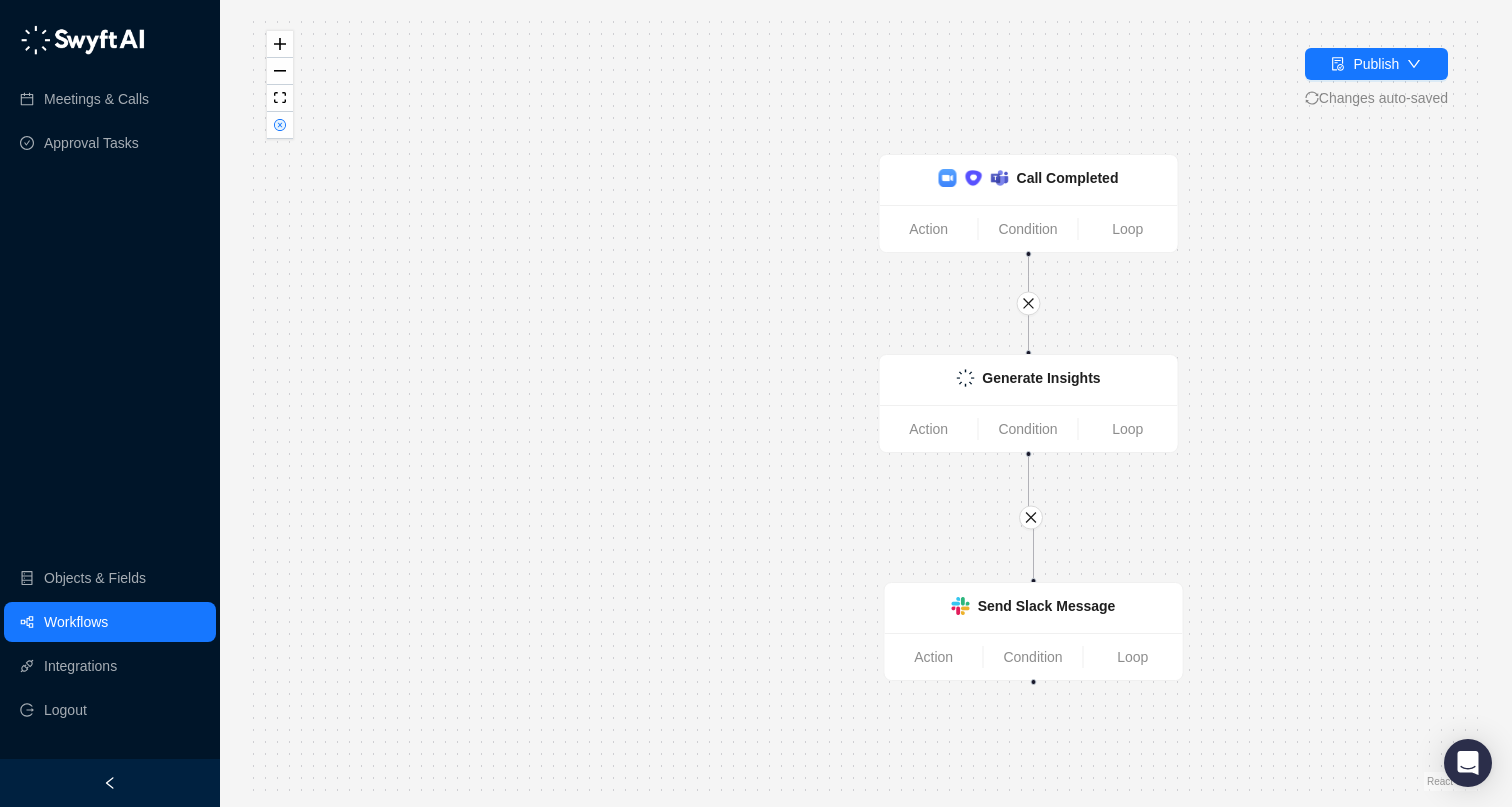 click on "Workflows" at bounding box center [76, 622] 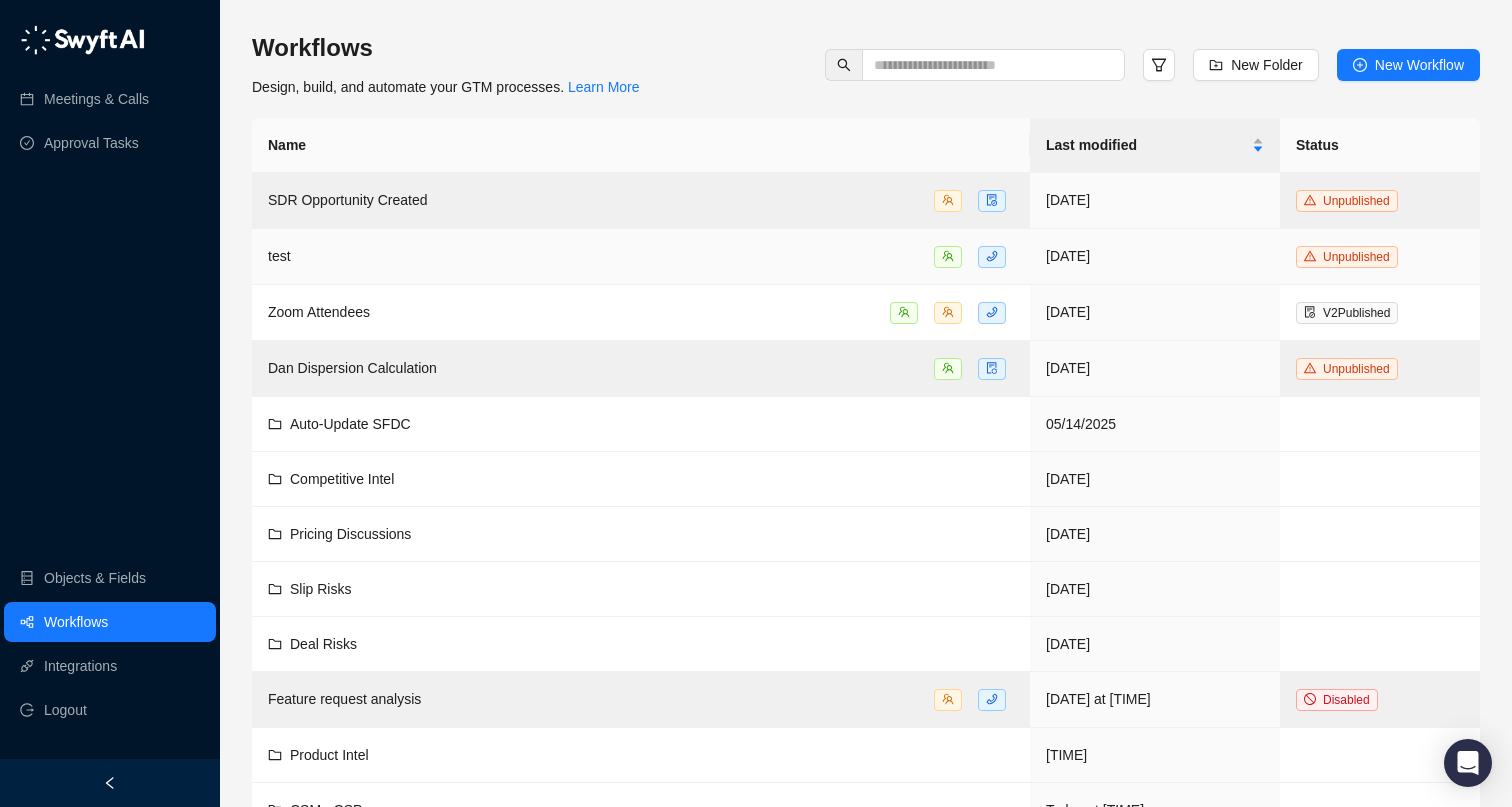 scroll, scrollTop: 44, scrollLeft: 0, axis: vertical 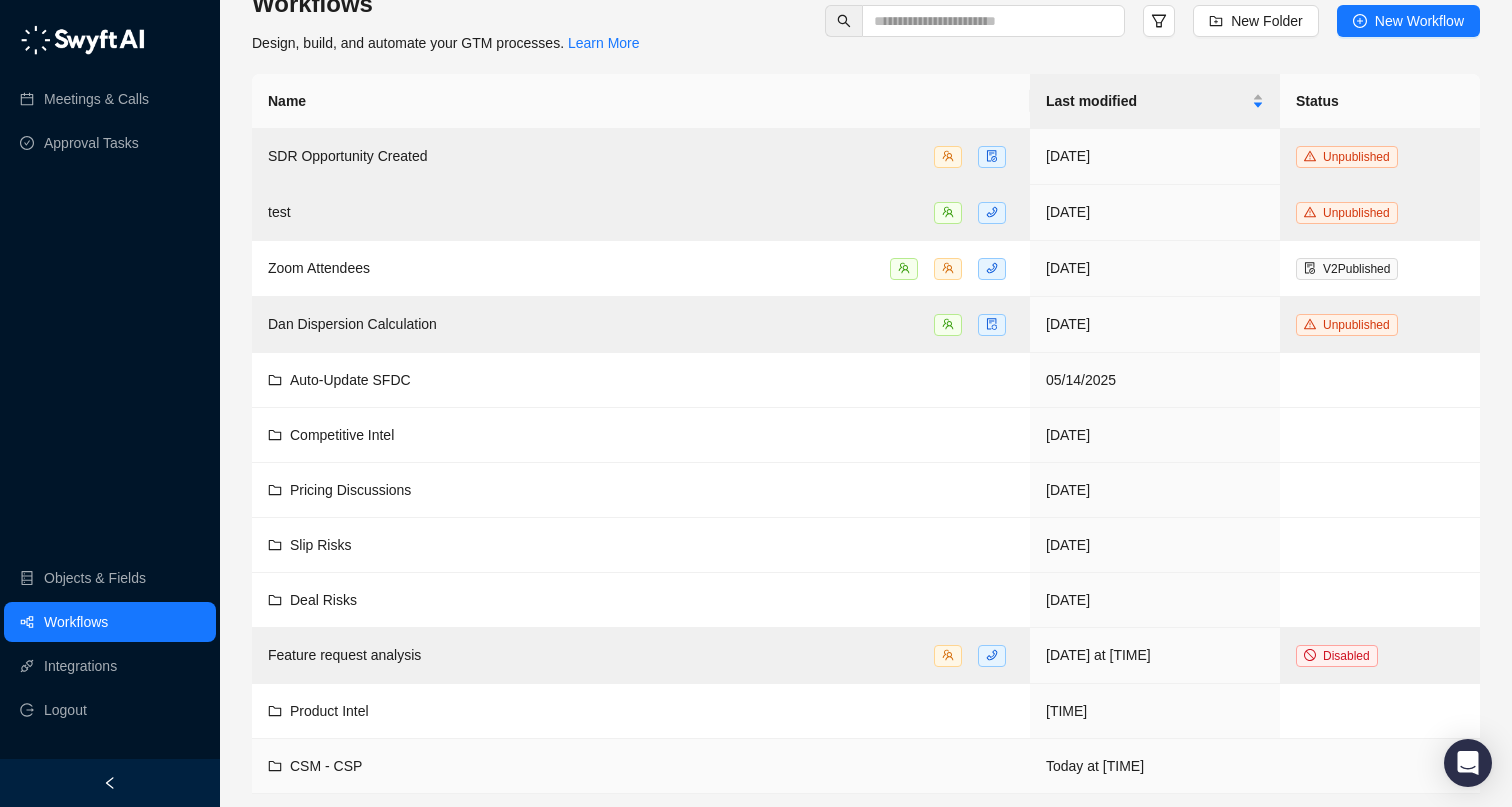 click on "CSM - CSP" at bounding box center (641, 766) 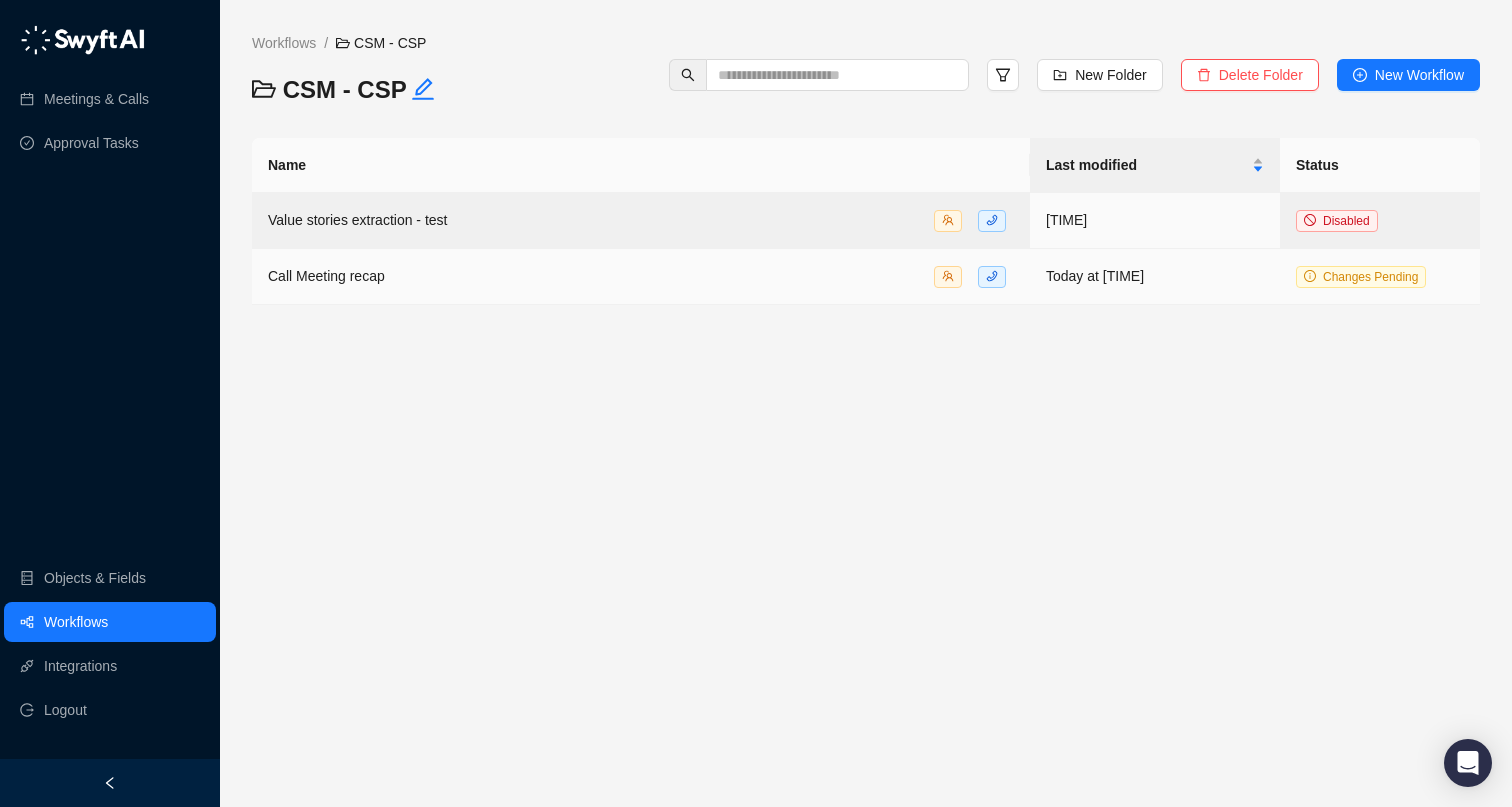 click on "Call Meeting recap" at bounding box center (641, 276) 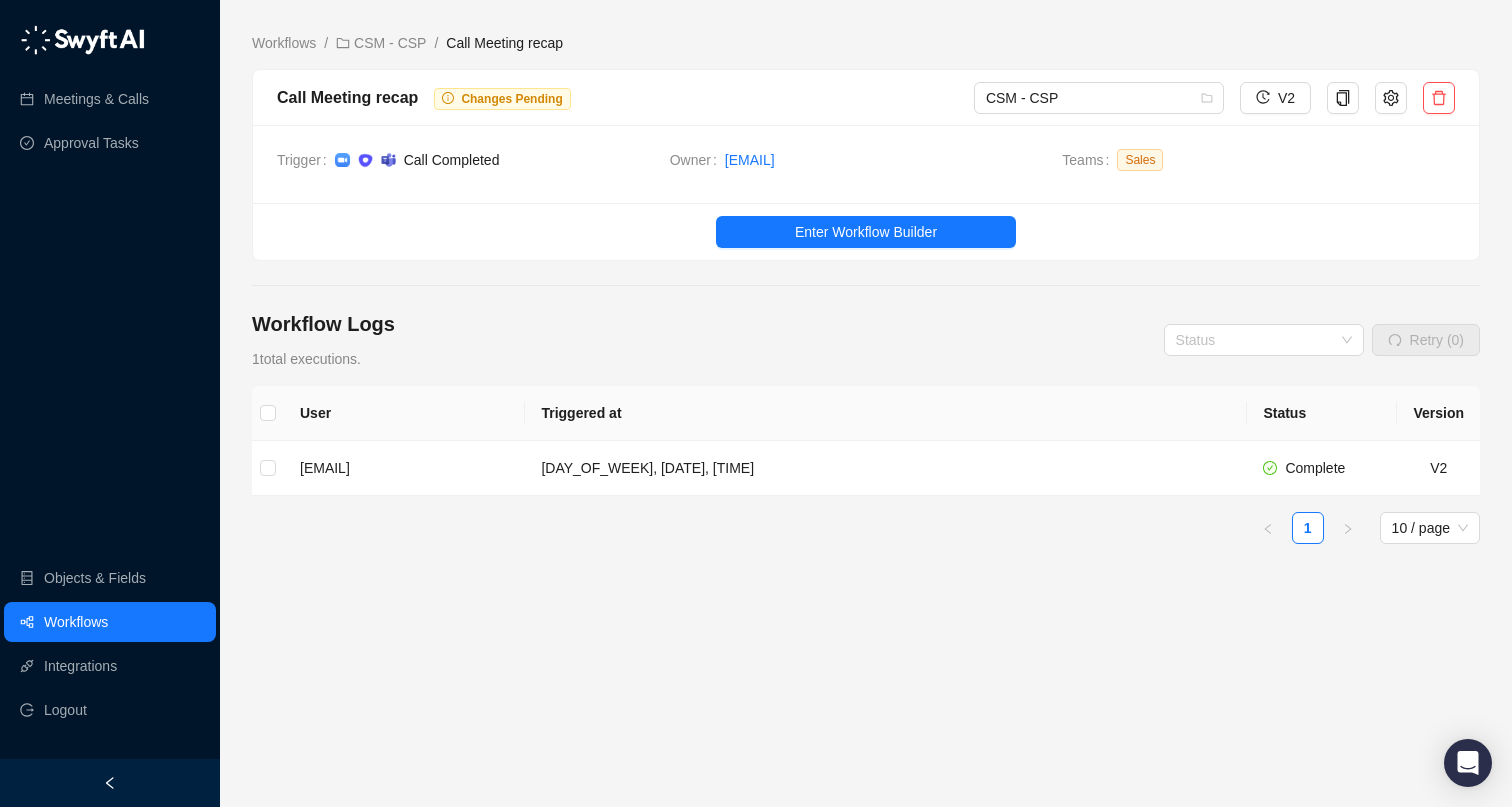 click on "Workflows" at bounding box center [110, 622] 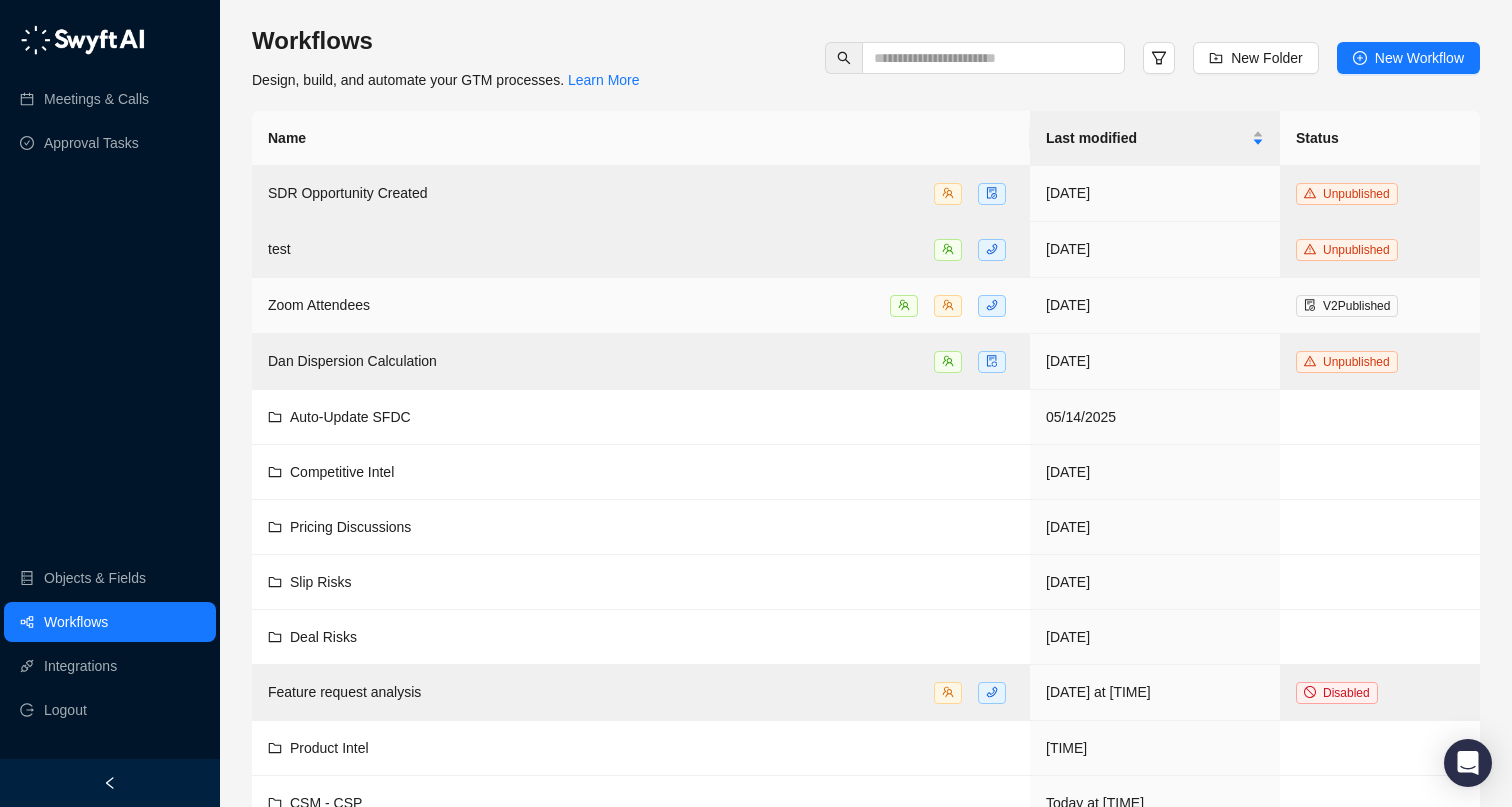 scroll, scrollTop: 44, scrollLeft: 0, axis: vertical 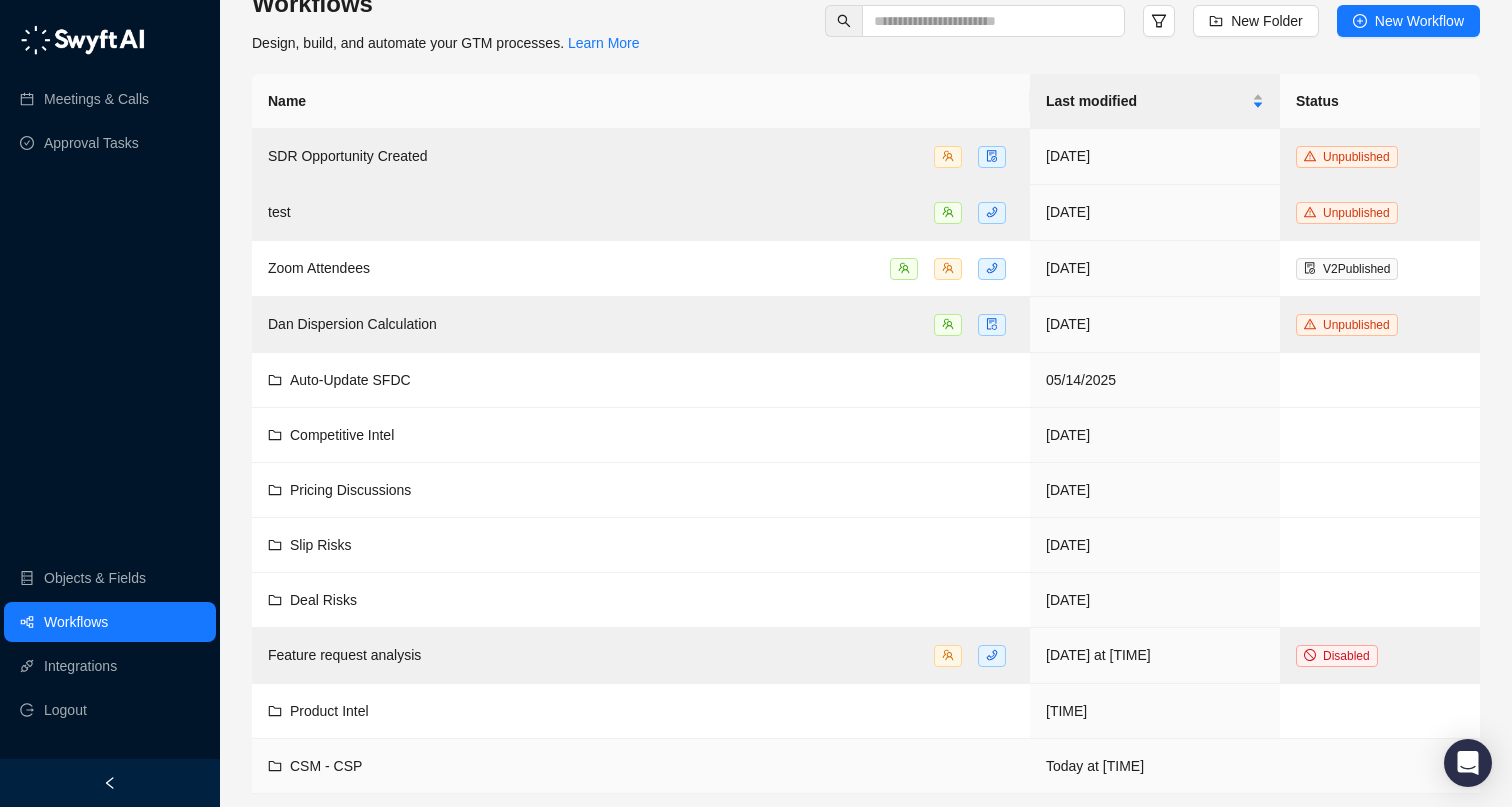 click on "CSM - CSP" at bounding box center [641, 766] 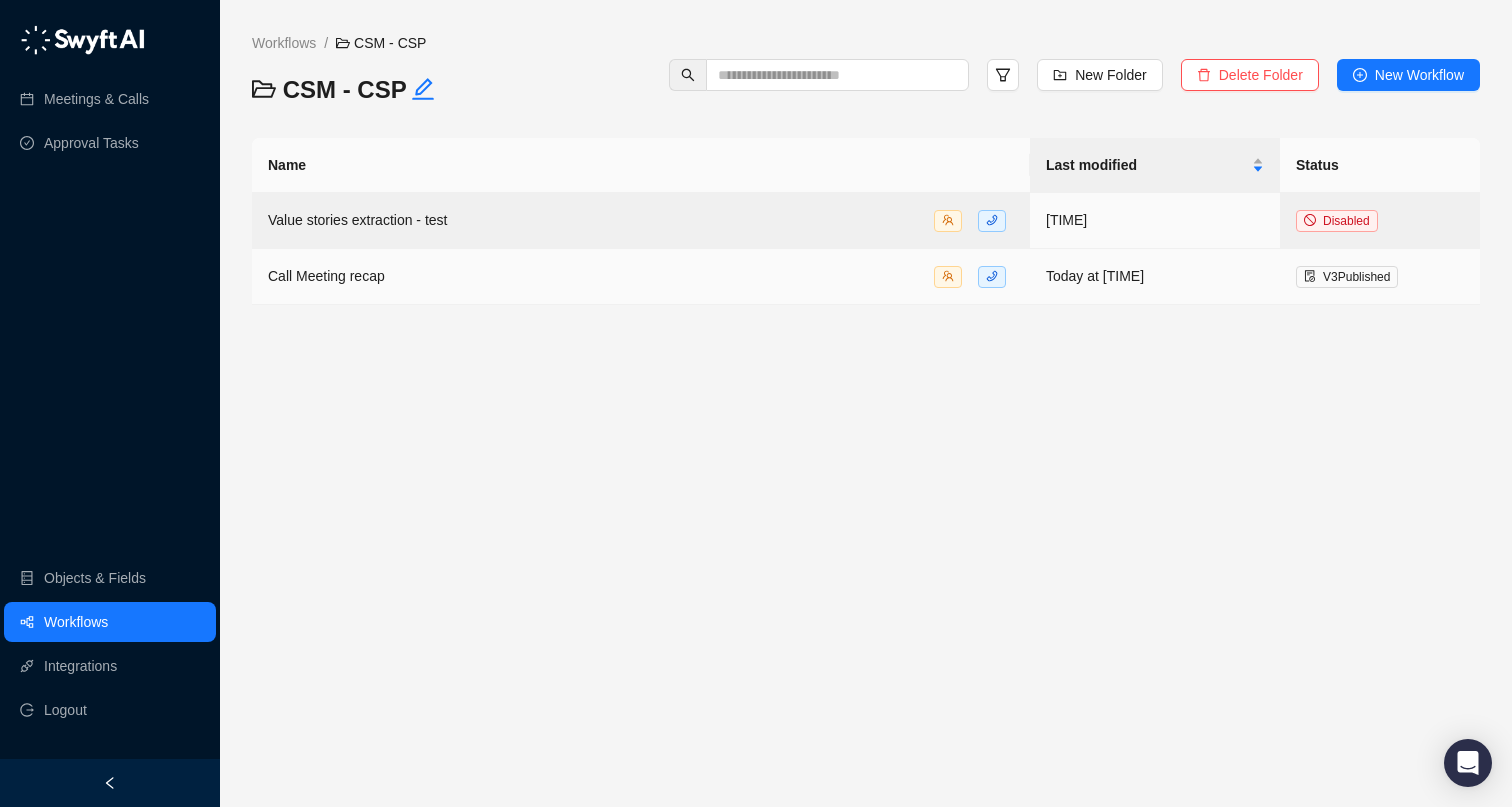 click on "Call Meeting recap" at bounding box center (641, 277) 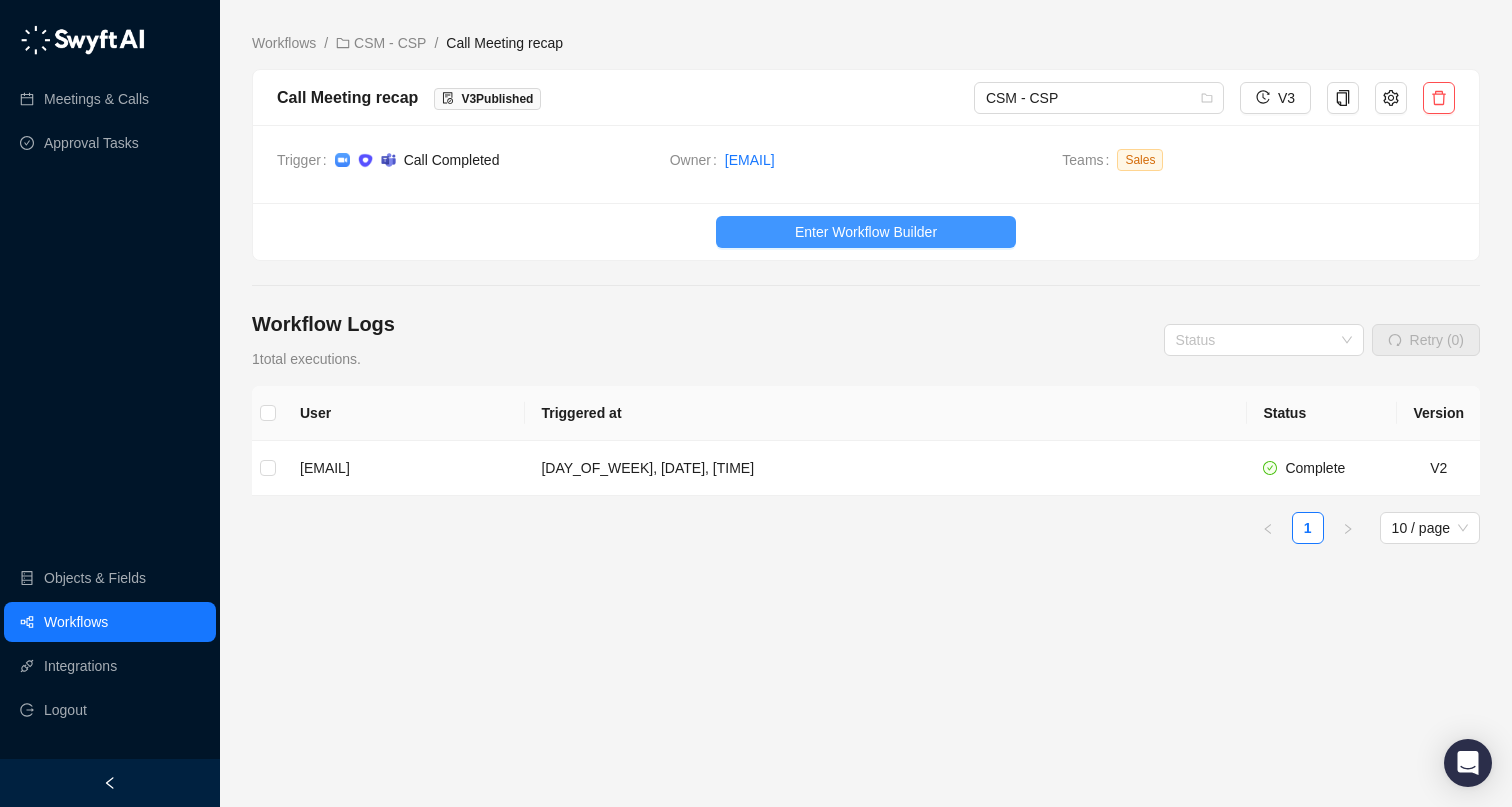 click on "Enter Workflow Builder" at bounding box center (866, 232) 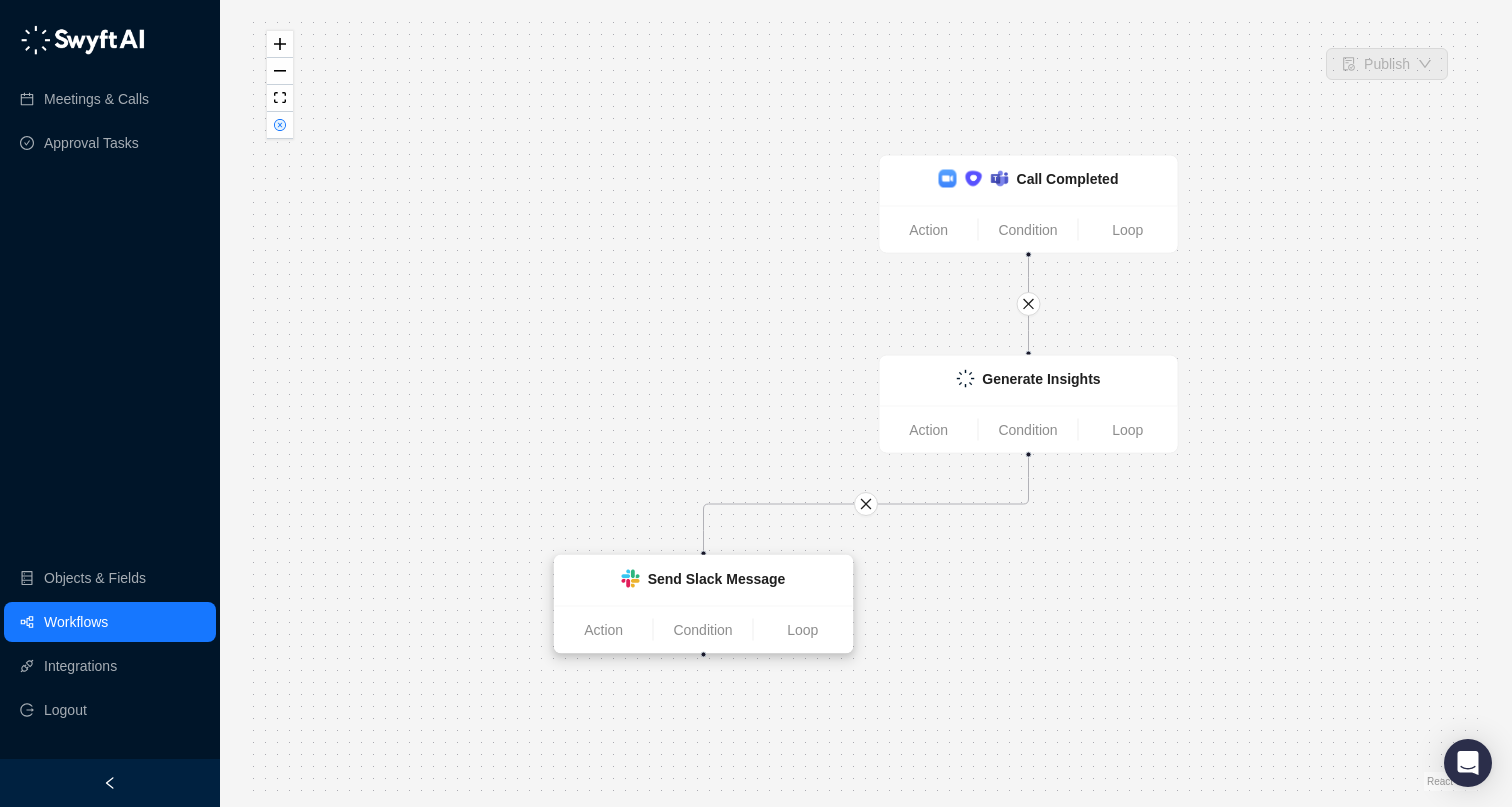click on "Send Slack Message" at bounding box center [717, 579] 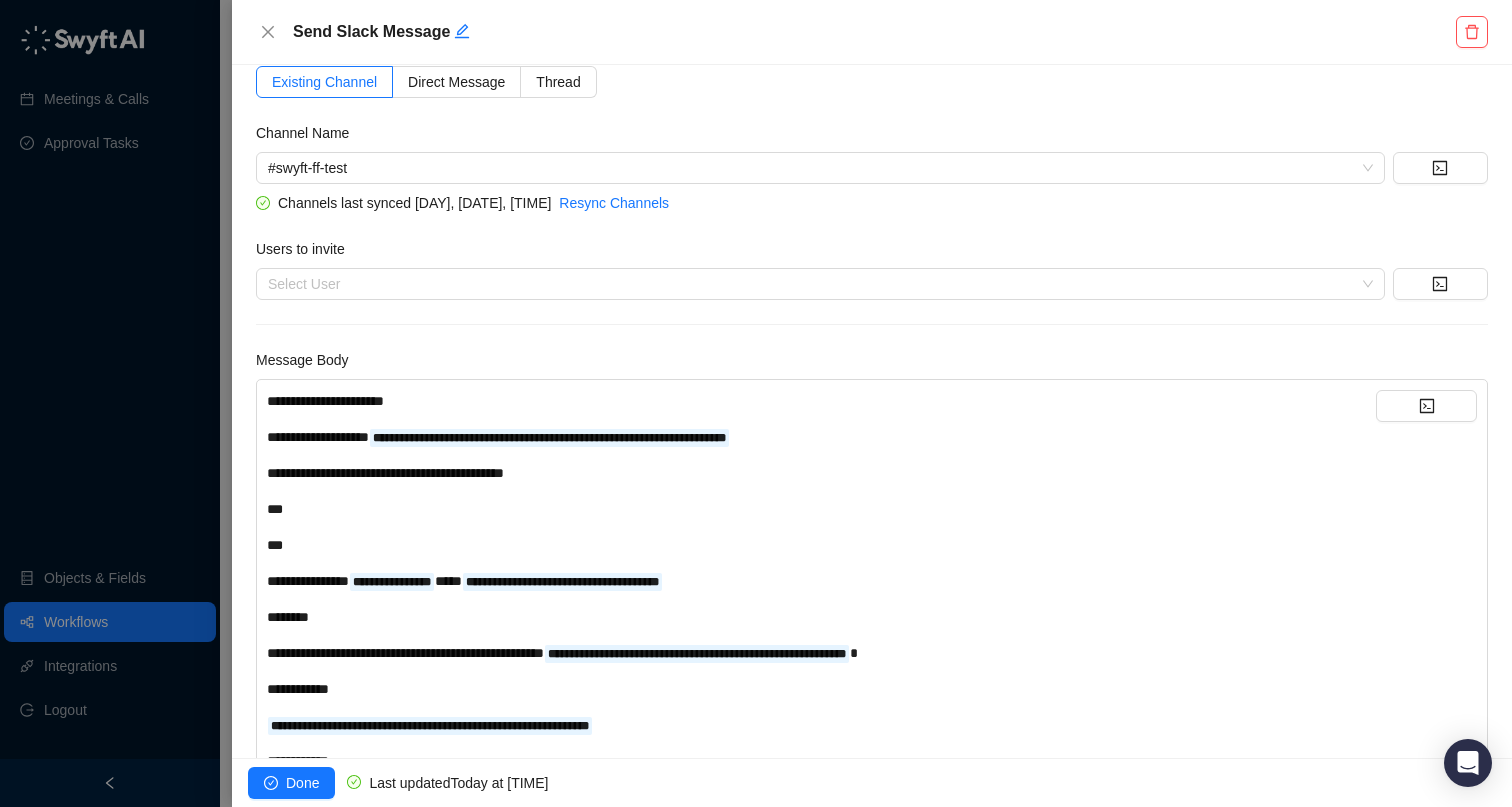 scroll, scrollTop: 112, scrollLeft: 0, axis: vertical 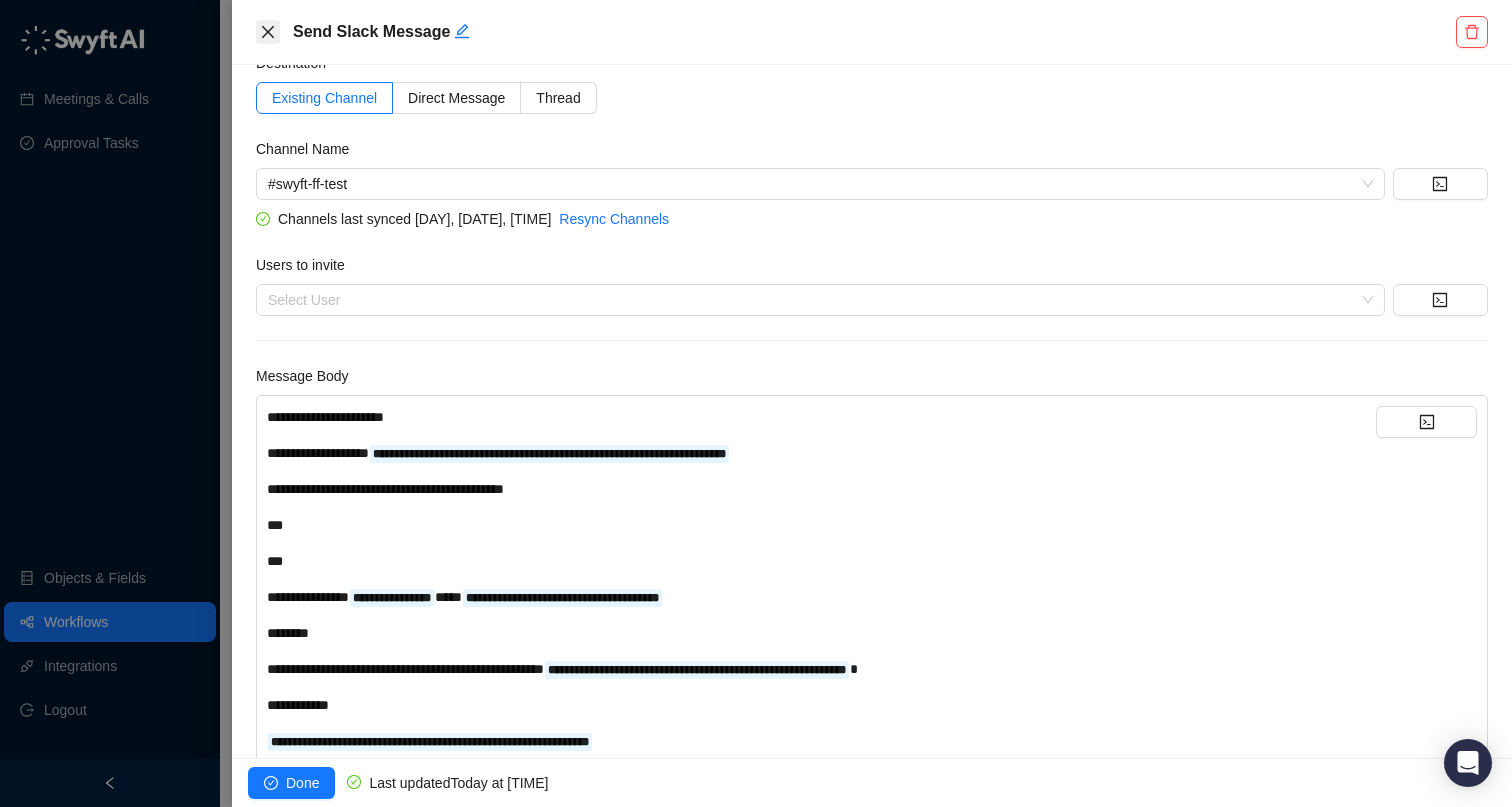 click at bounding box center [268, 32] 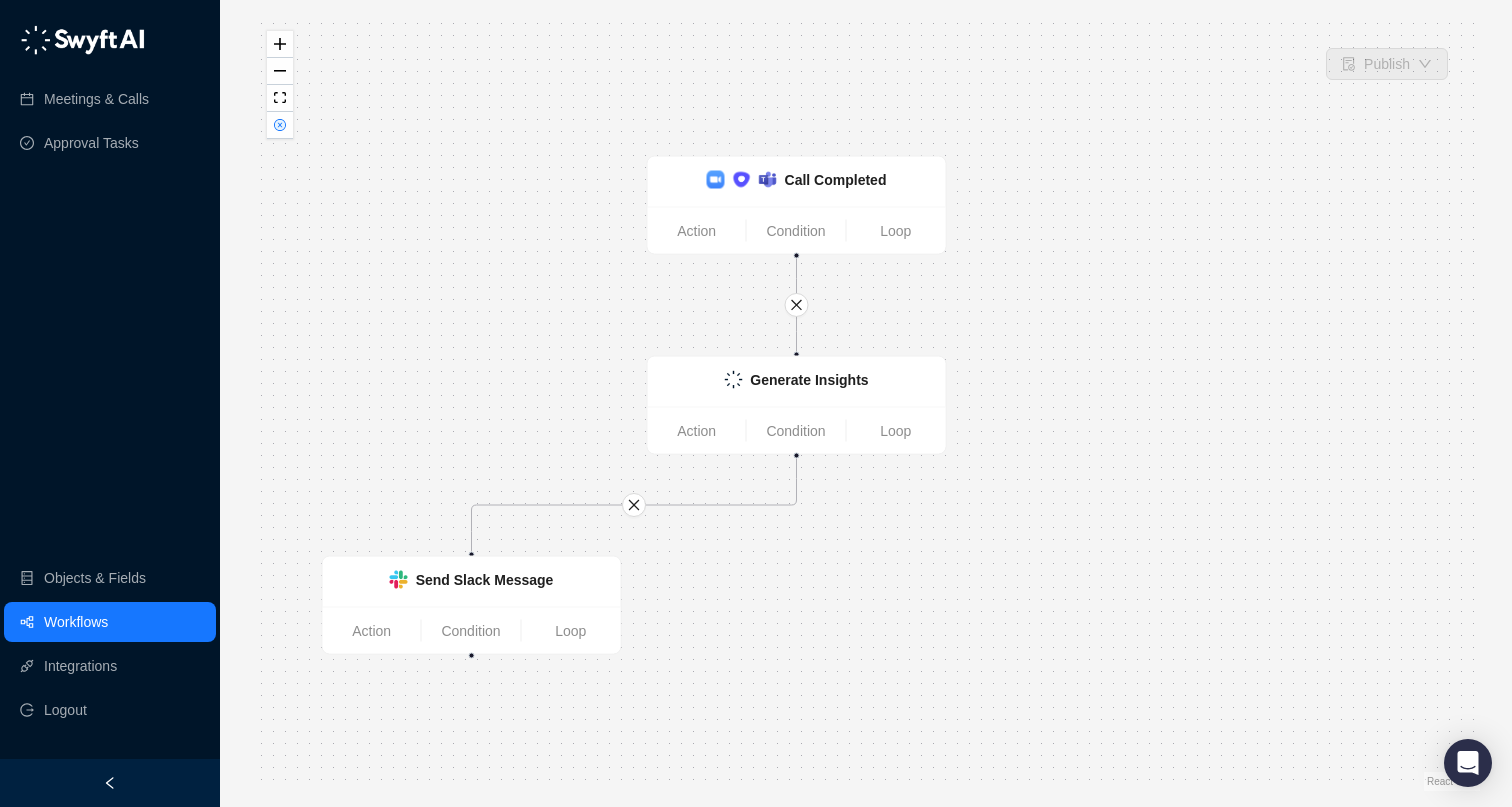 drag, startPoint x: 641, startPoint y: 325, endPoint x: 408, endPoint y: 324, distance: 233.00215 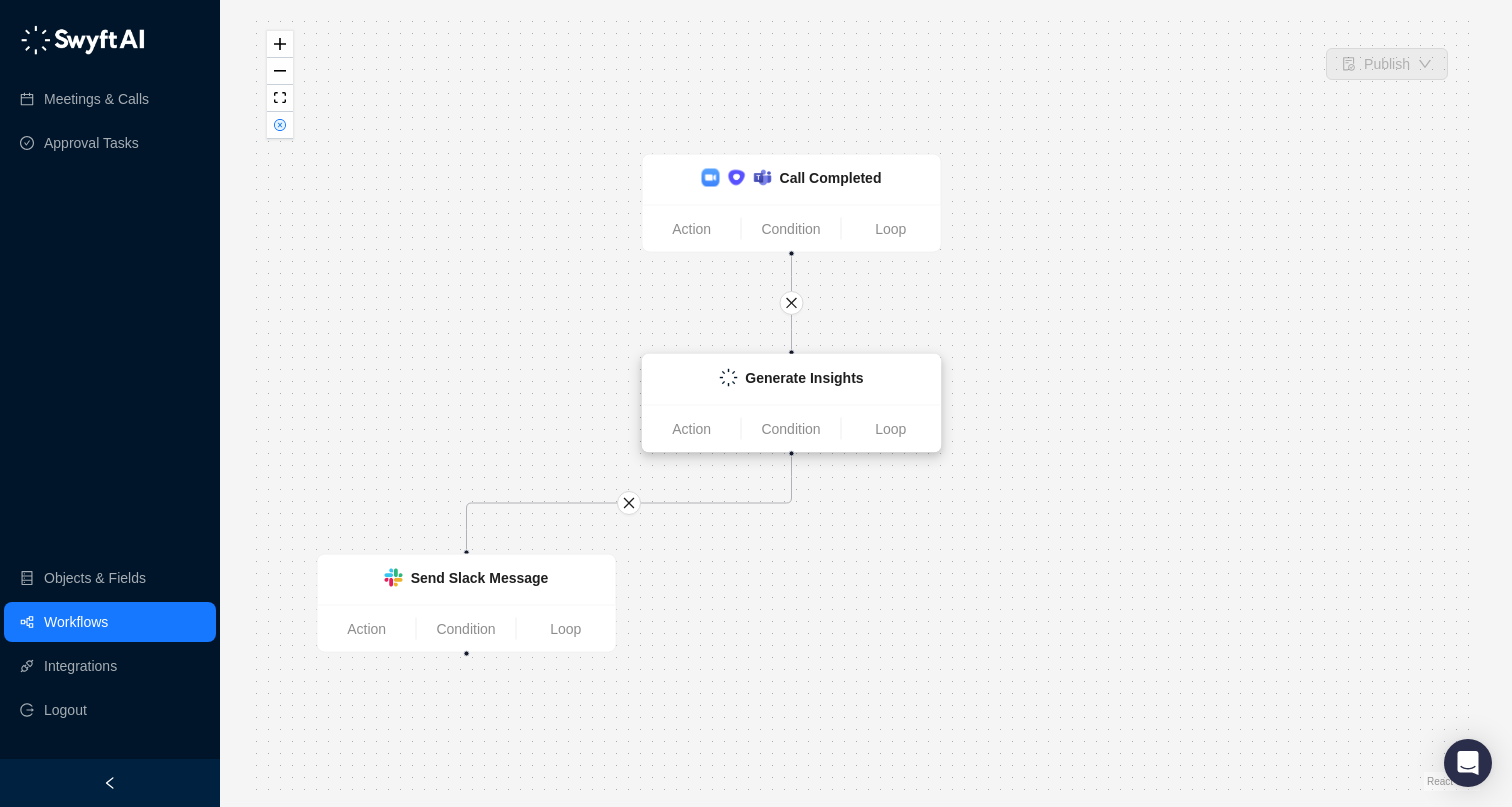 click on "Generate Insights" at bounding box center [804, 378] 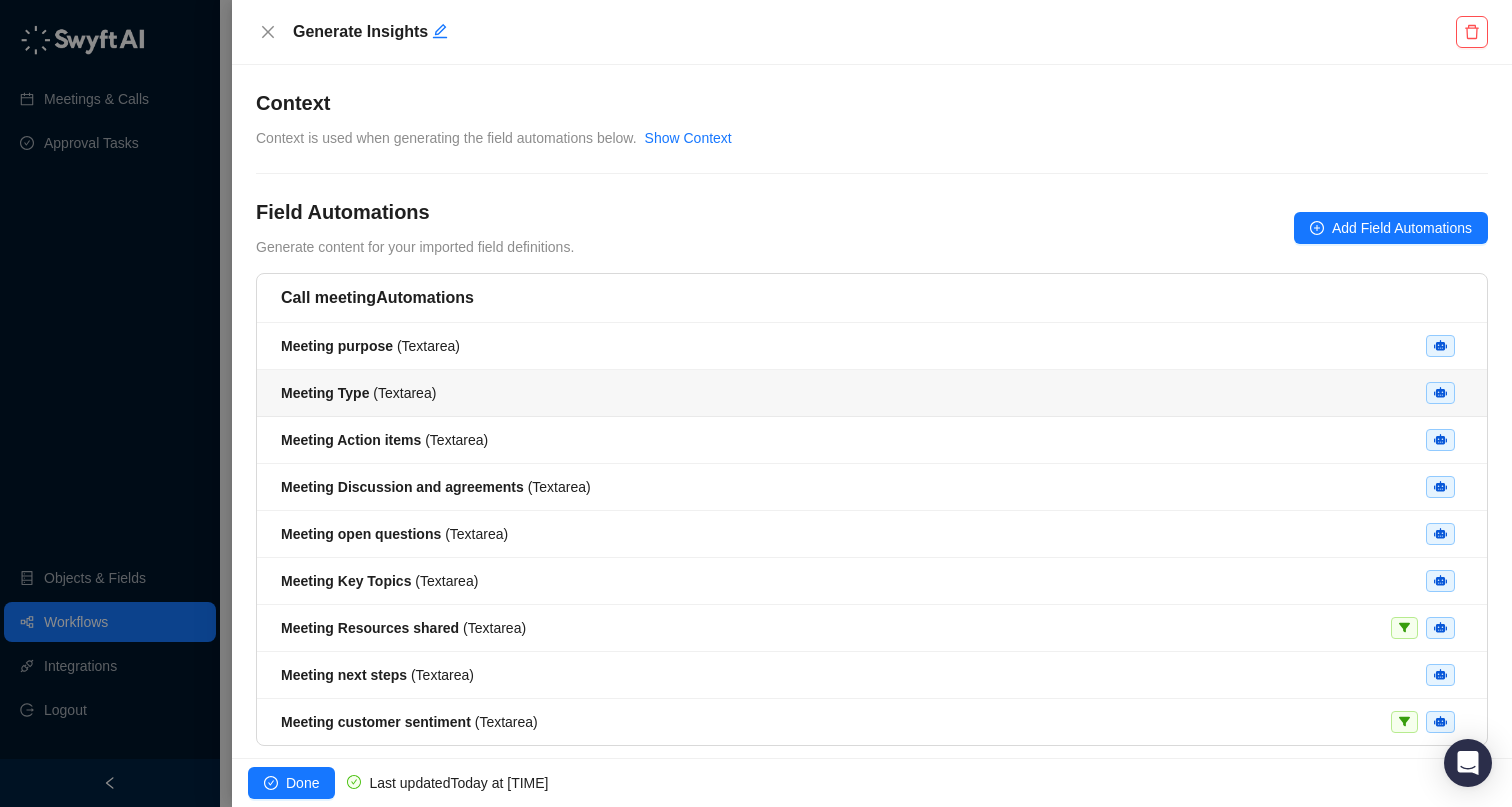 click on "Meeting_Type__sw" at bounding box center (872, 346) 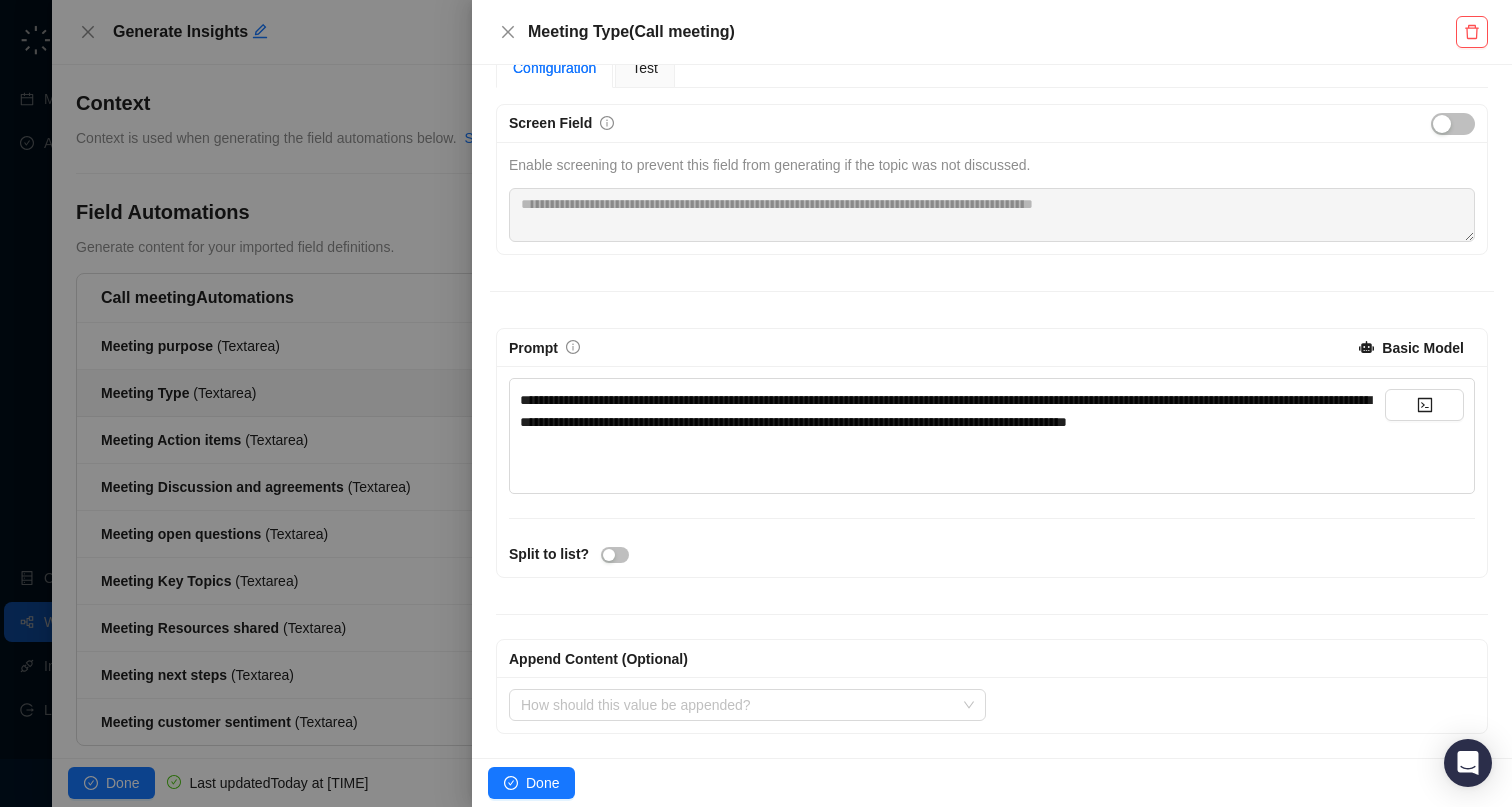 scroll, scrollTop: 197, scrollLeft: 0, axis: vertical 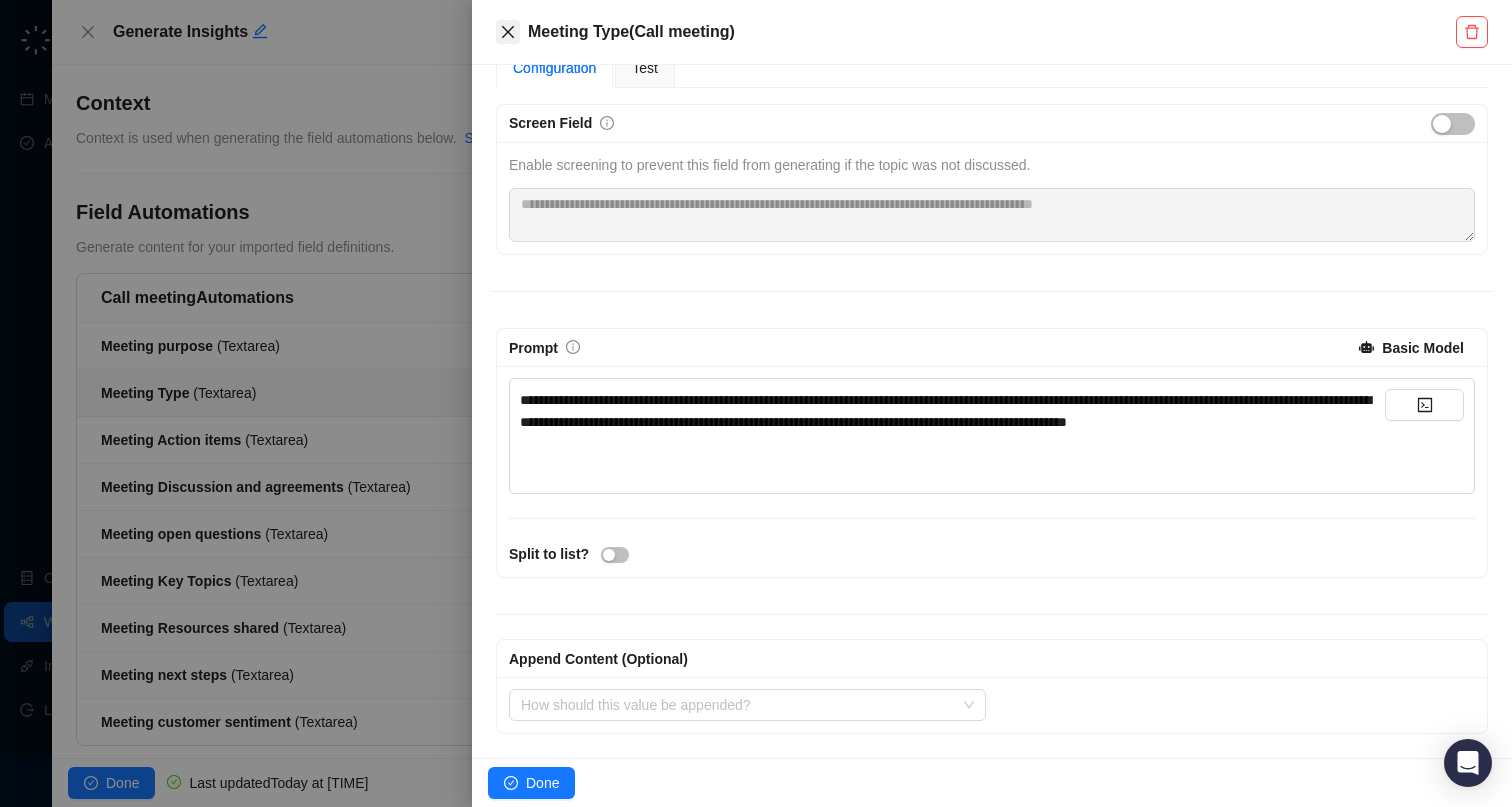 click at bounding box center (88, 32) 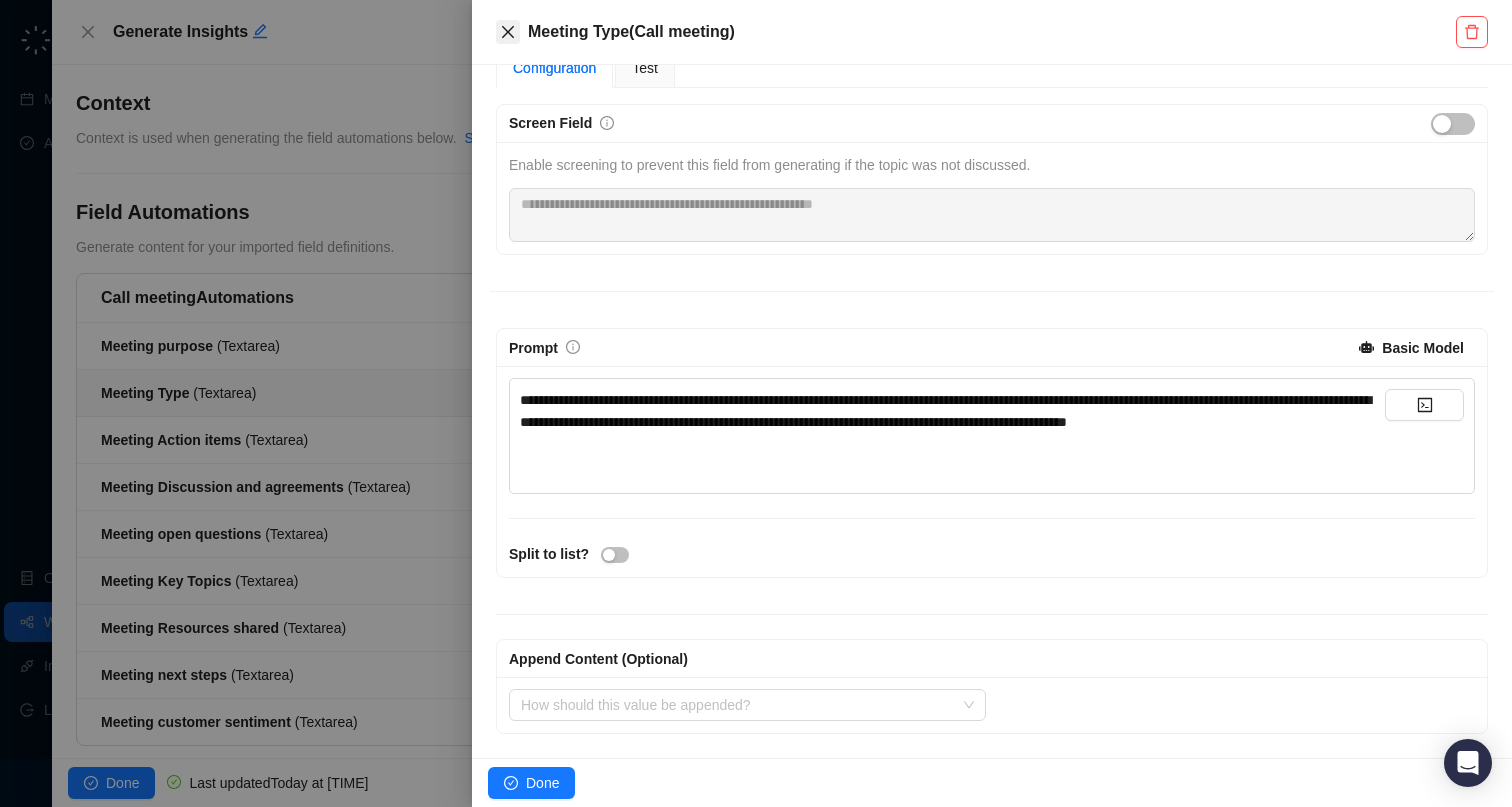 scroll, scrollTop: 0, scrollLeft: 0, axis: both 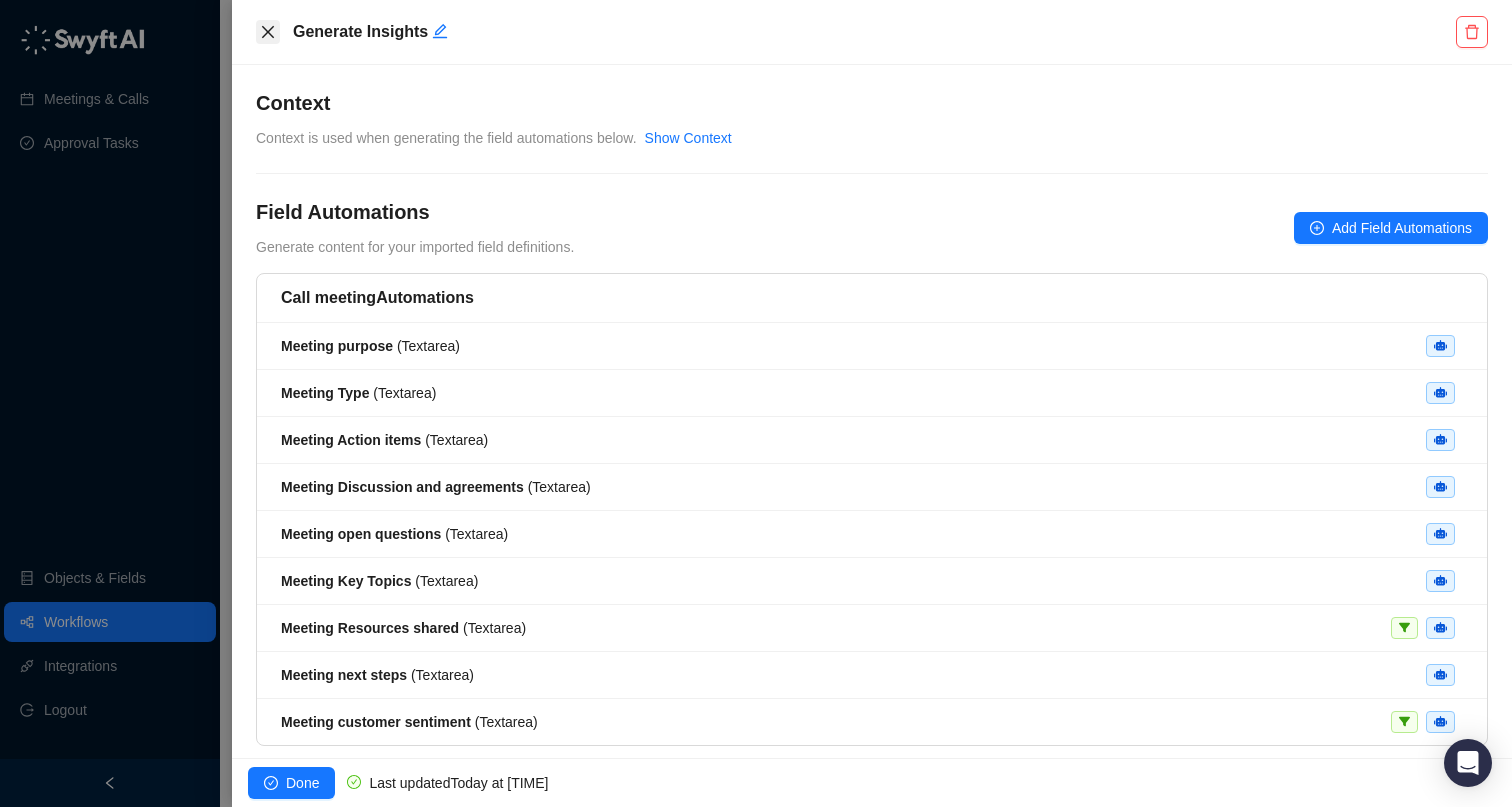 click at bounding box center (268, 32) 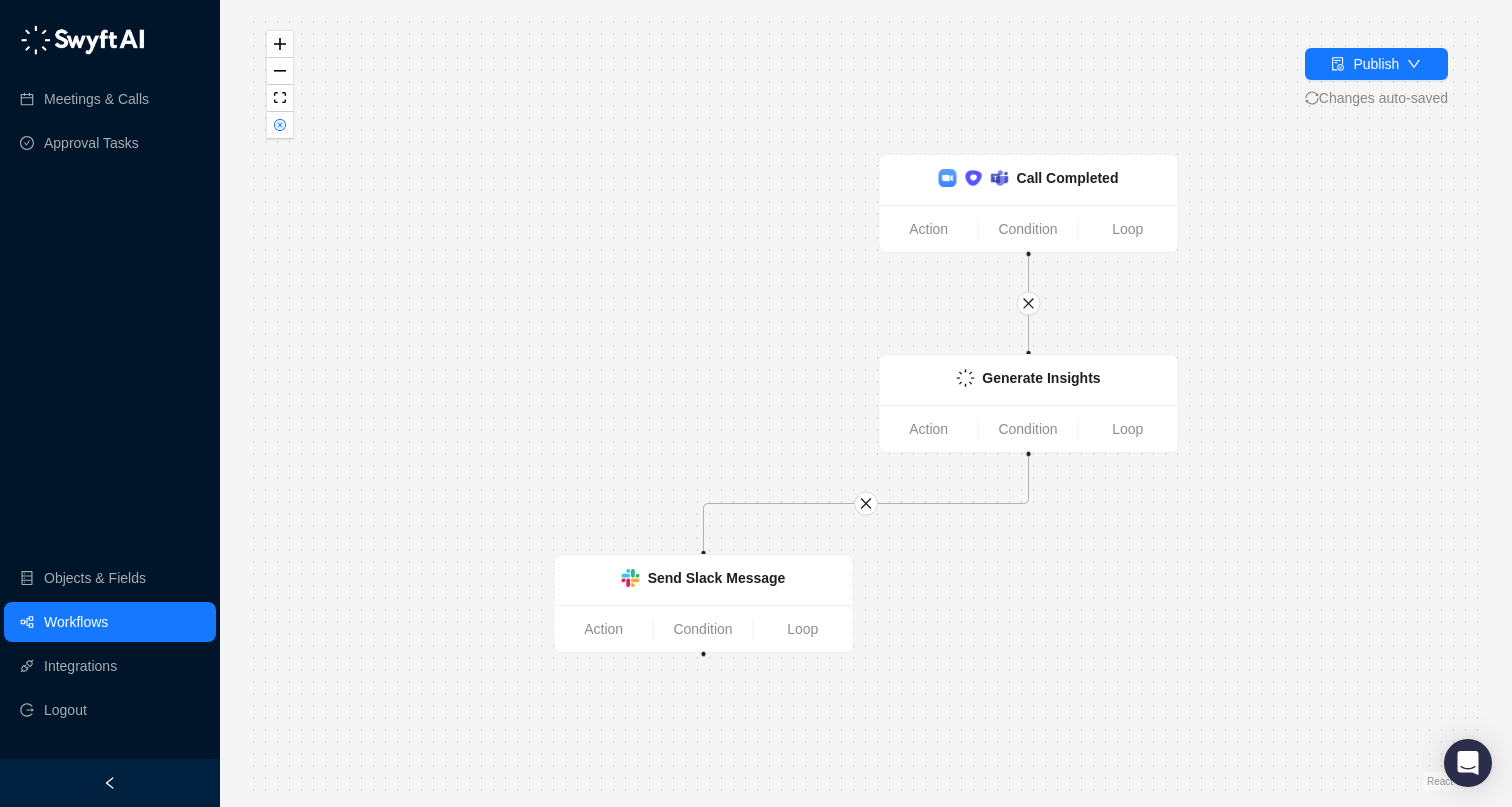 click on "Send Slack Message Action Condition Loop Call Completed Action Condition Loop Generate Insights Action Condition Loop" at bounding box center [866, 403] 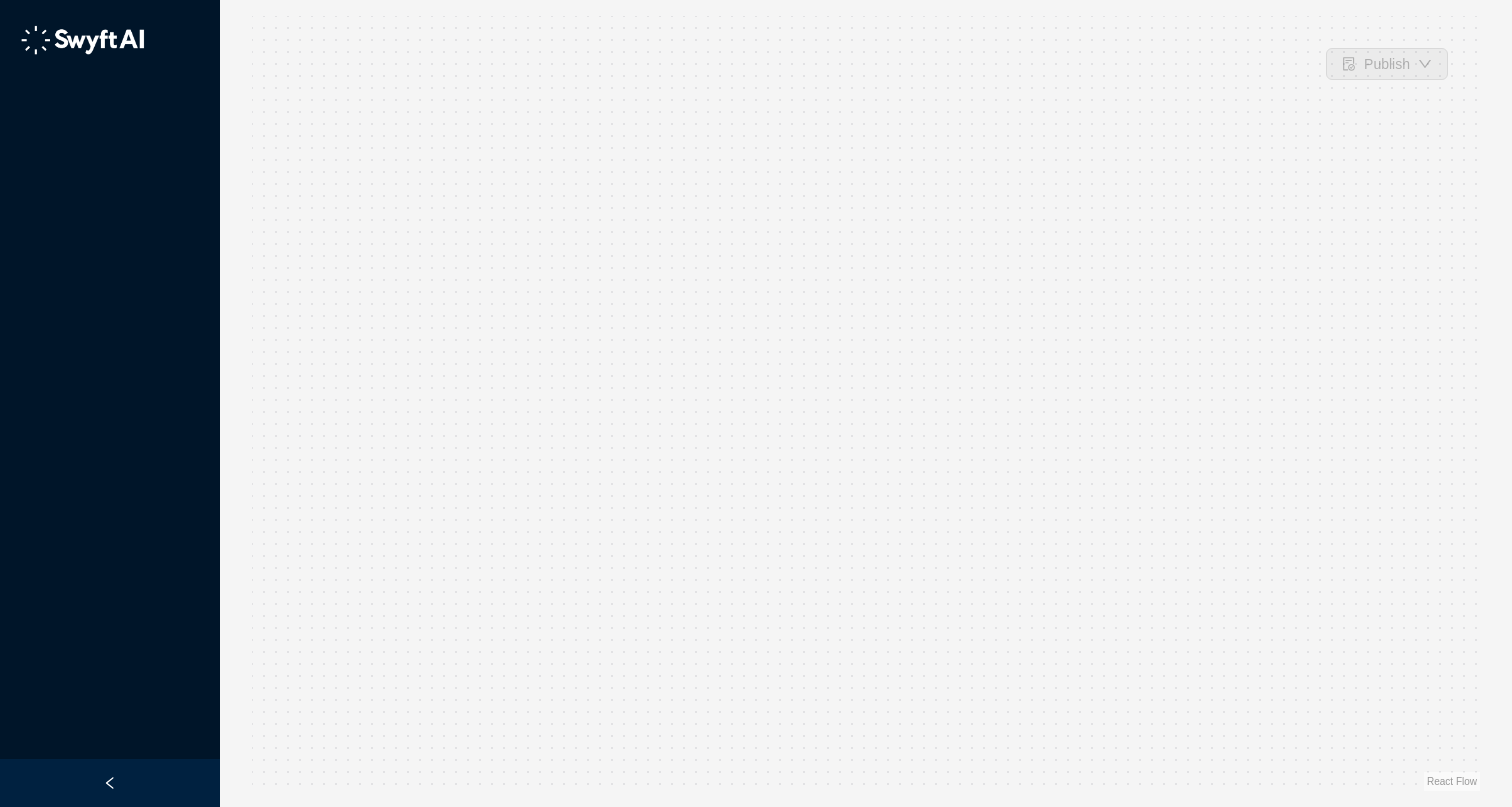 scroll, scrollTop: 0, scrollLeft: 0, axis: both 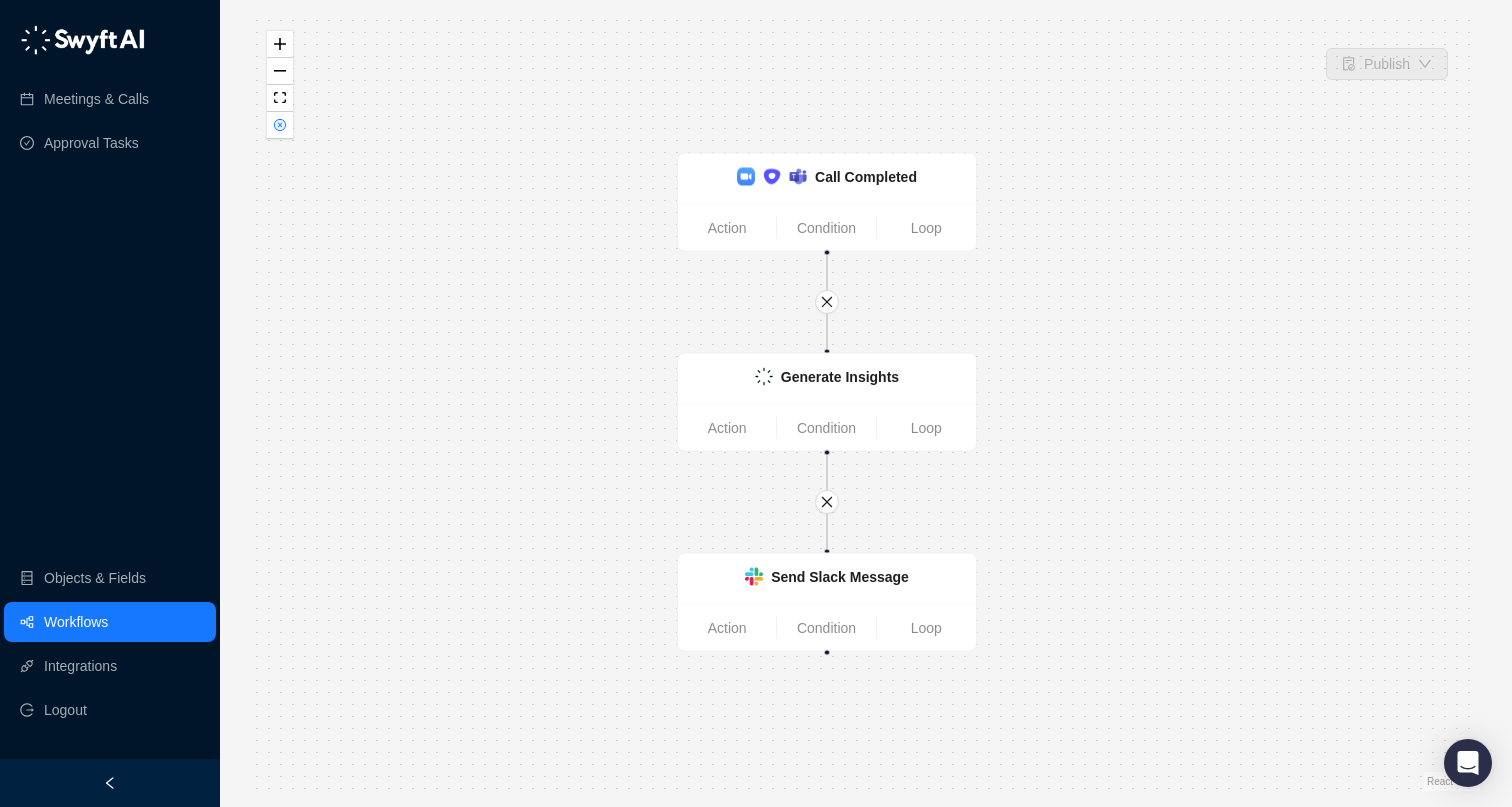 drag, startPoint x: 535, startPoint y: 561, endPoint x: 452, endPoint y: 542, distance: 85.146935 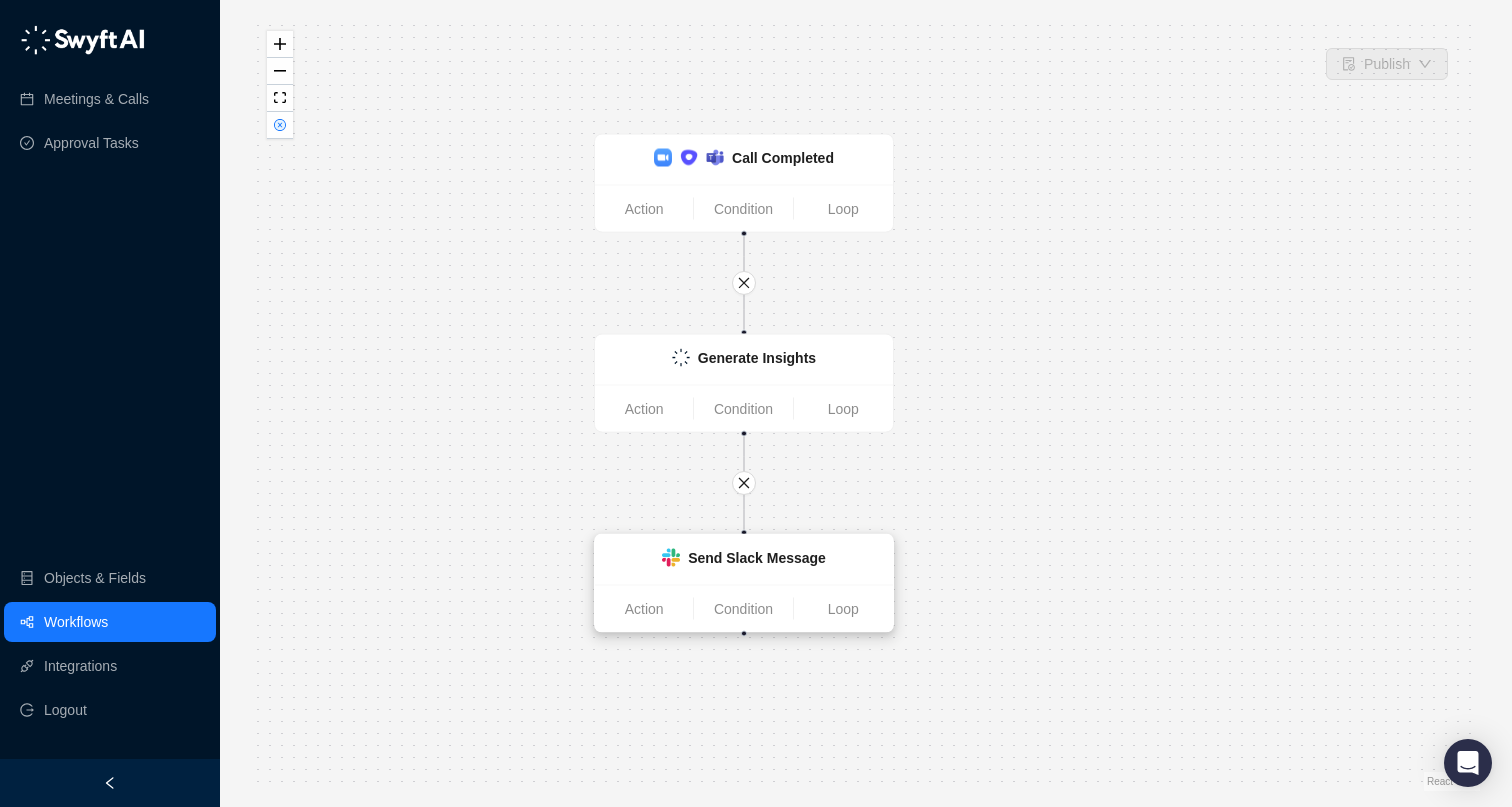 click on "Send Slack Message" at bounding box center [757, 558] 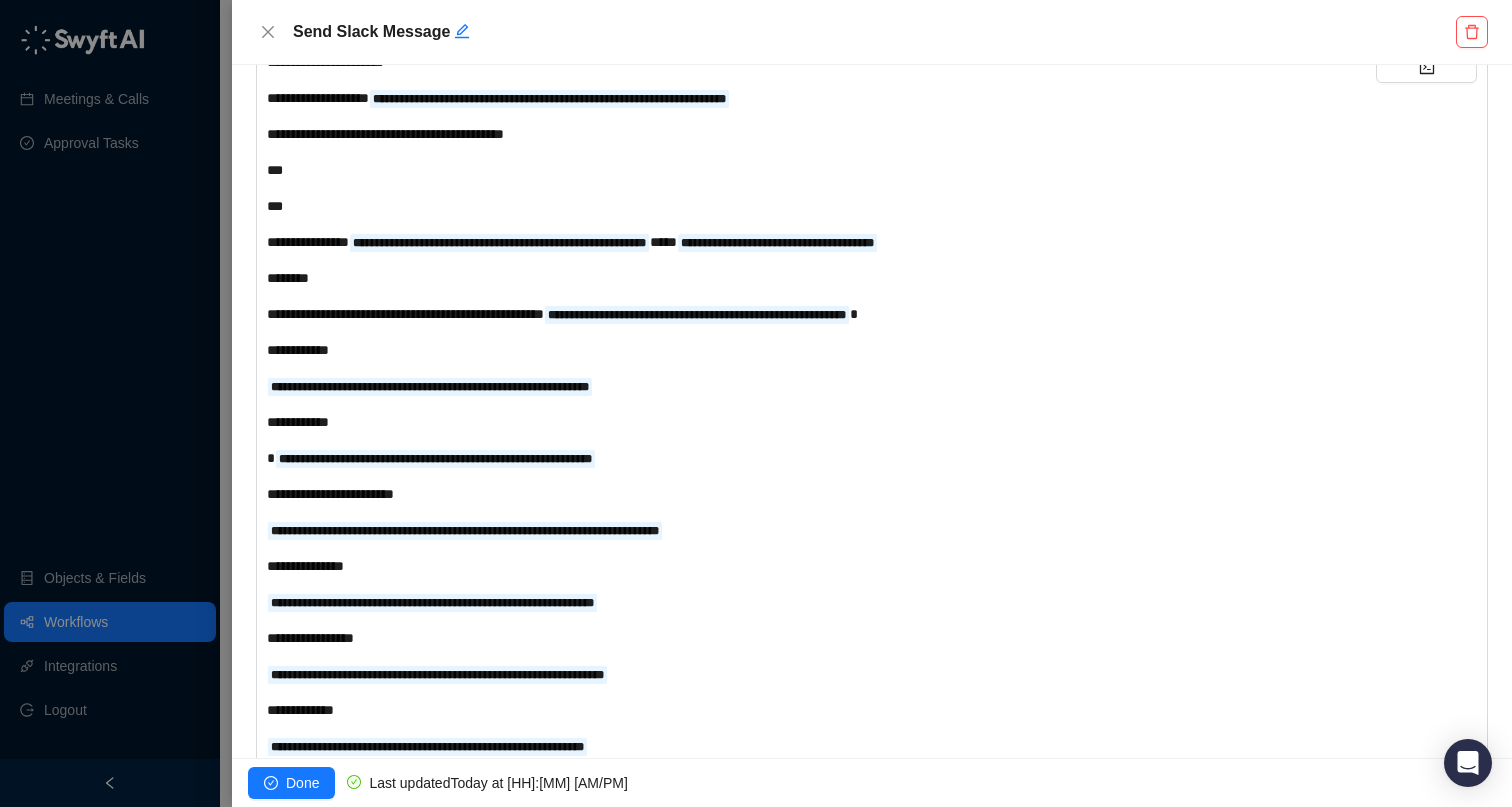 scroll, scrollTop: 406, scrollLeft: 0, axis: vertical 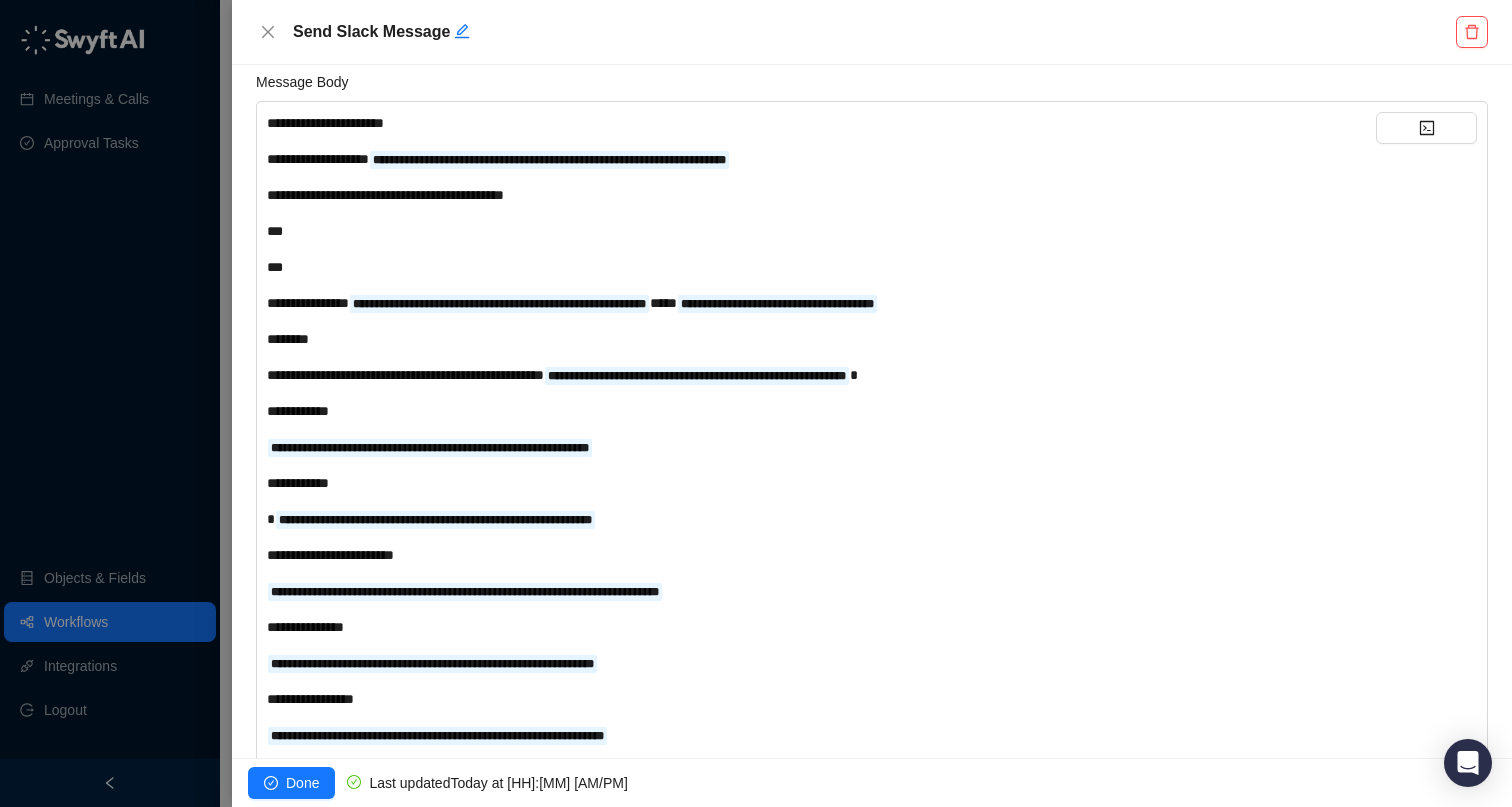 click on "Send Slack Message" at bounding box center [872, 32] 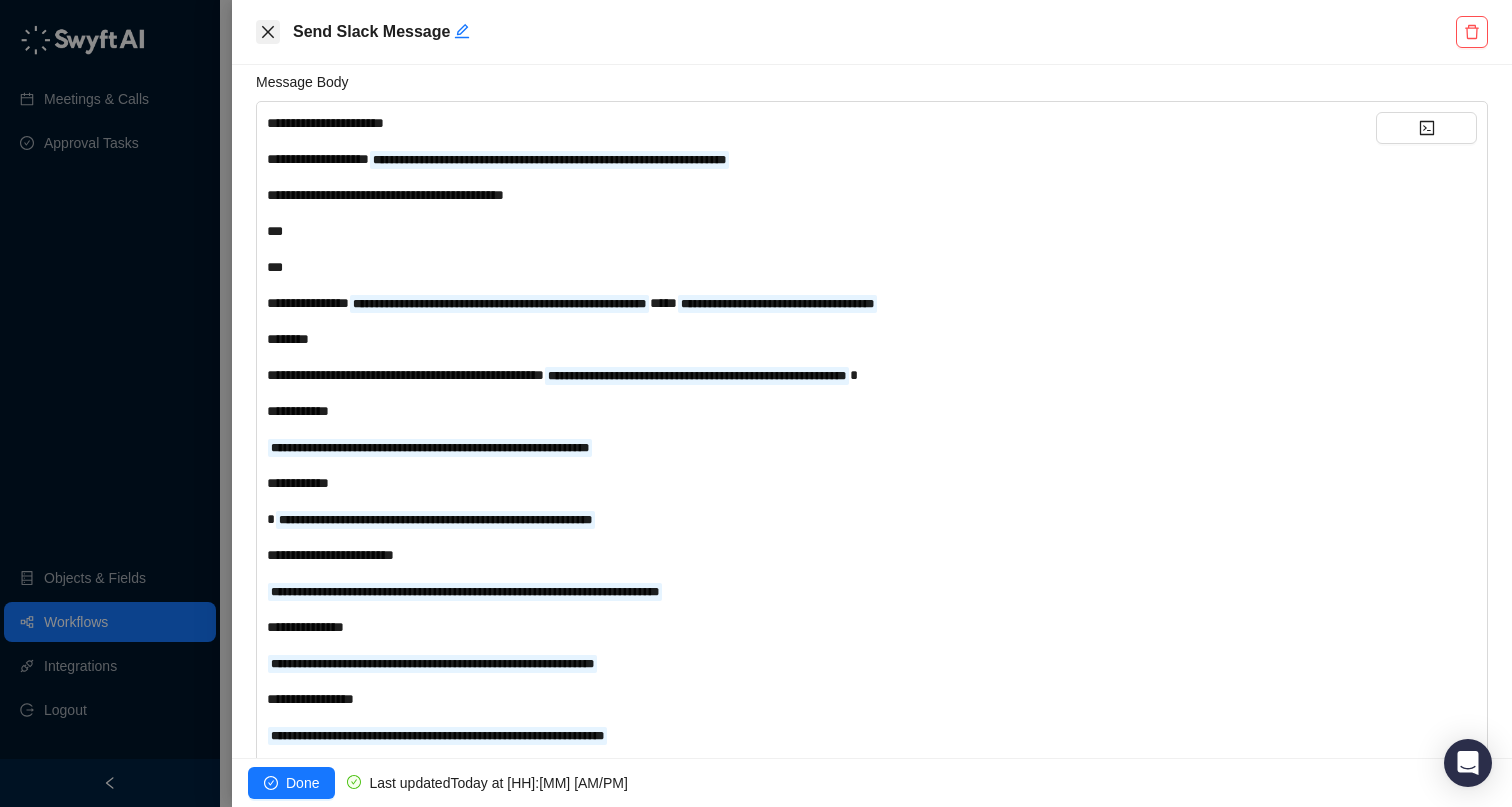 click at bounding box center [268, 32] 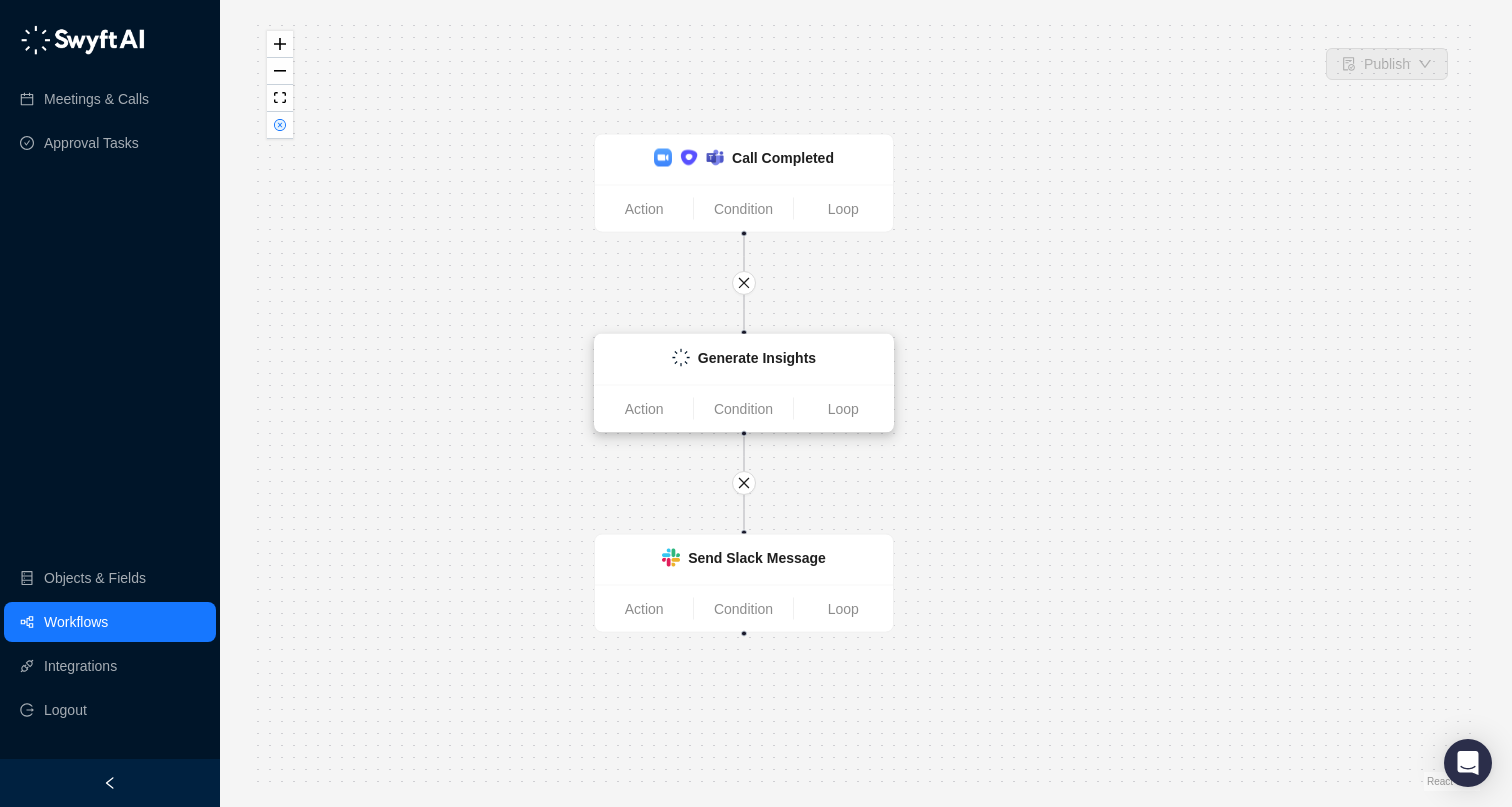 click on "Generate Insights" at bounding box center [744, 360] 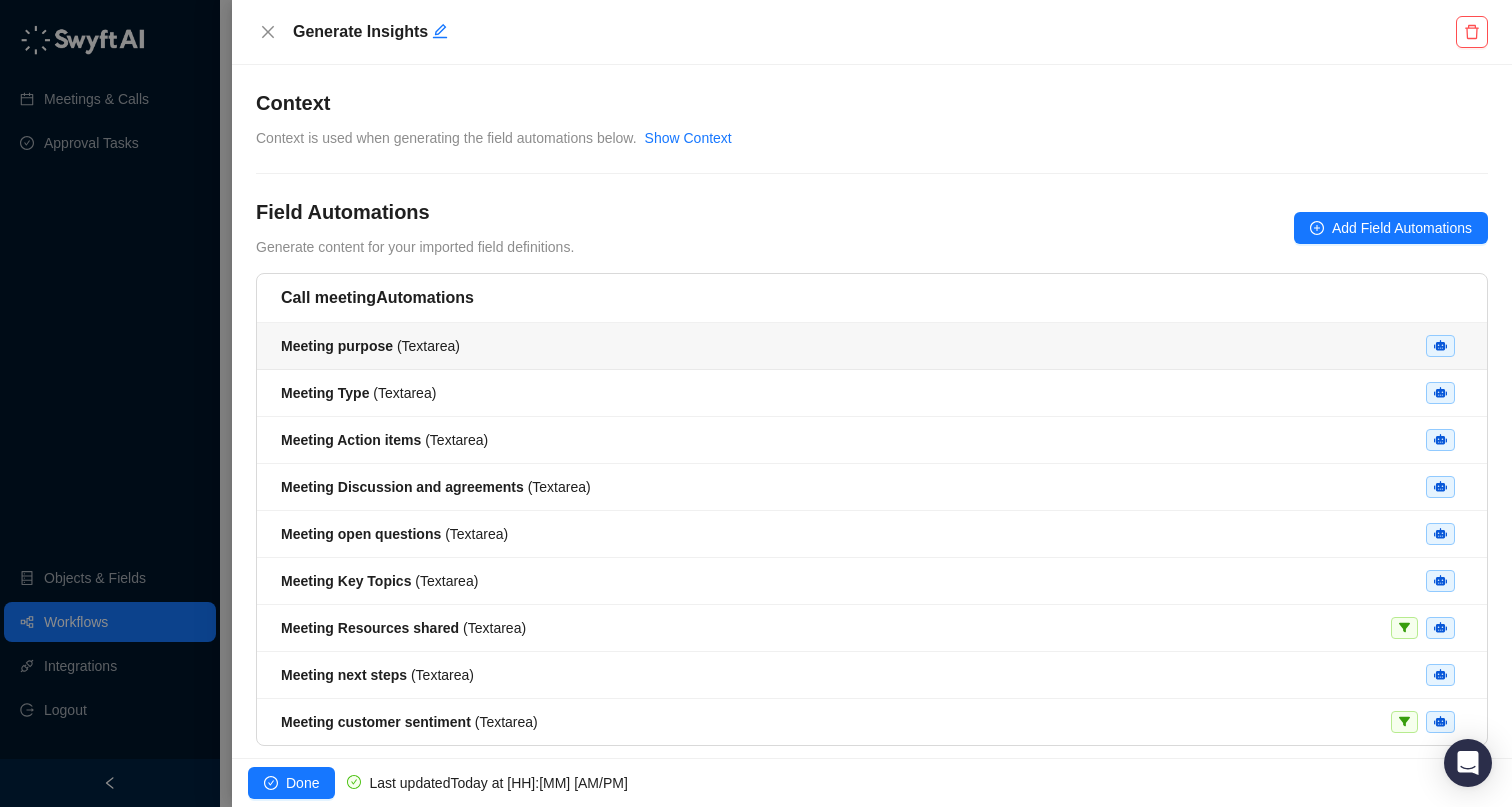 click on "Meeting purpose   ( Textarea )" at bounding box center [872, 346] 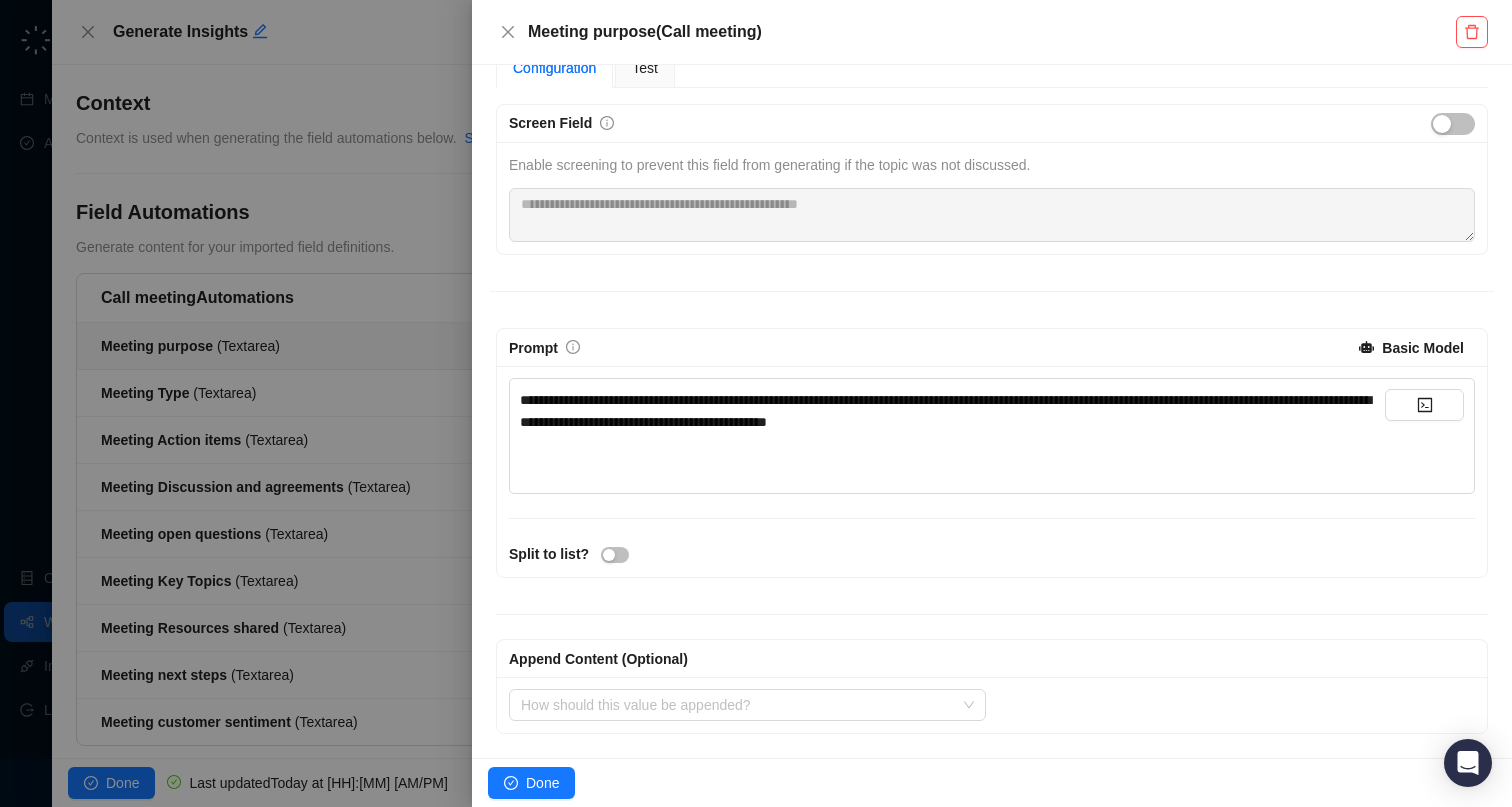 scroll, scrollTop: 0, scrollLeft: 0, axis: both 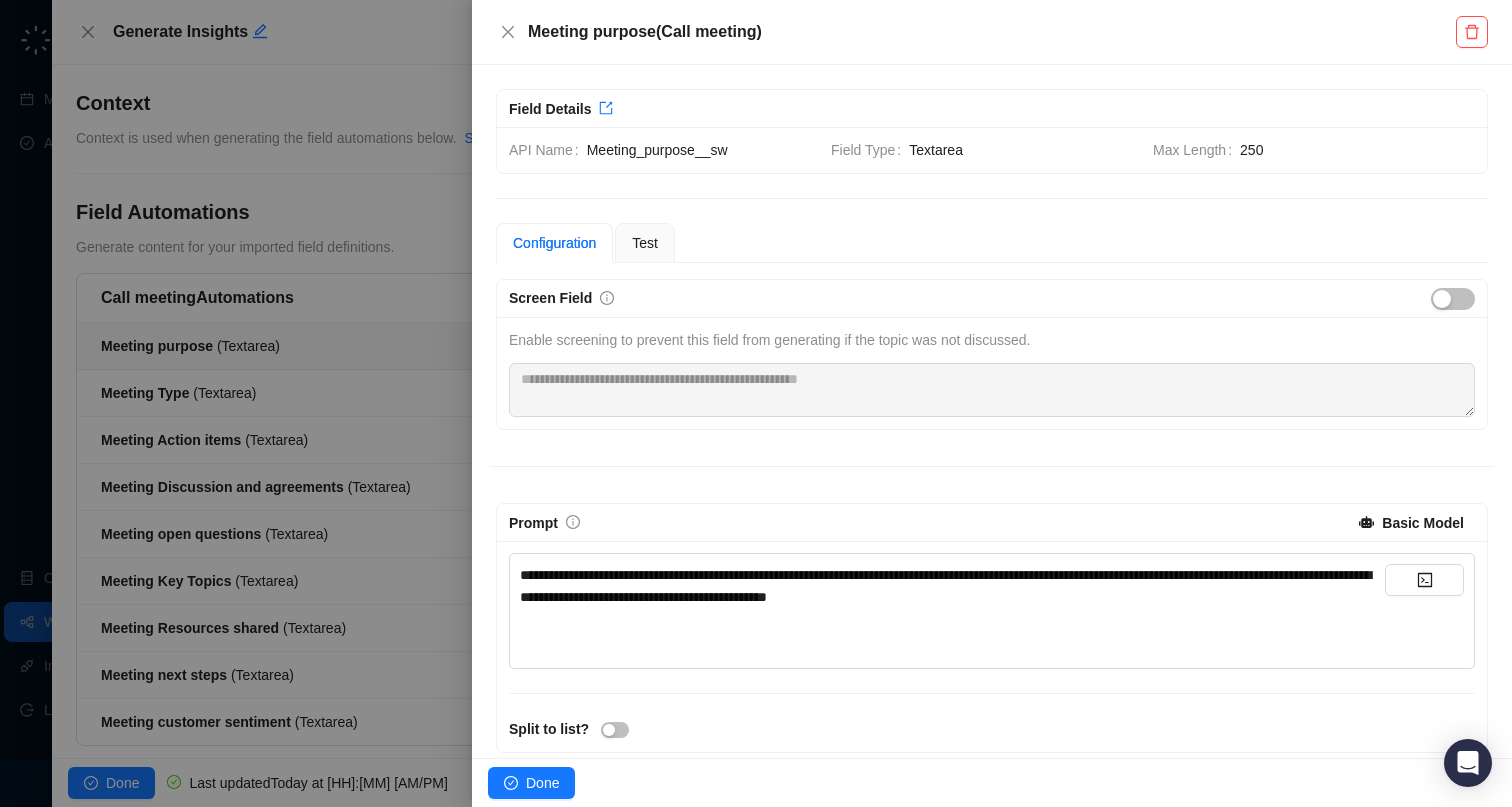 click at bounding box center (756, 403) 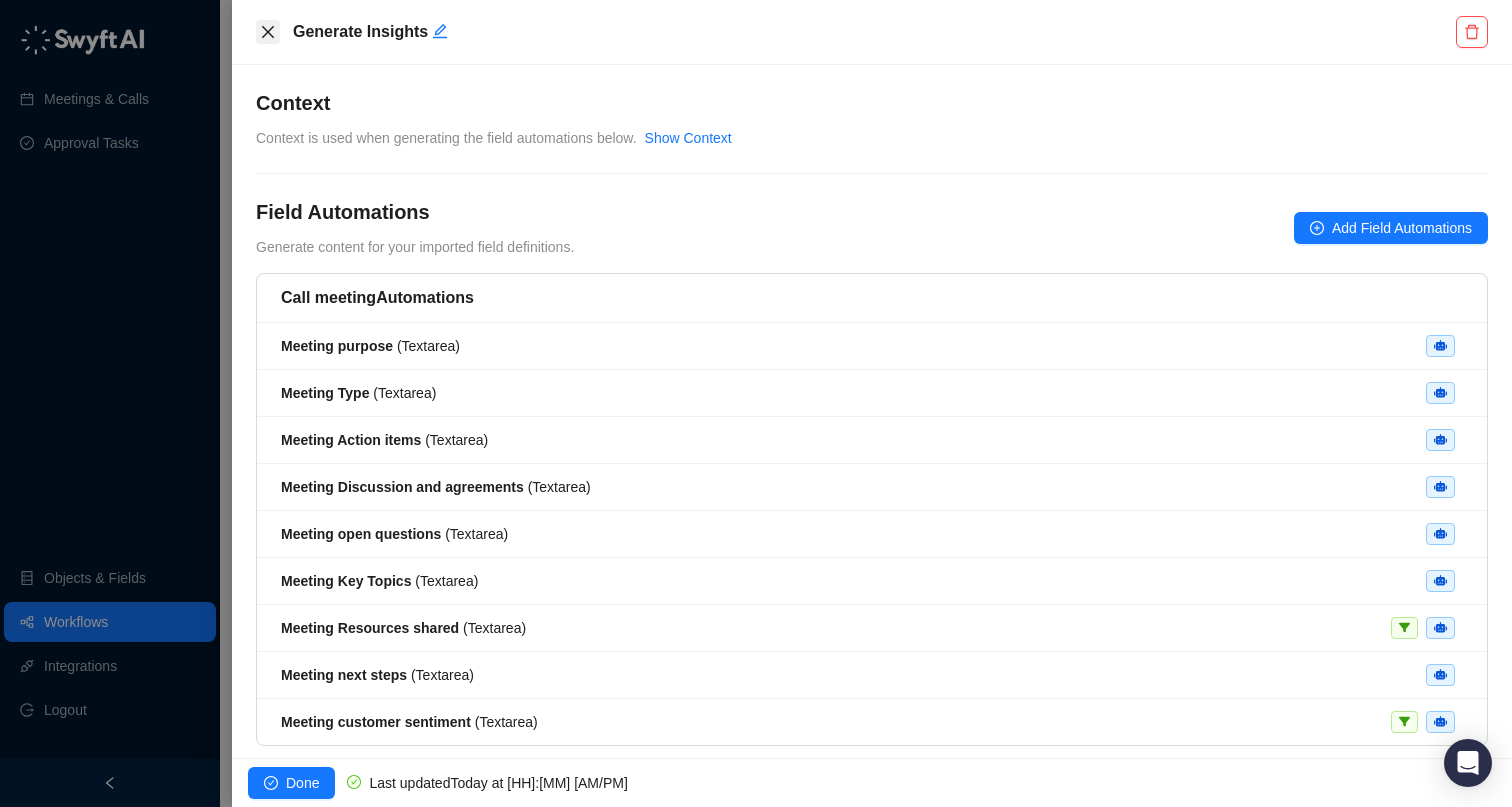 click at bounding box center [268, 32] 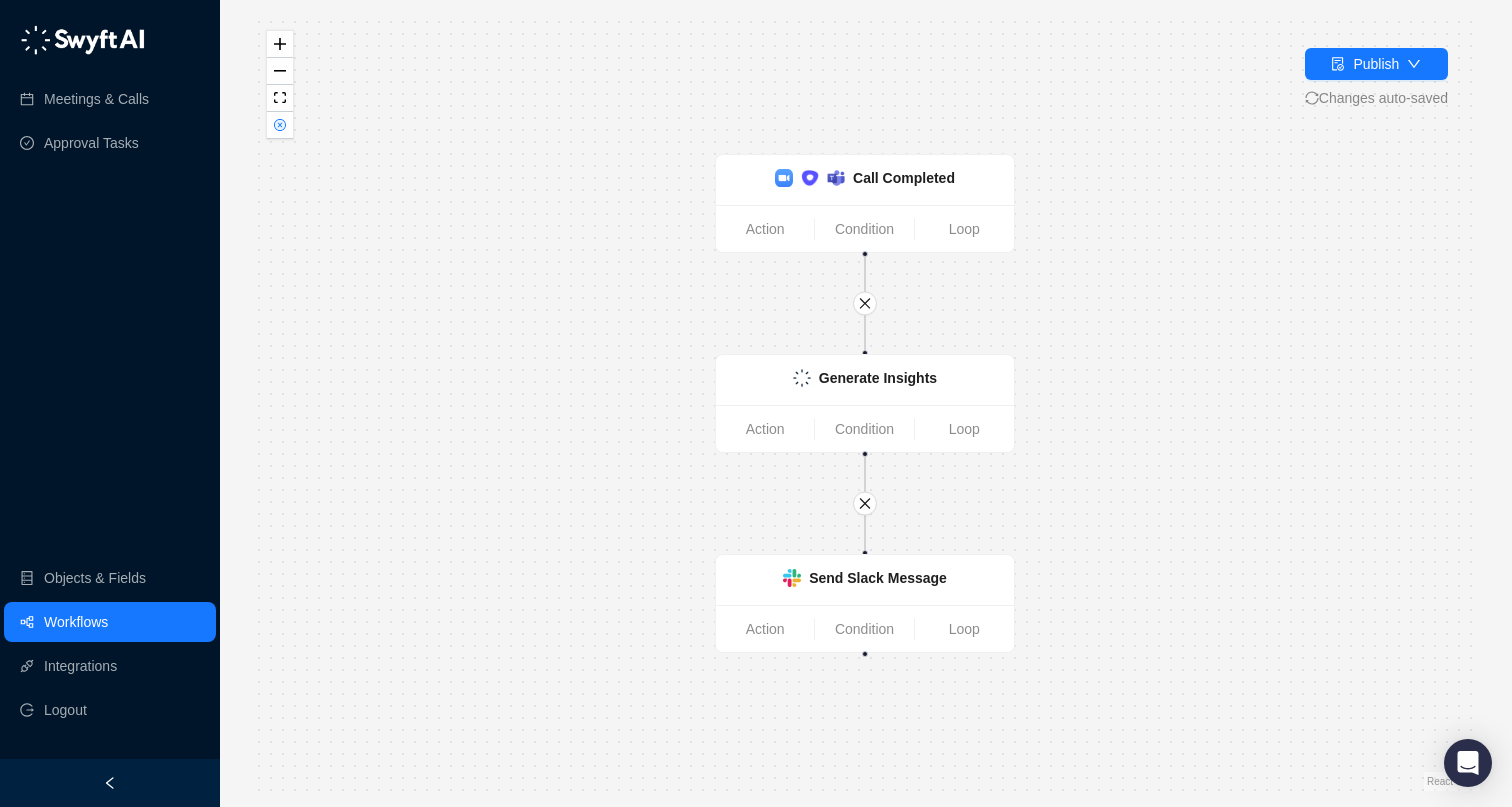drag, startPoint x: 428, startPoint y: 255, endPoint x: 401, endPoint y: 255, distance: 27 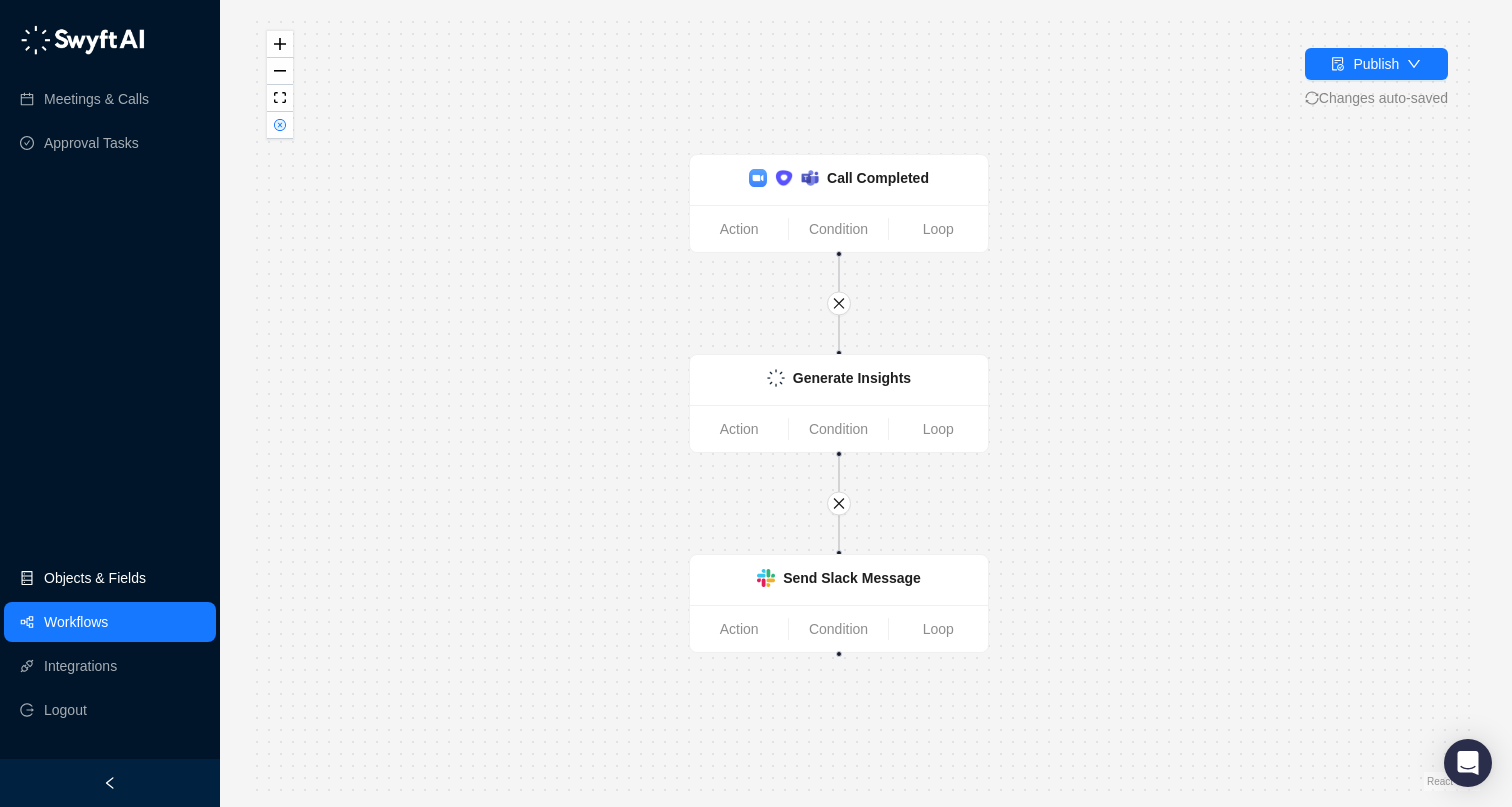 click on "Objects & Fields" at bounding box center (95, 578) 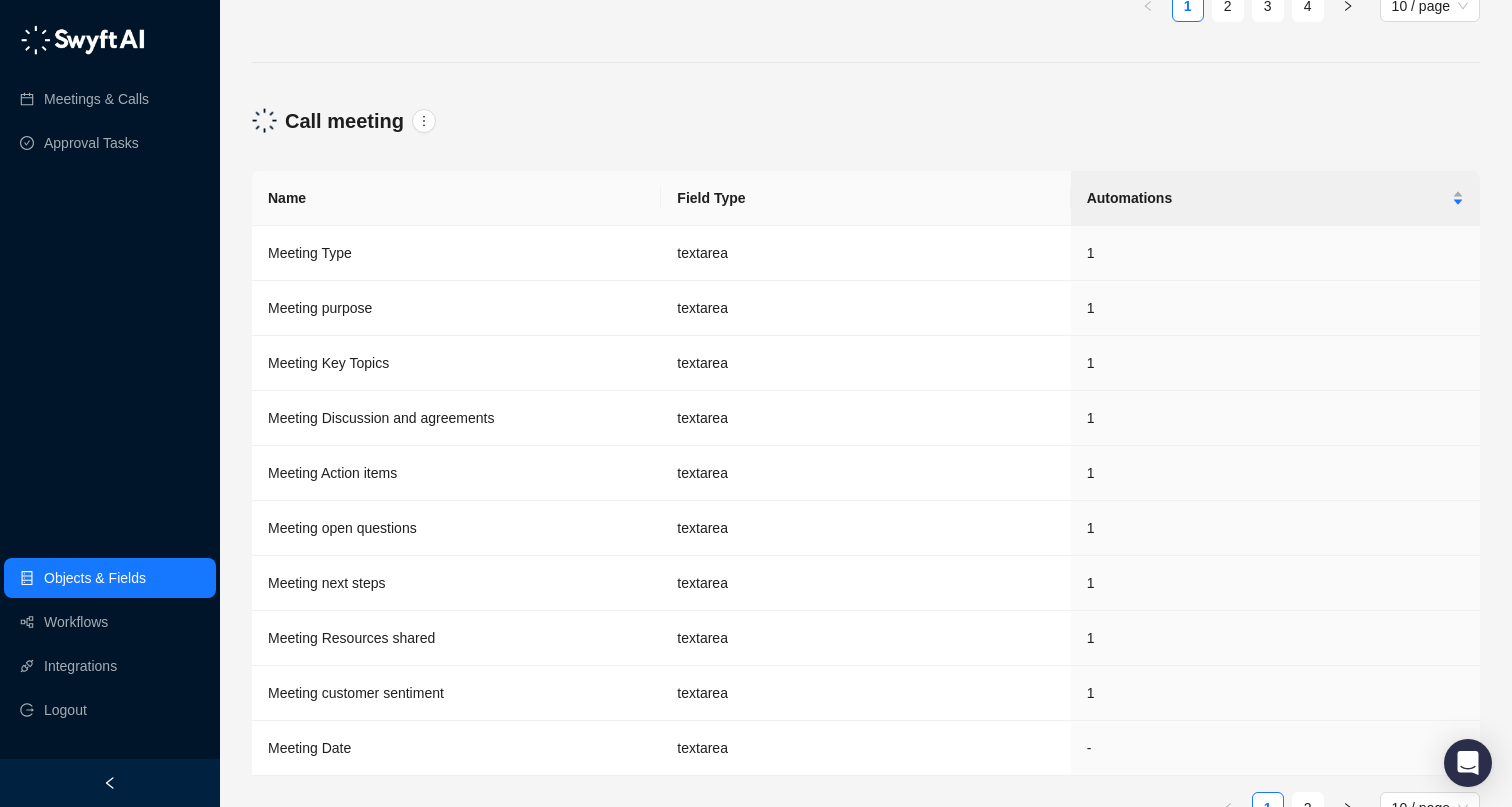 scroll, scrollTop: 1716, scrollLeft: 0, axis: vertical 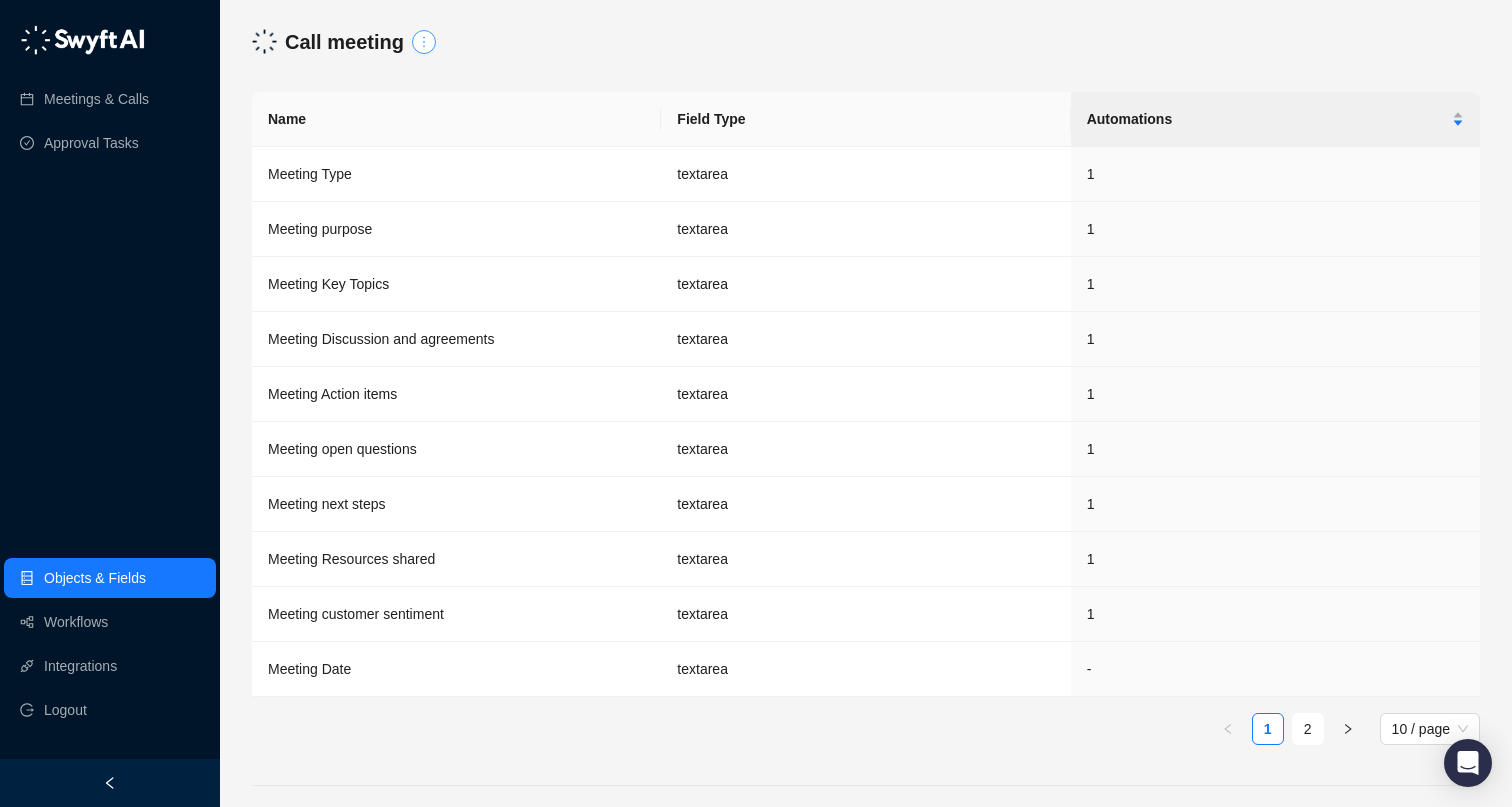 click at bounding box center (424, 42) 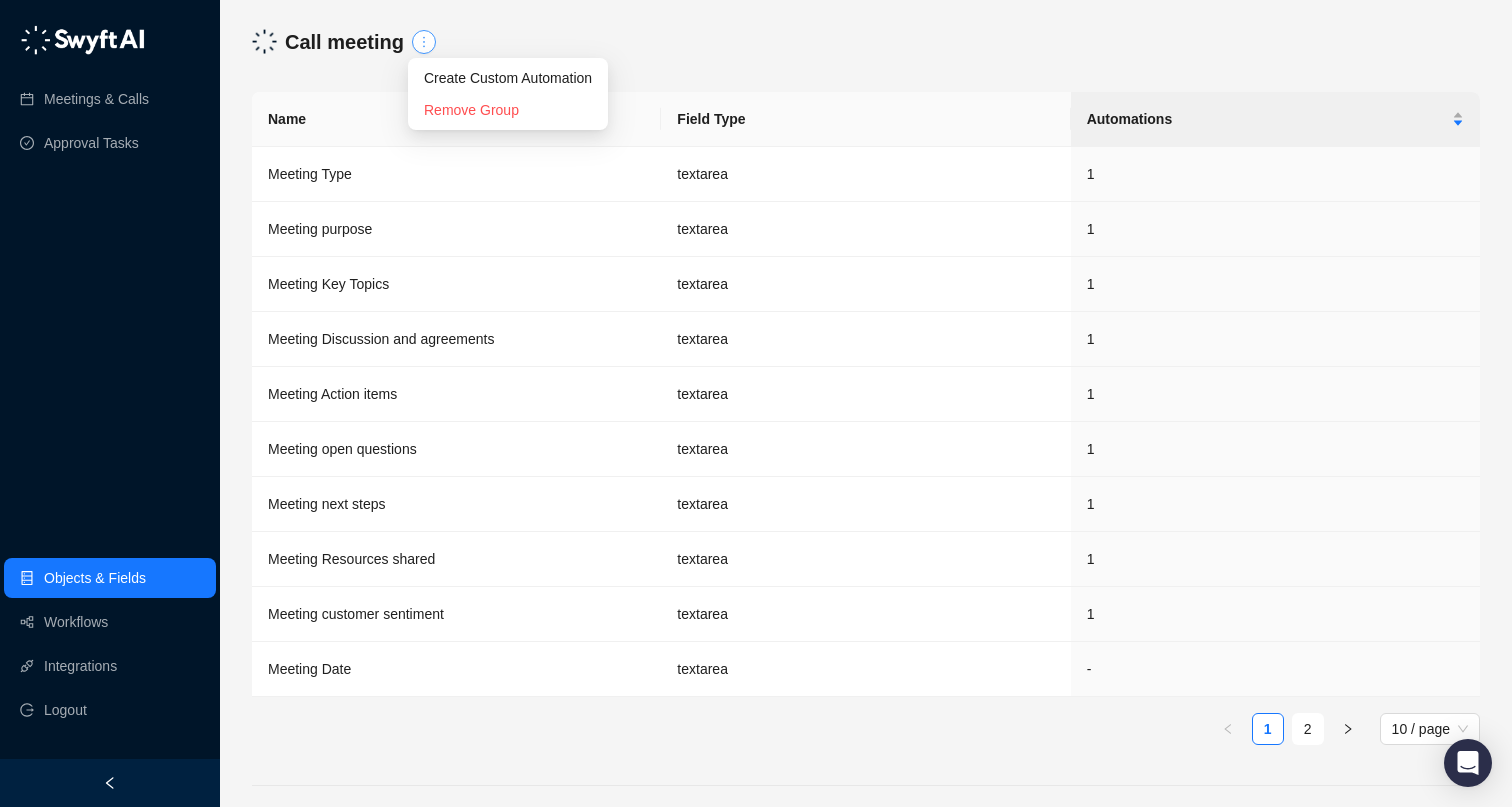 click at bounding box center (424, 42) 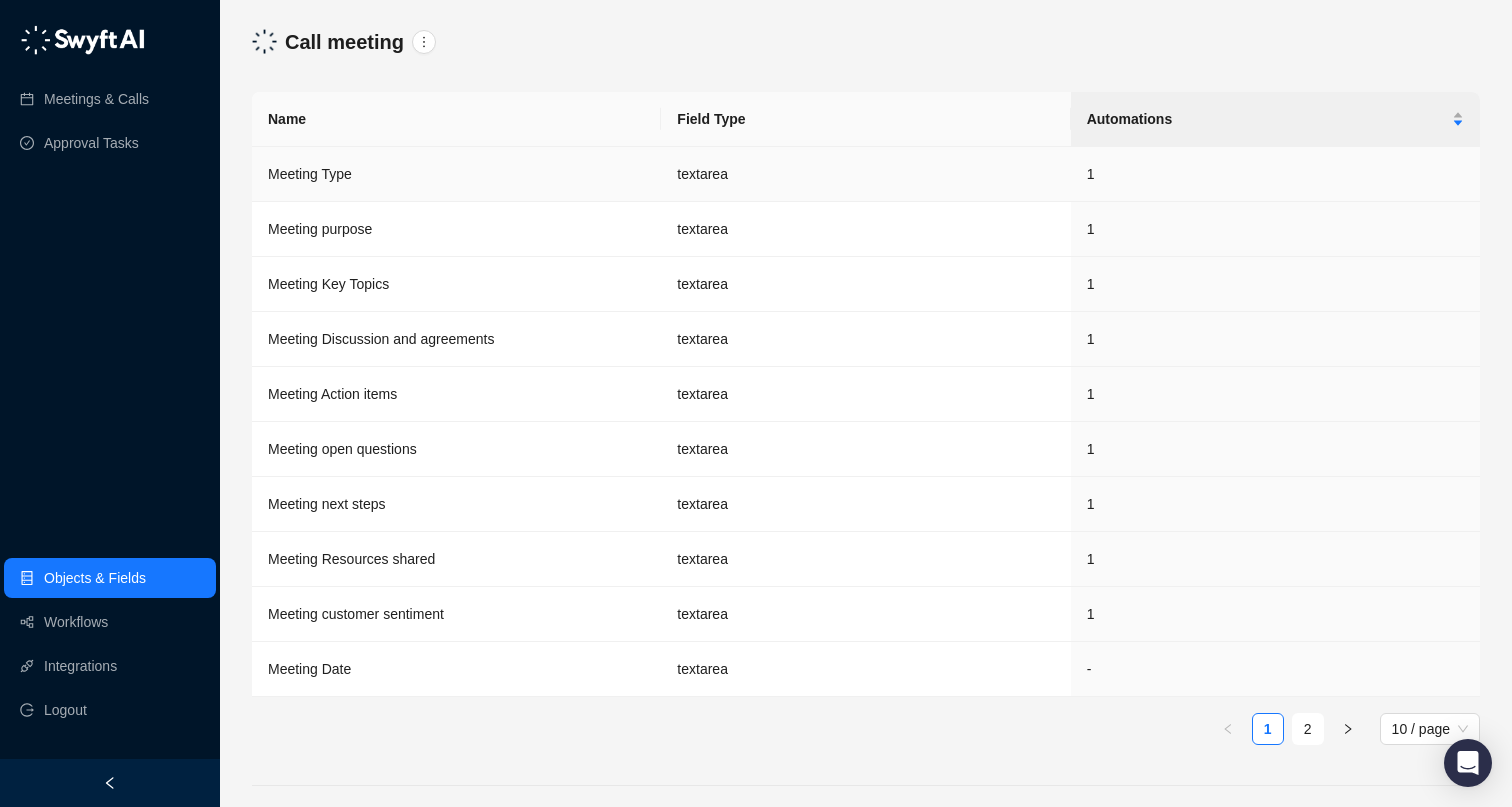 click on "Meeting Type" at bounding box center (456, 174) 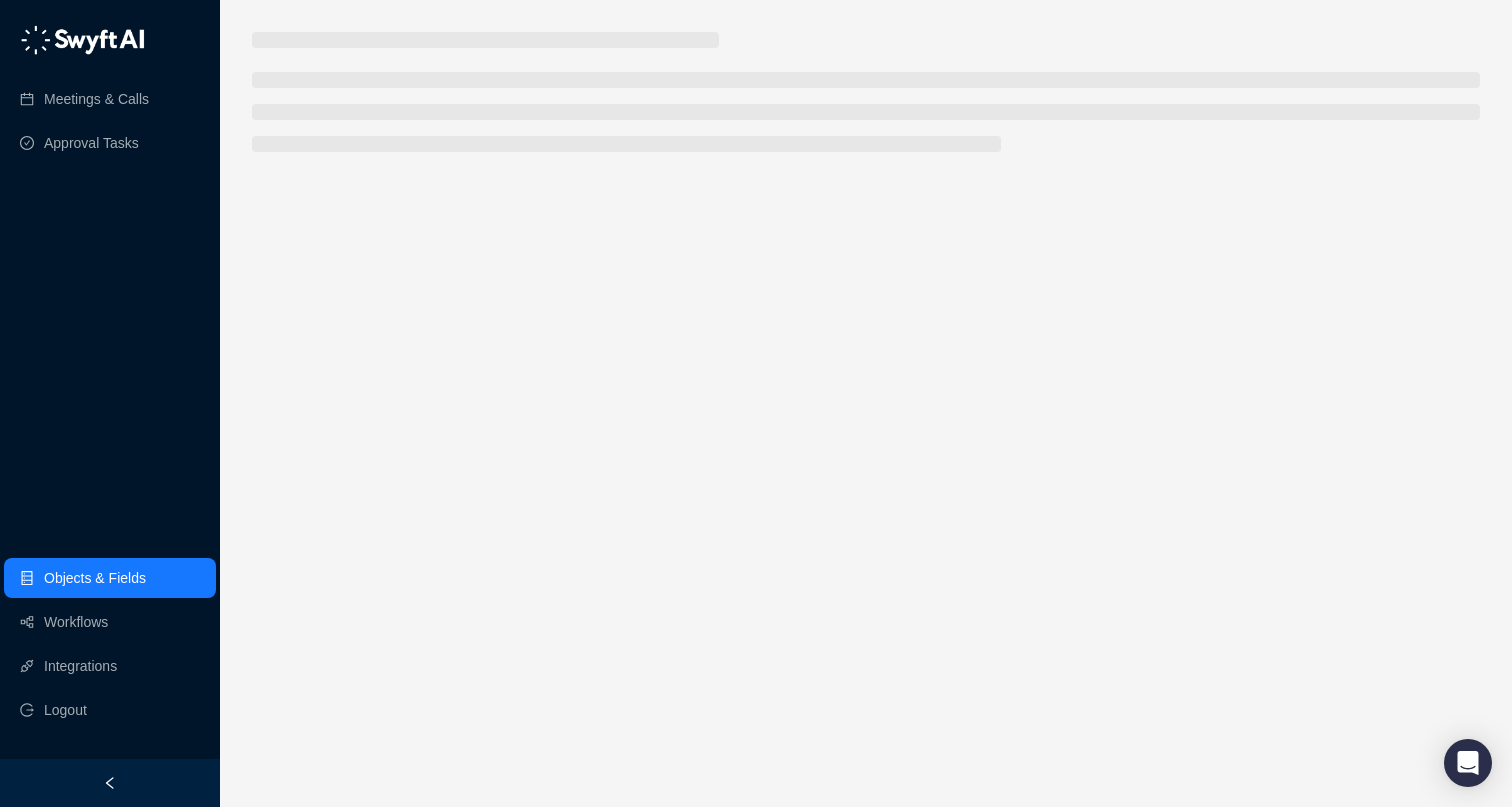 scroll, scrollTop: 0, scrollLeft: 0, axis: both 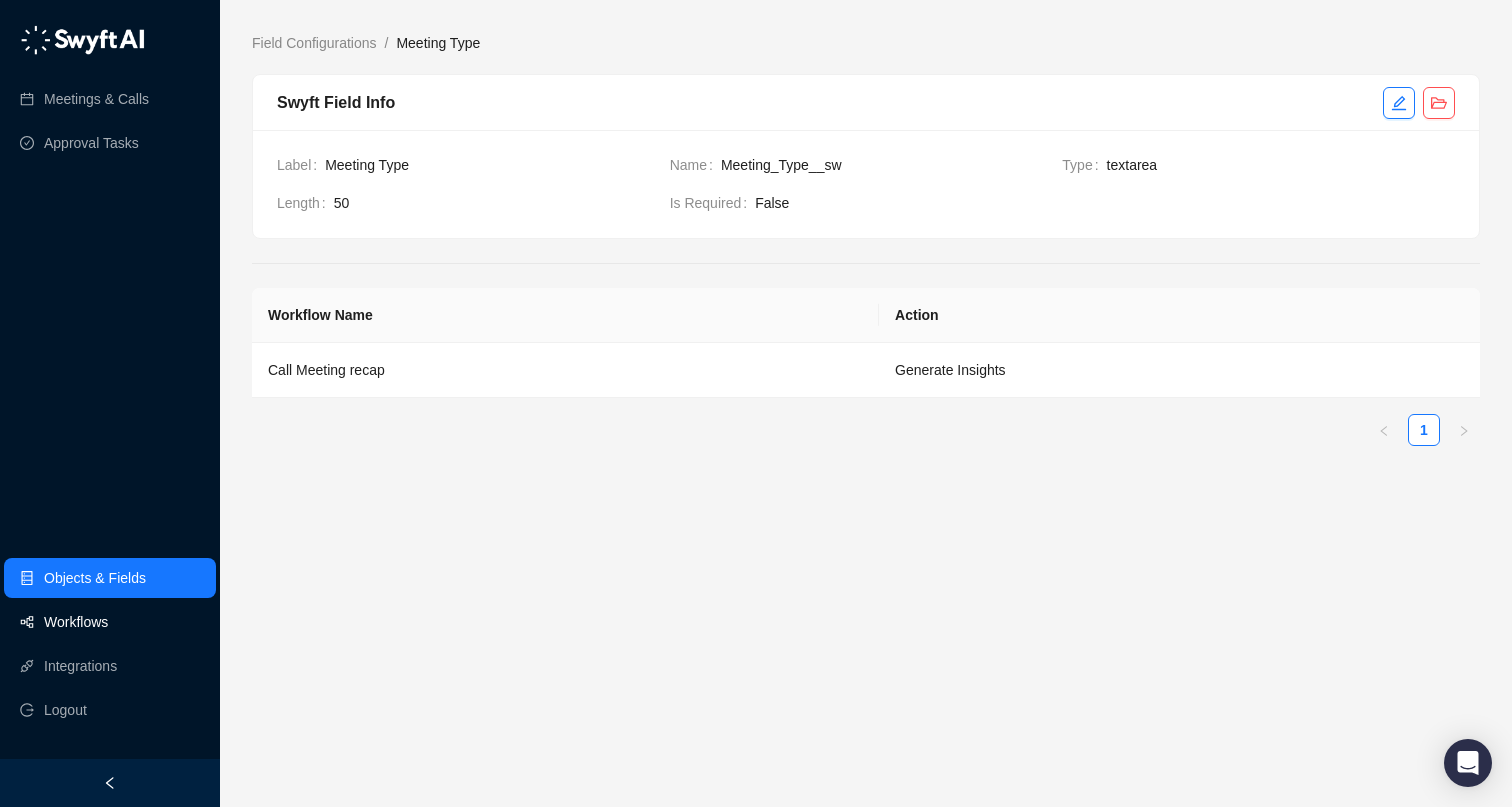 click on "Workflows" at bounding box center [76, 622] 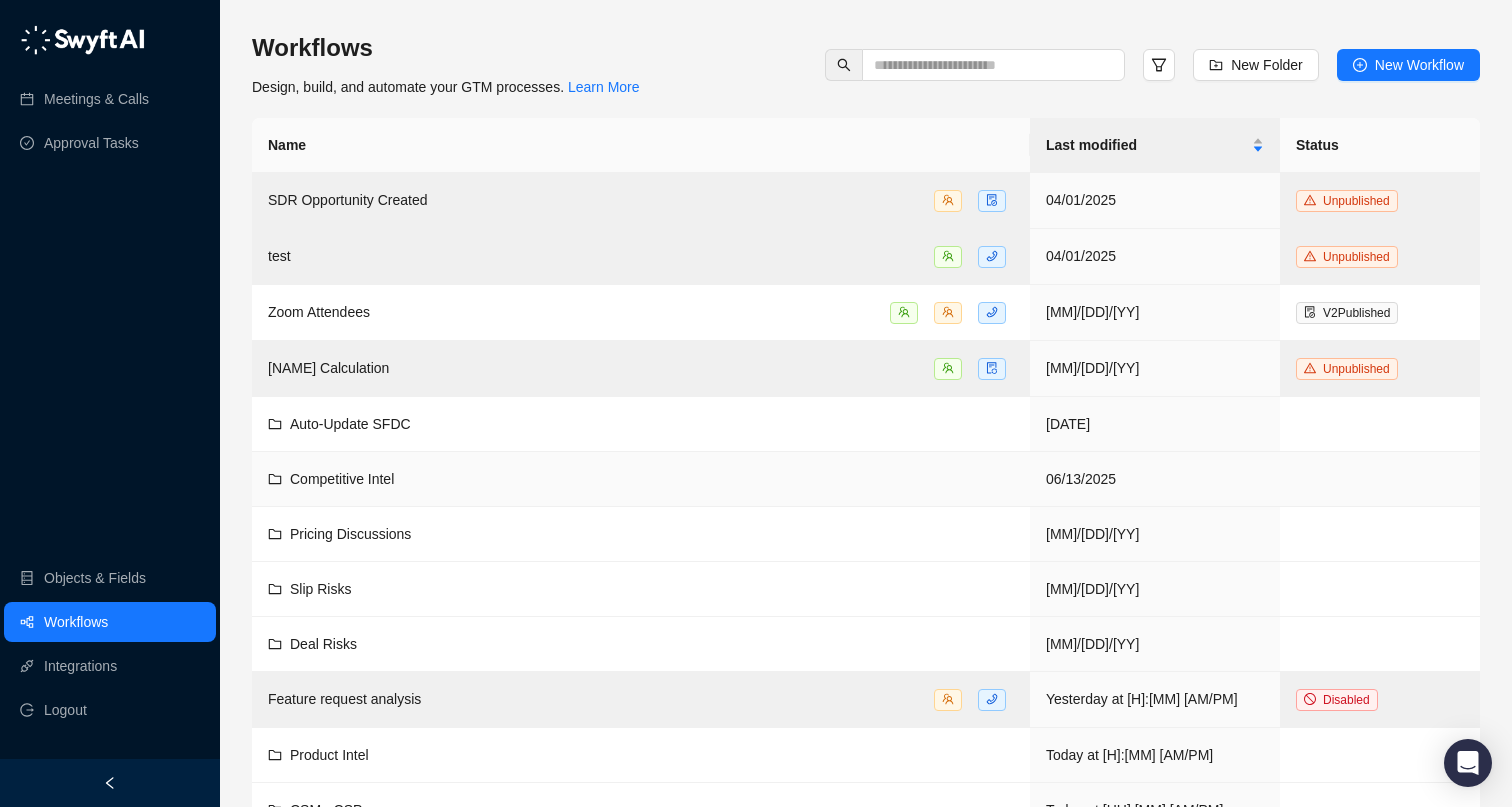 scroll, scrollTop: 44, scrollLeft: 0, axis: vertical 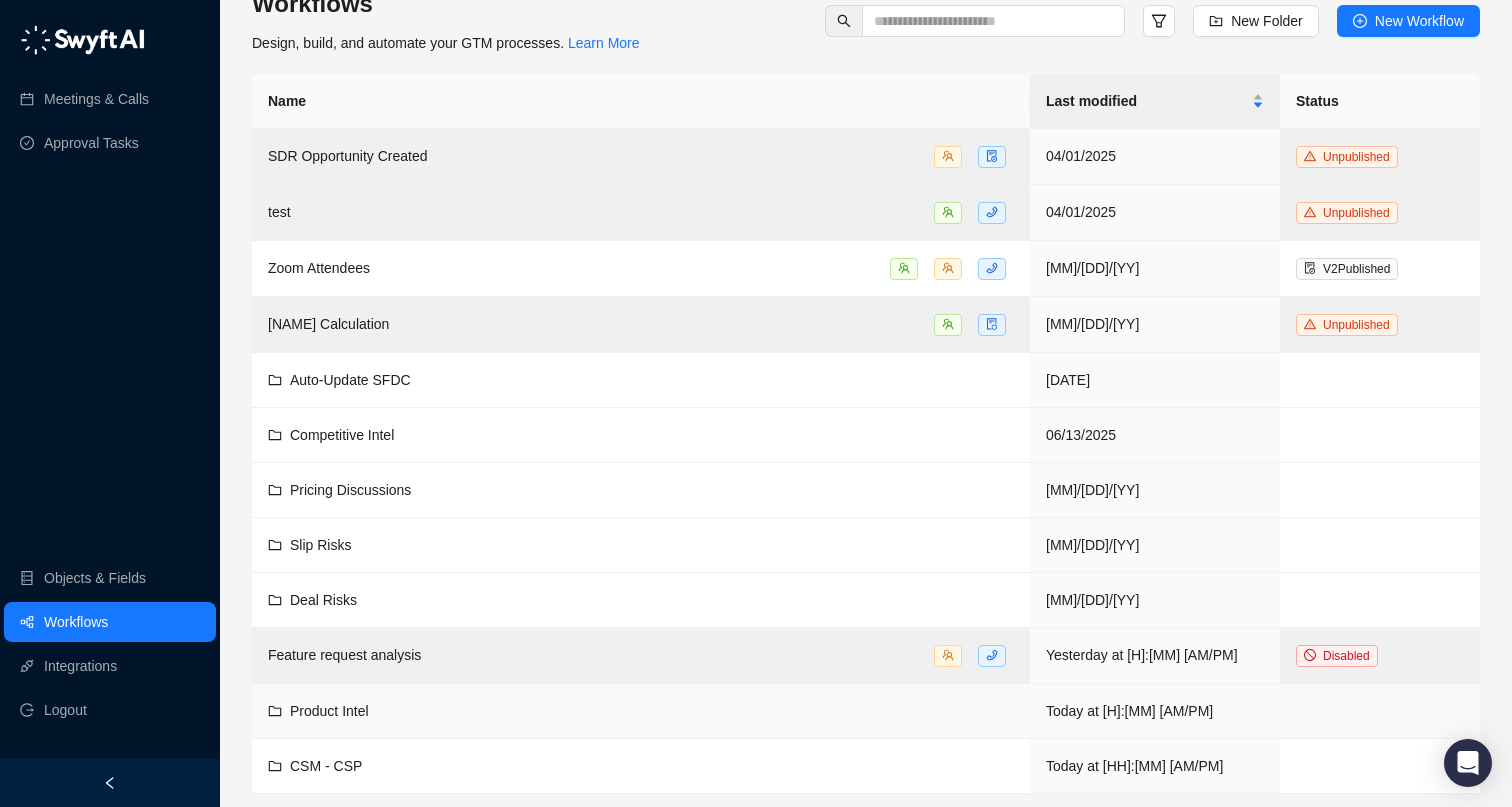 click on "CSM - CSP" at bounding box center [641, 156] 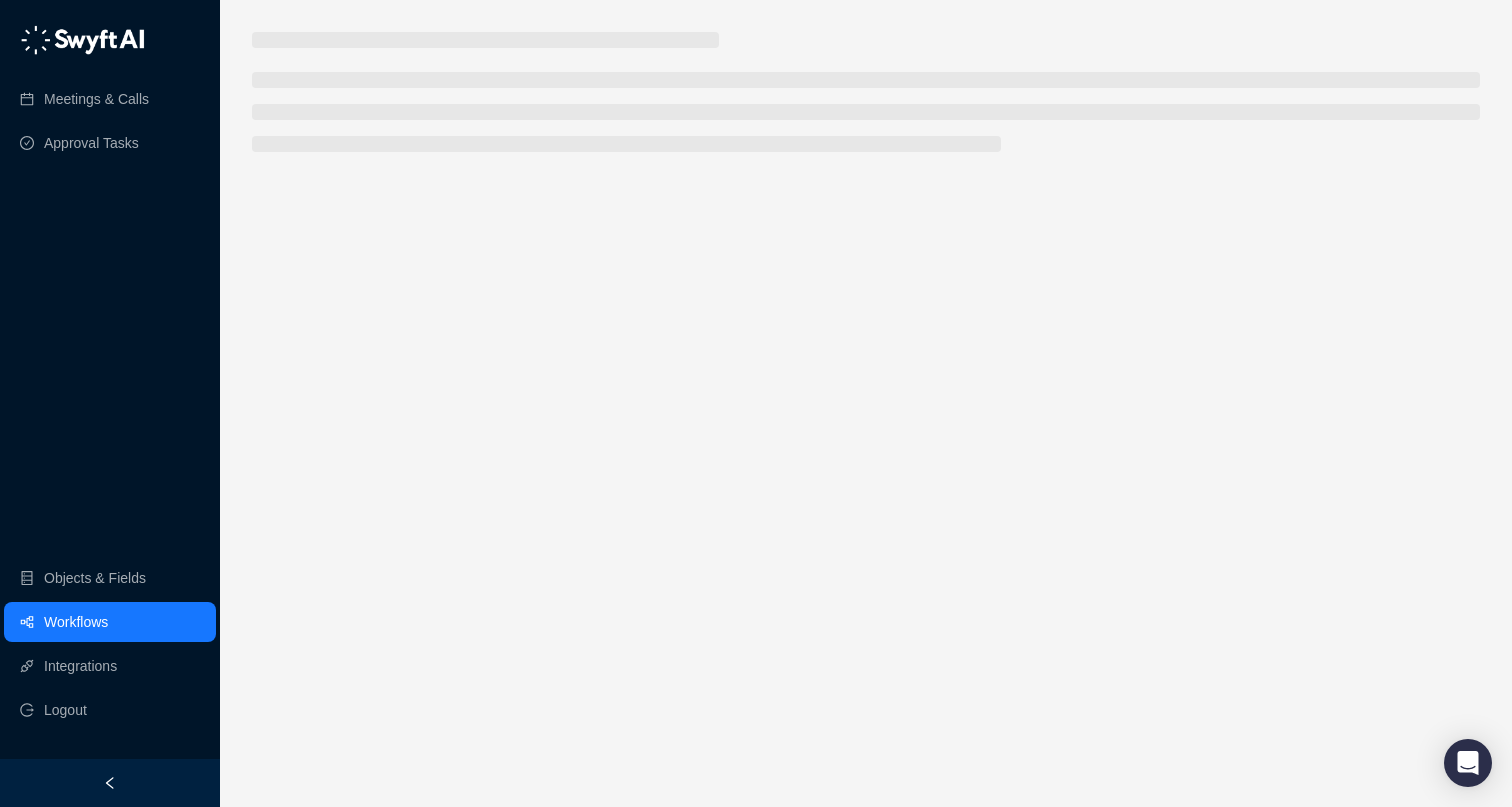scroll, scrollTop: 0, scrollLeft: 0, axis: both 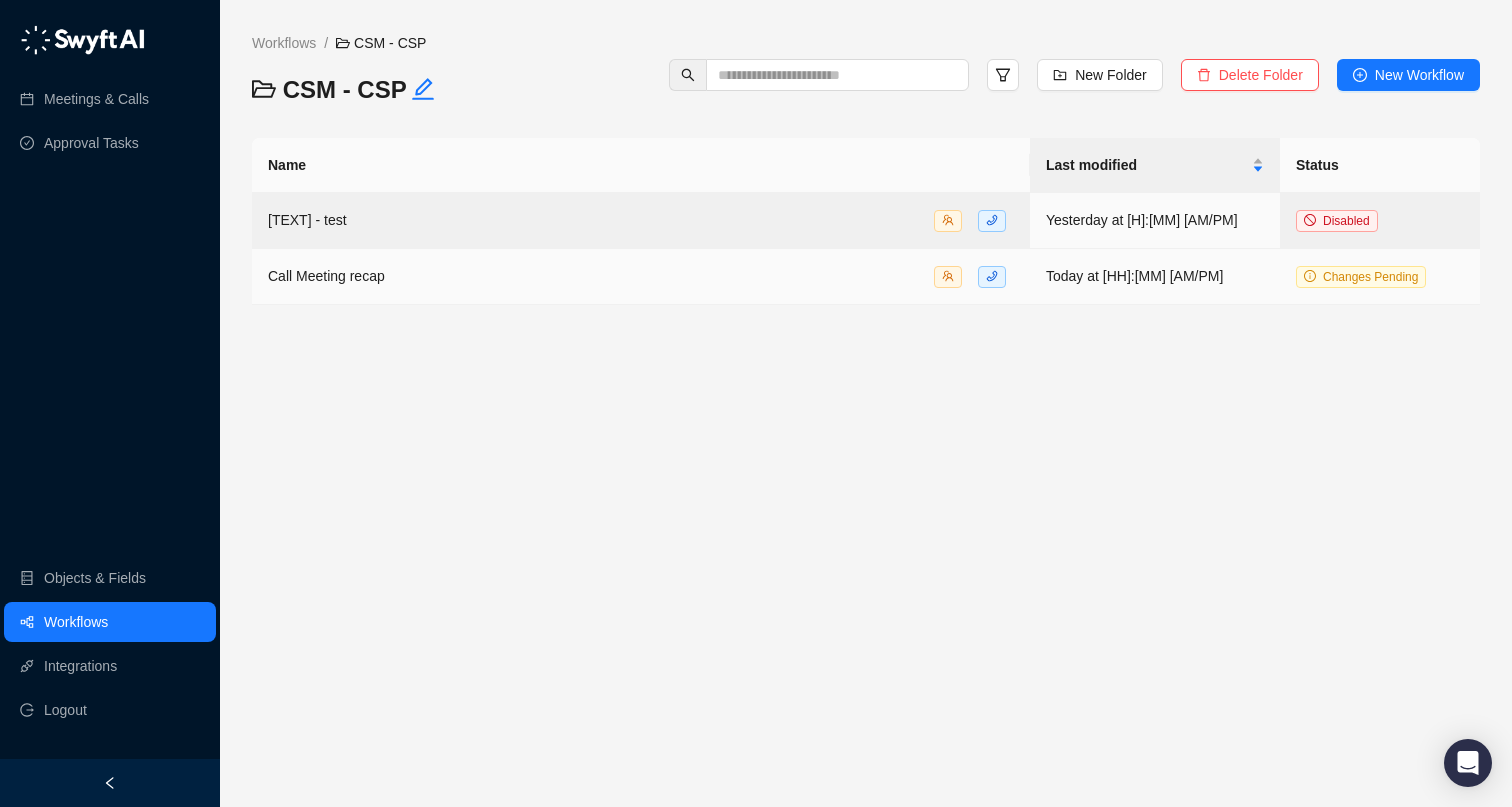 click on "Call Meeting recap" at bounding box center (641, 277) 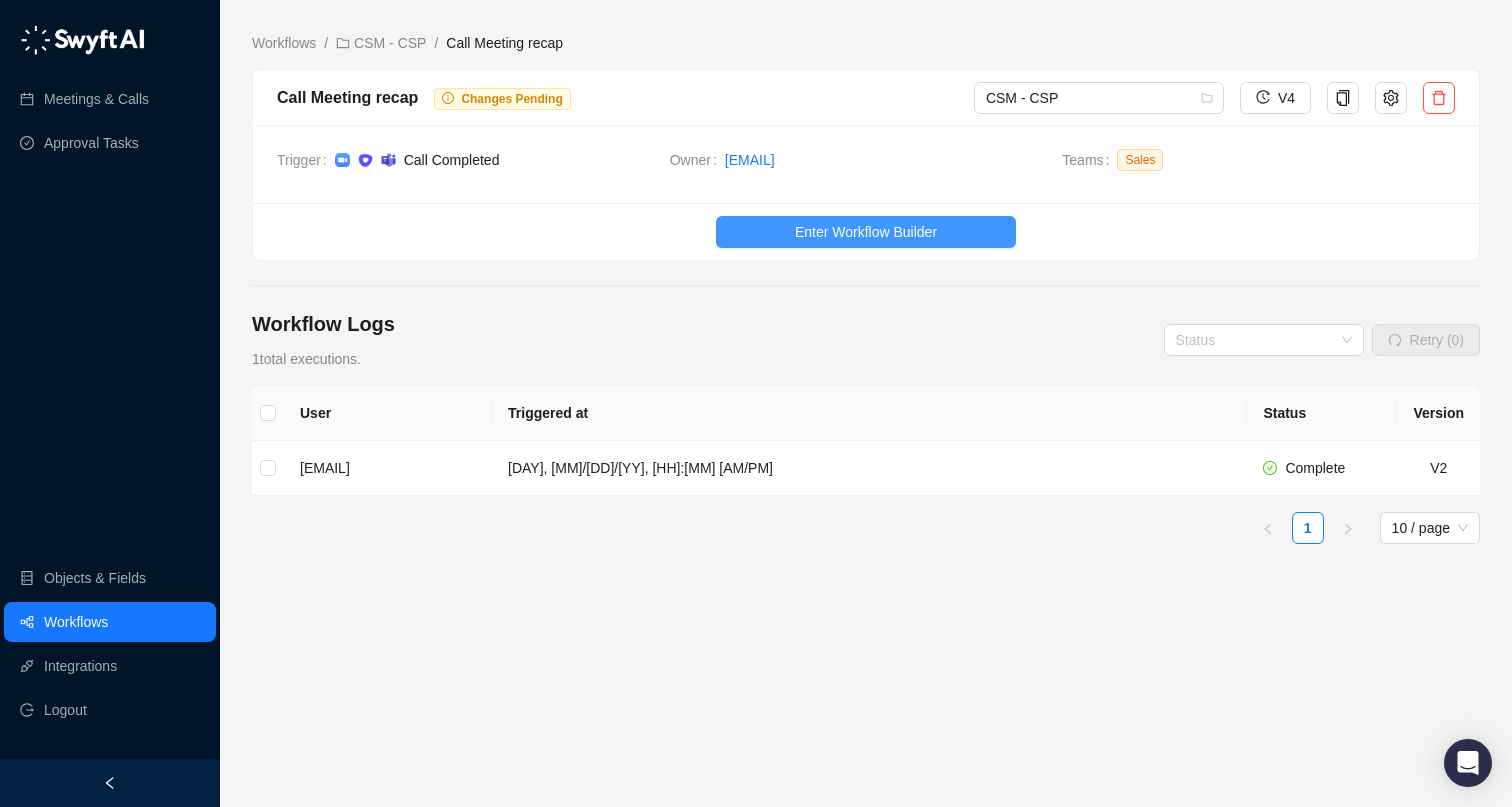 click on "Enter Workflow Builder" at bounding box center [866, 232] 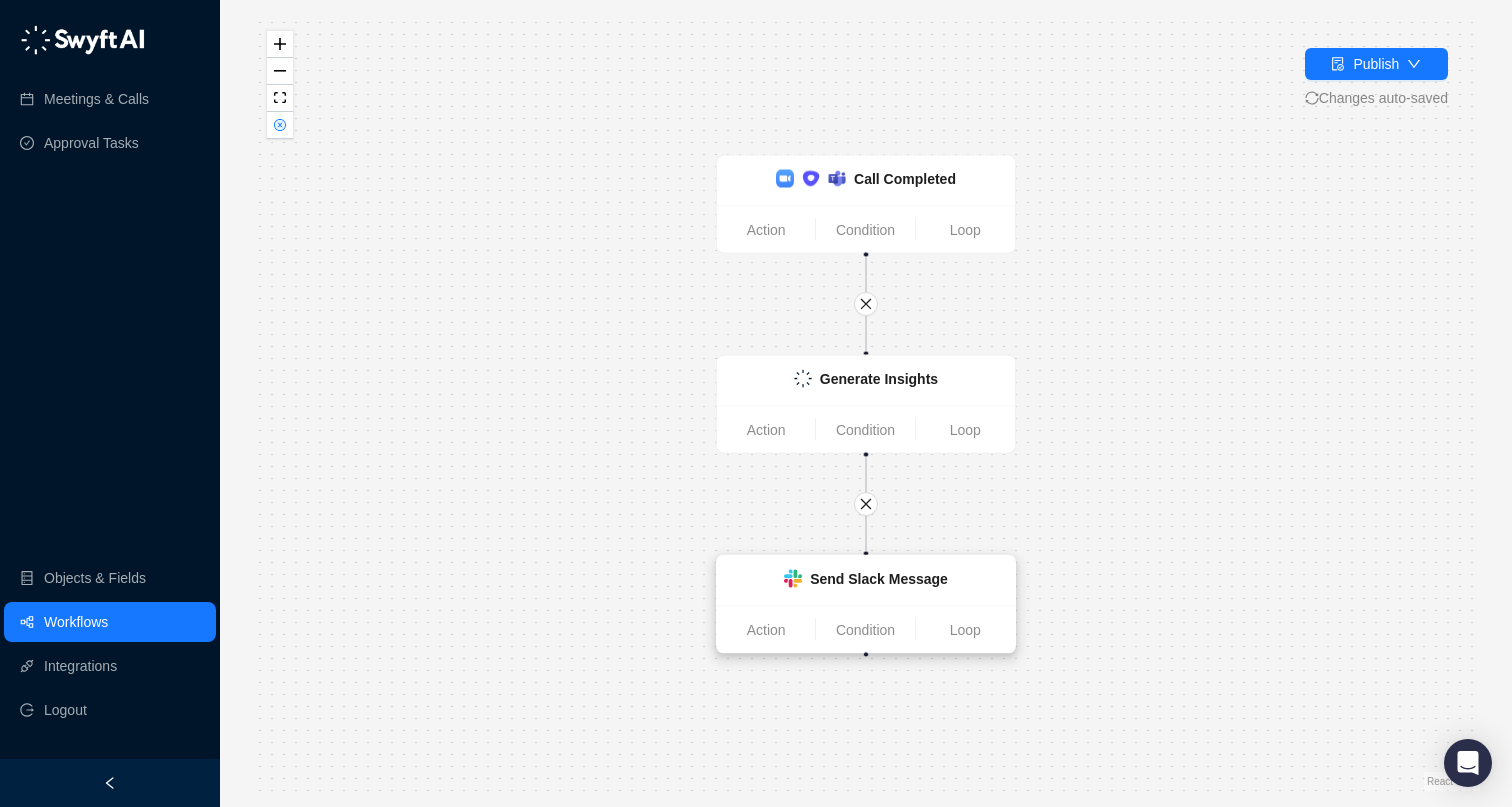 click on "Send Slack Message Action Condition Loop" at bounding box center (866, 604) 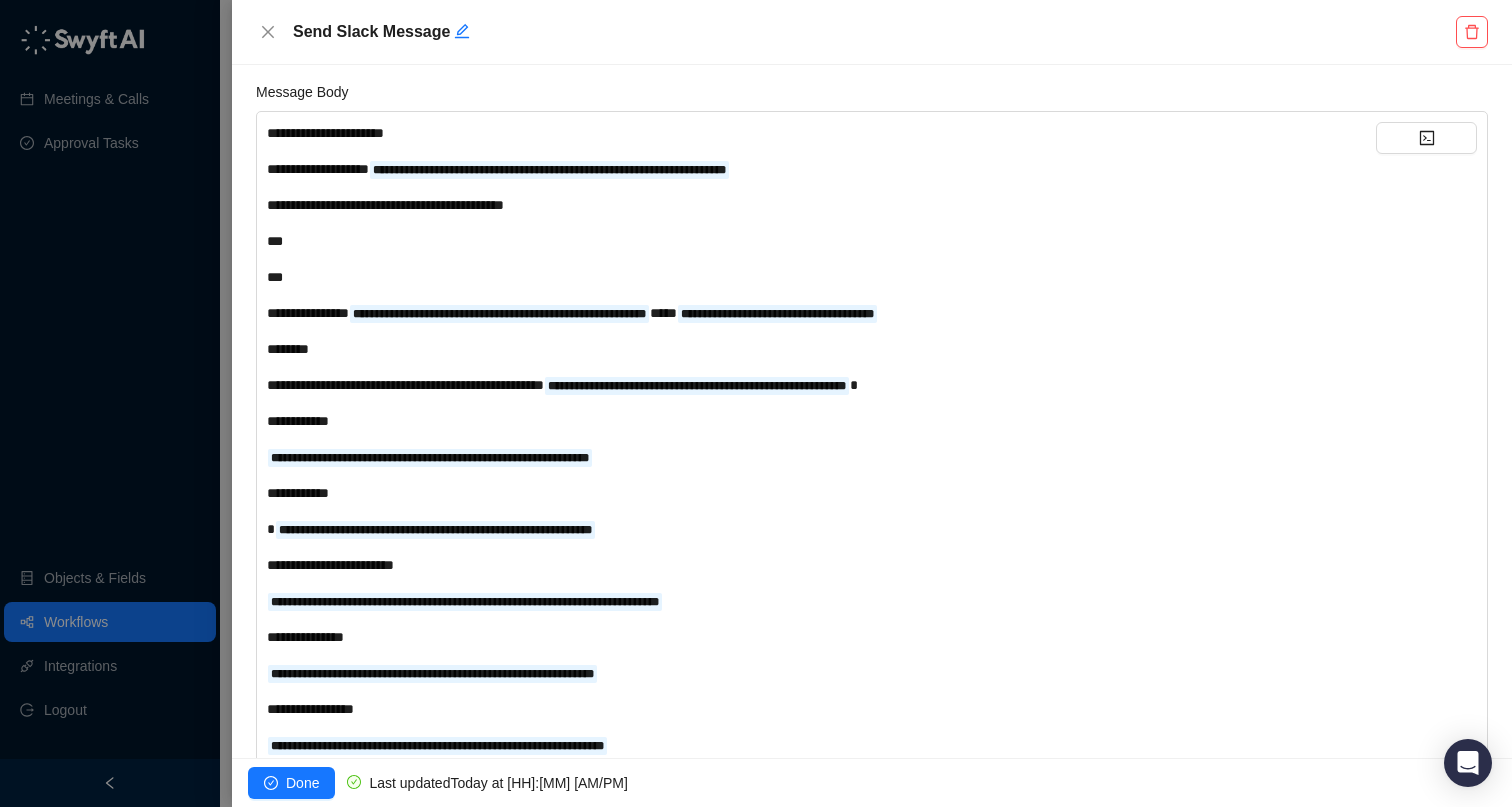 scroll, scrollTop: 398, scrollLeft: 0, axis: vertical 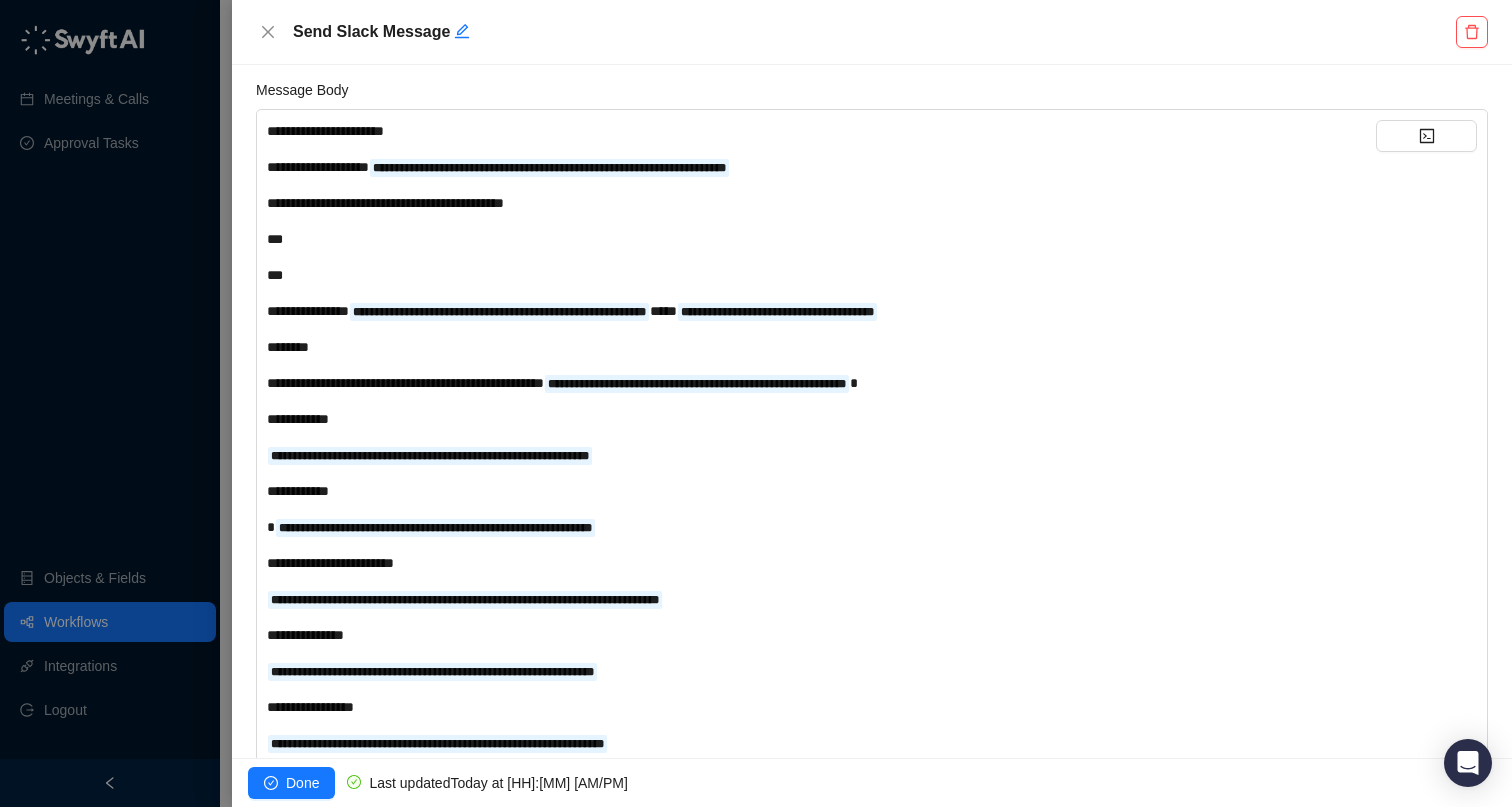 click on "**" at bounding box center [325, 131] 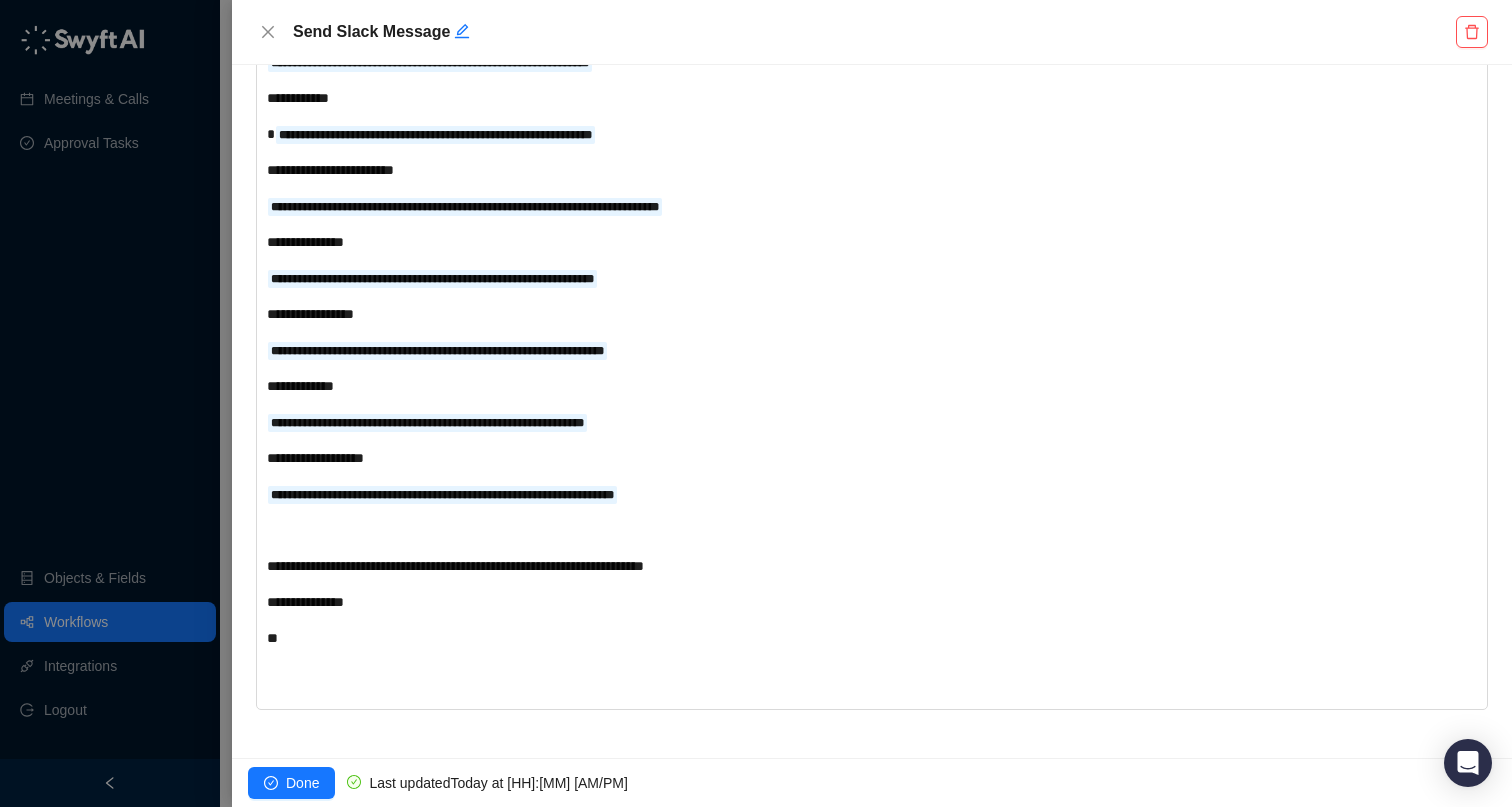 scroll, scrollTop: 635, scrollLeft: 0, axis: vertical 